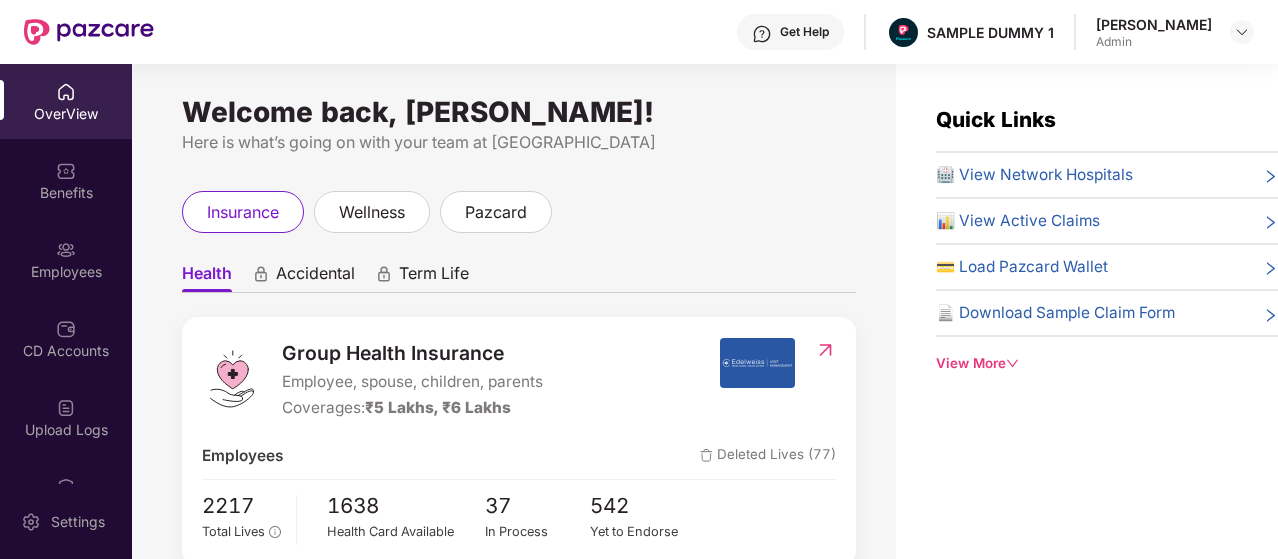 scroll, scrollTop: 0, scrollLeft: 0, axis: both 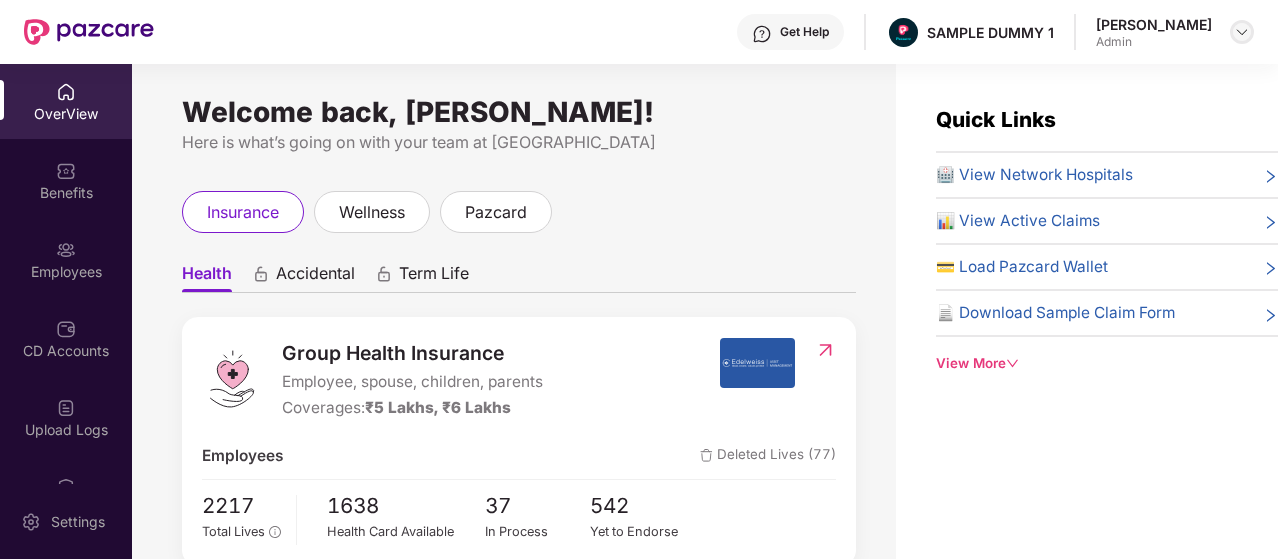 click at bounding box center (1242, 32) 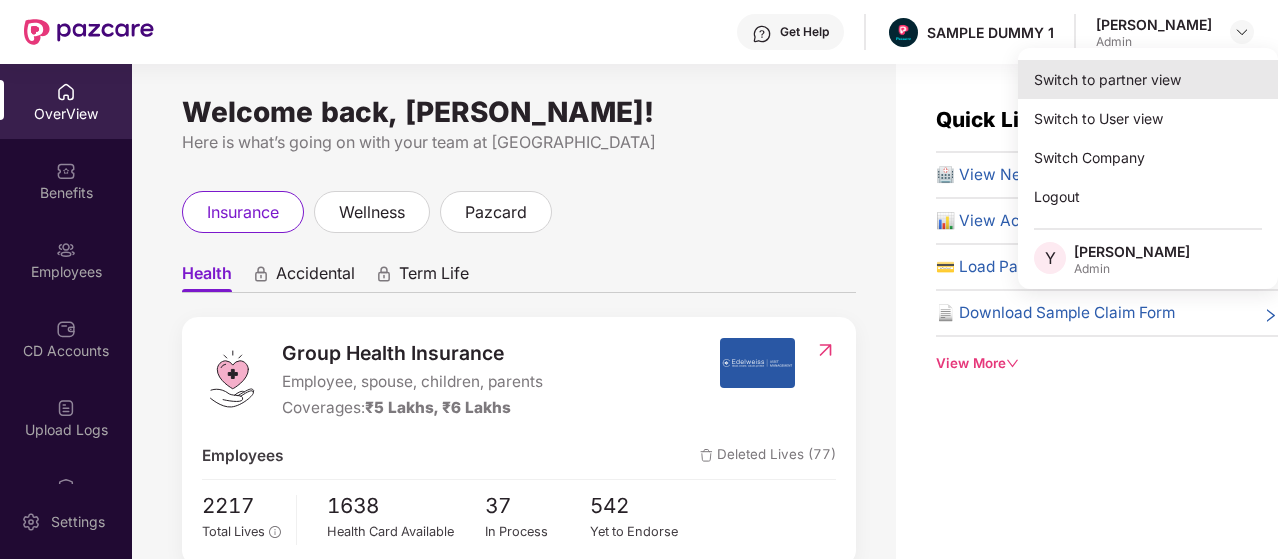 click on "Switch to partner view" at bounding box center (1148, 79) 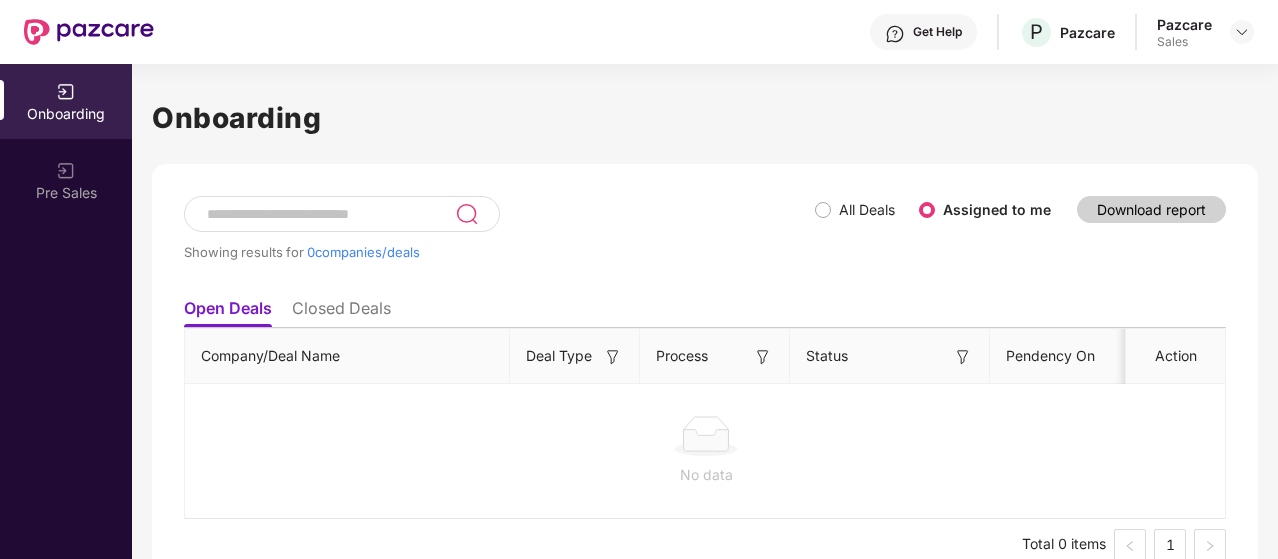click on "Pre Sales" at bounding box center (66, 193) 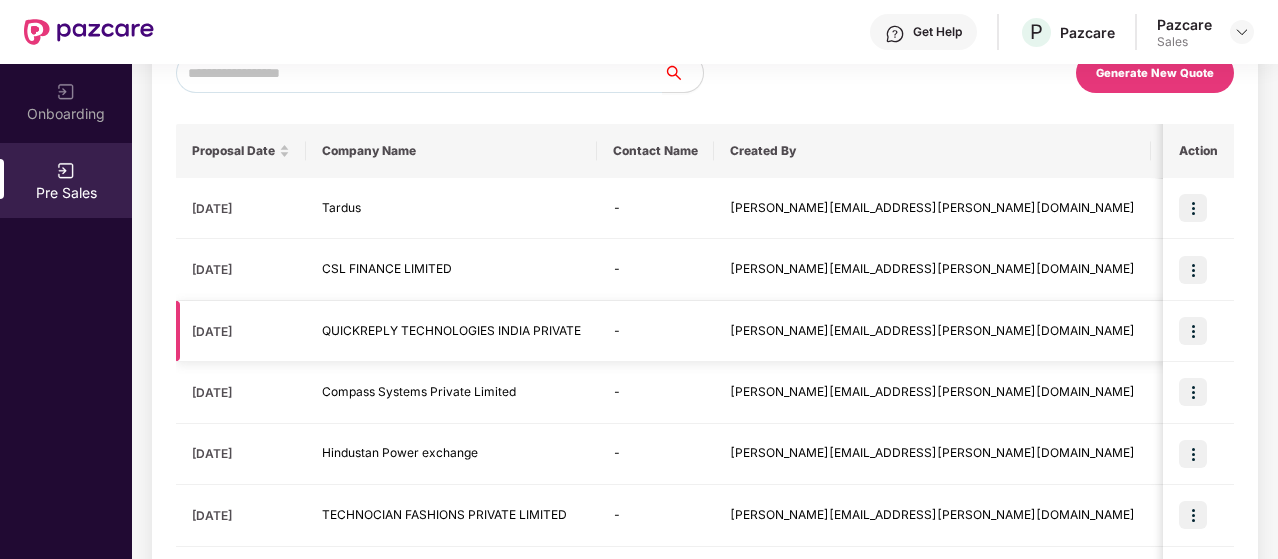 scroll, scrollTop: 0, scrollLeft: 0, axis: both 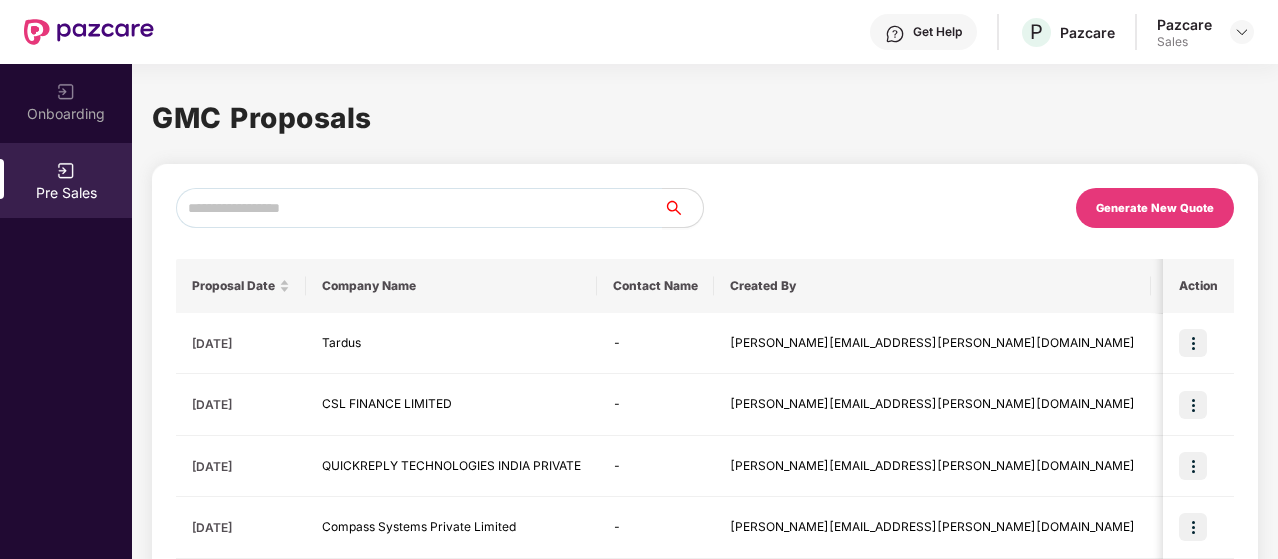 click on "Generate New Quote" at bounding box center (1155, 208) 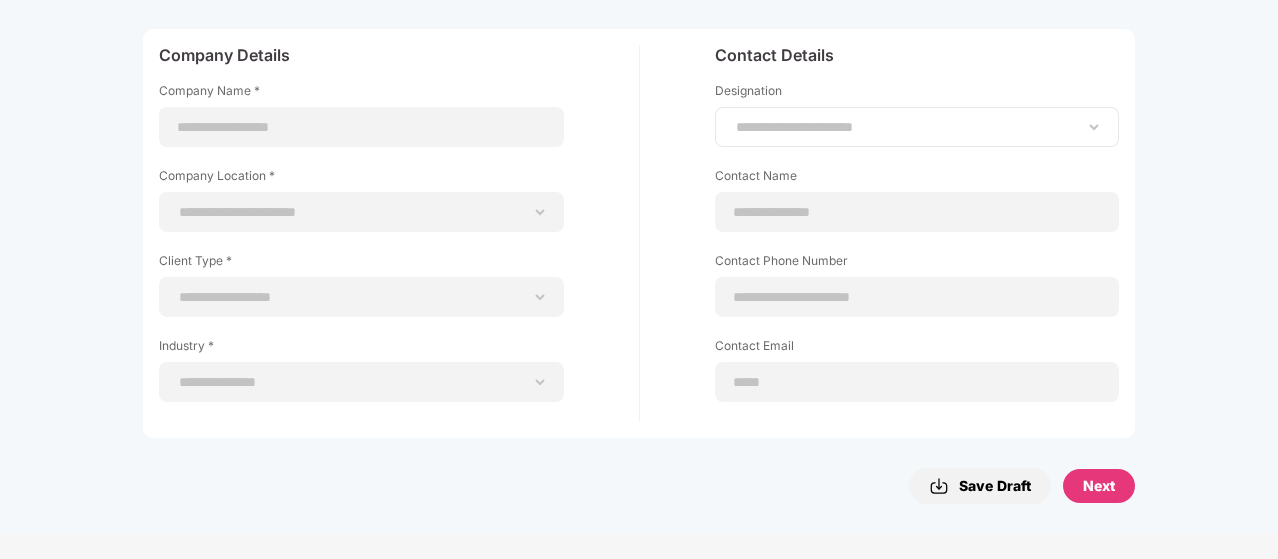 scroll, scrollTop: 166, scrollLeft: 0, axis: vertical 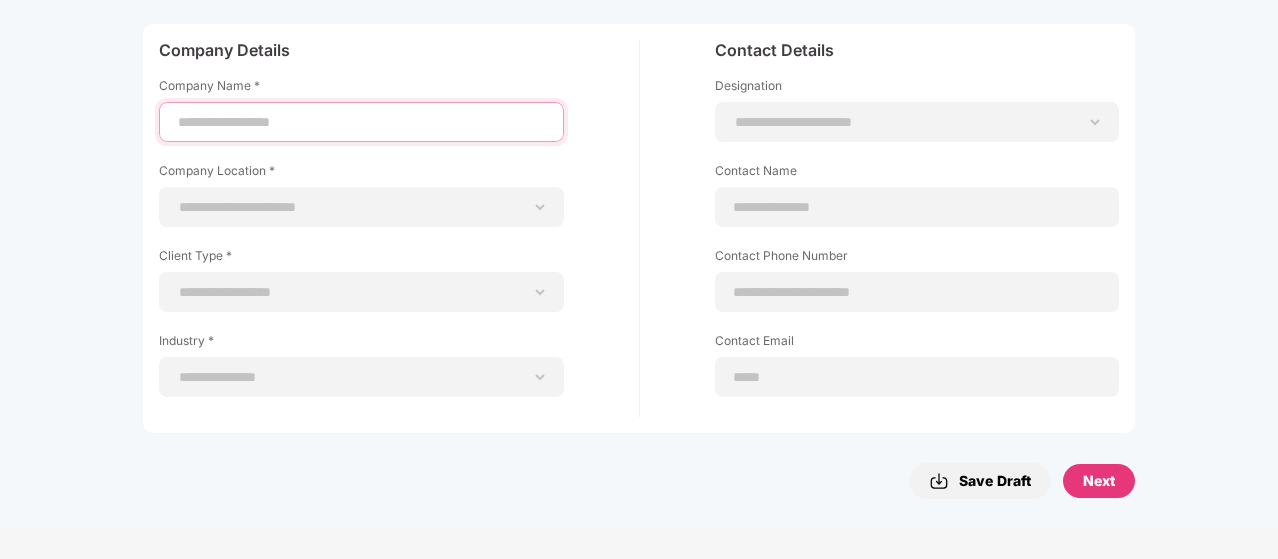 click at bounding box center (361, 122) 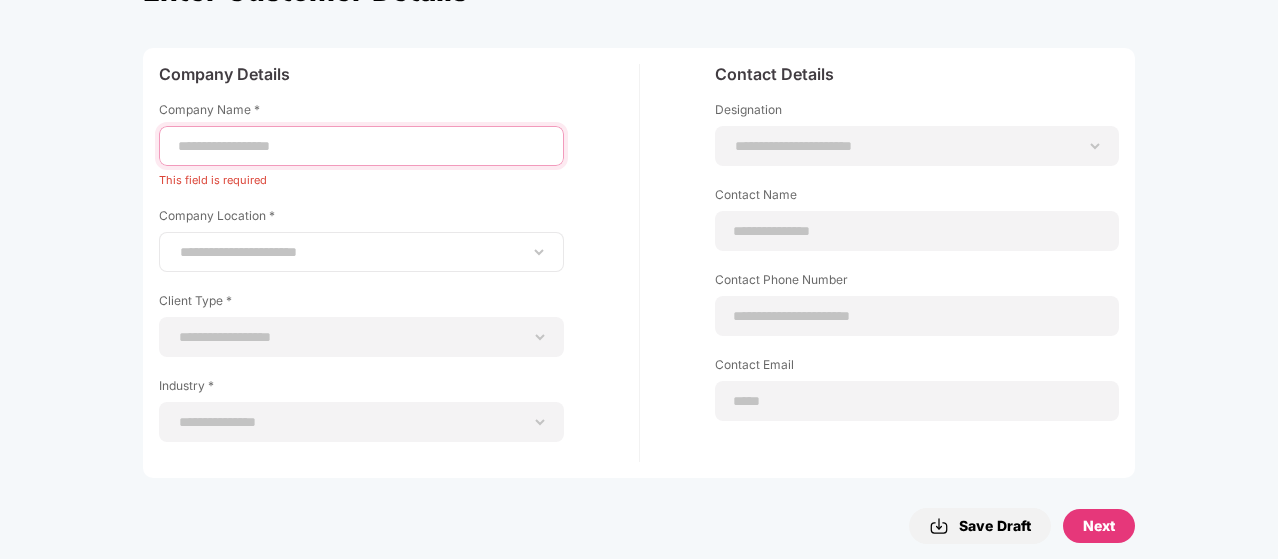 scroll, scrollTop: 28, scrollLeft: 0, axis: vertical 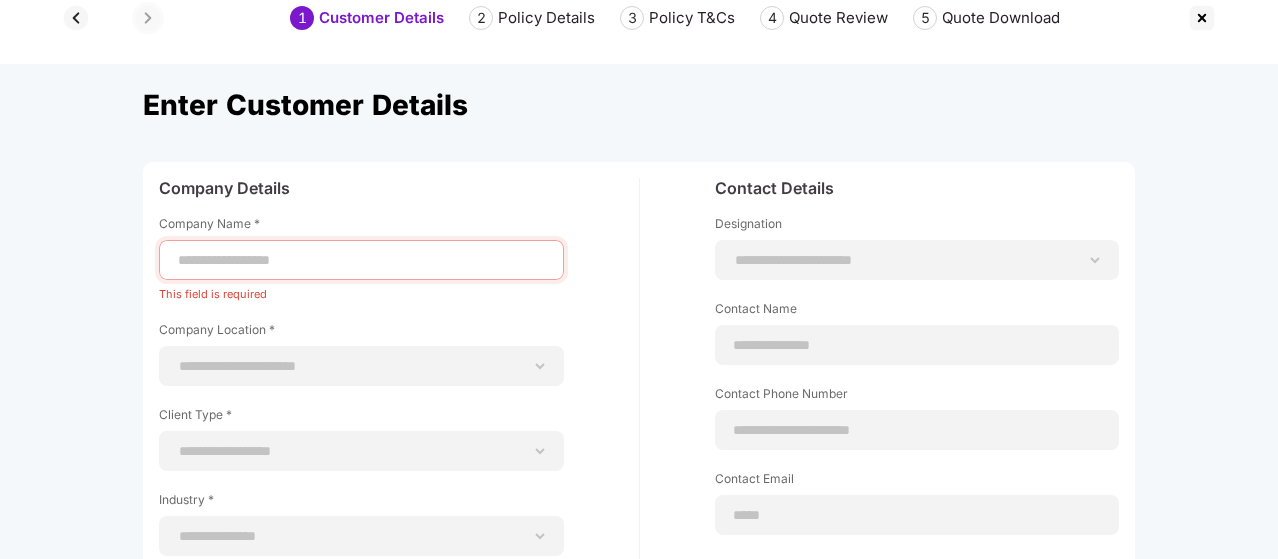 click at bounding box center (76, 18) 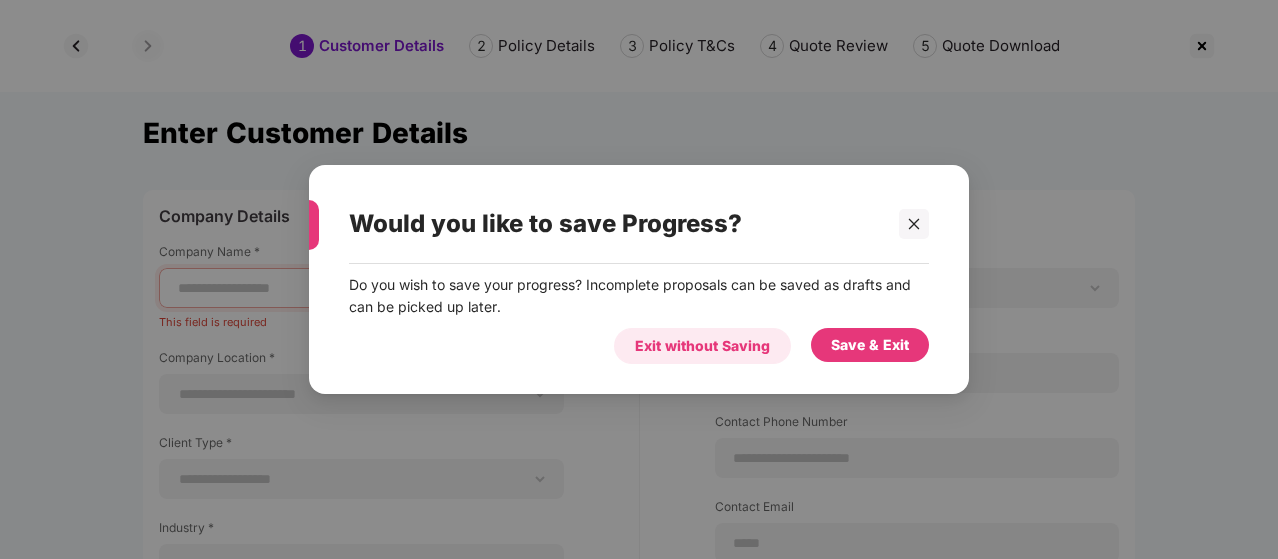 click on "Exit without Saving" at bounding box center (702, 346) 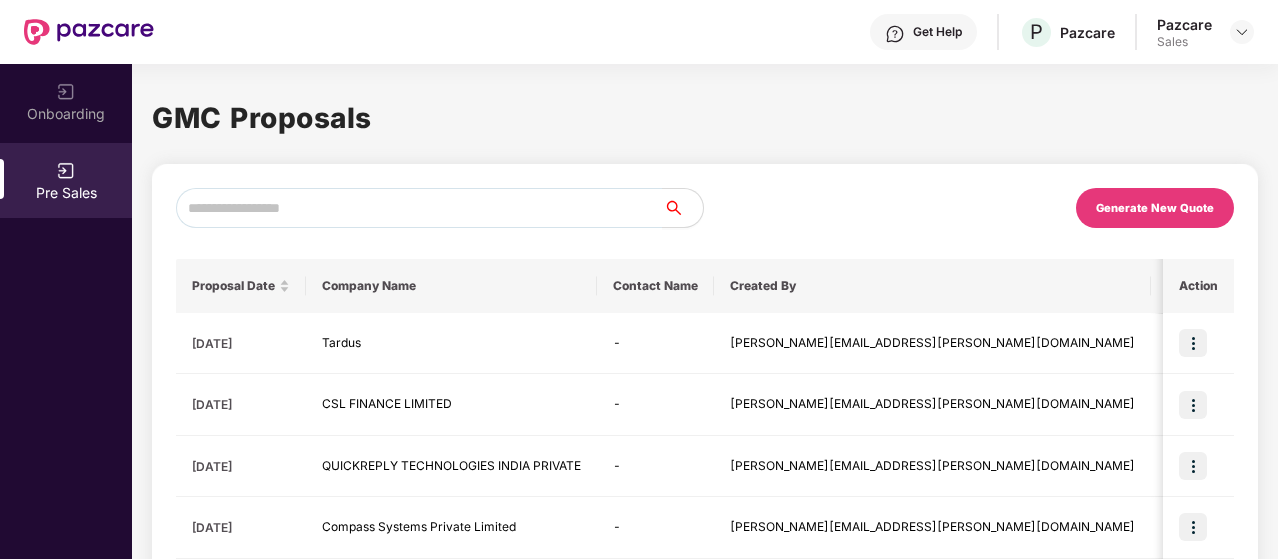 click on "Generate New Quote" at bounding box center (1155, 208) 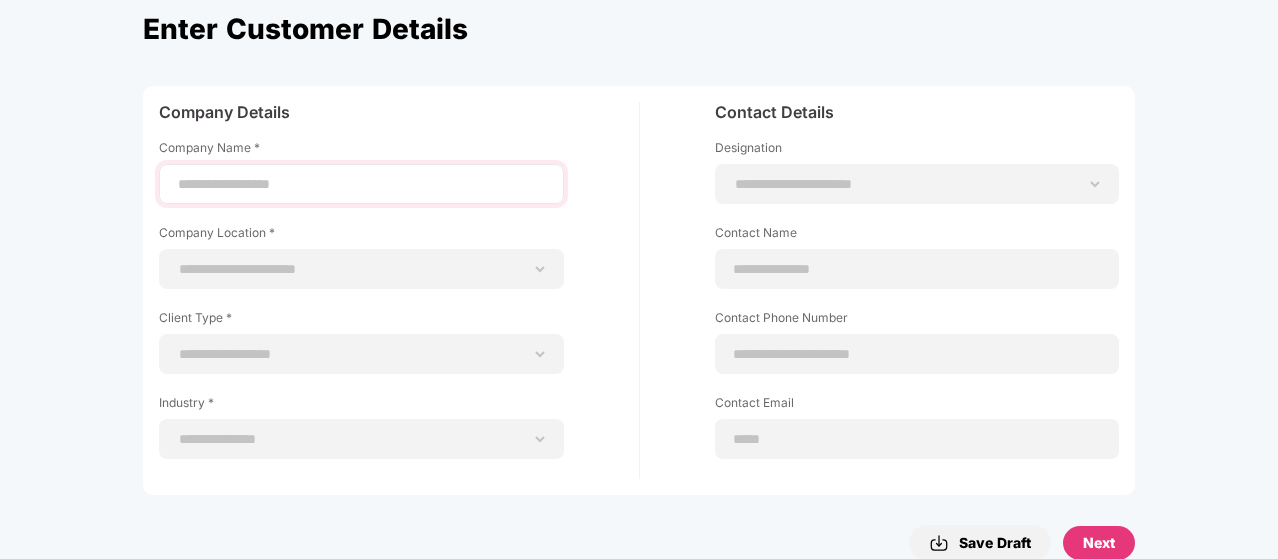 scroll, scrollTop: 109, scrollLeft: 0, axis: vertical 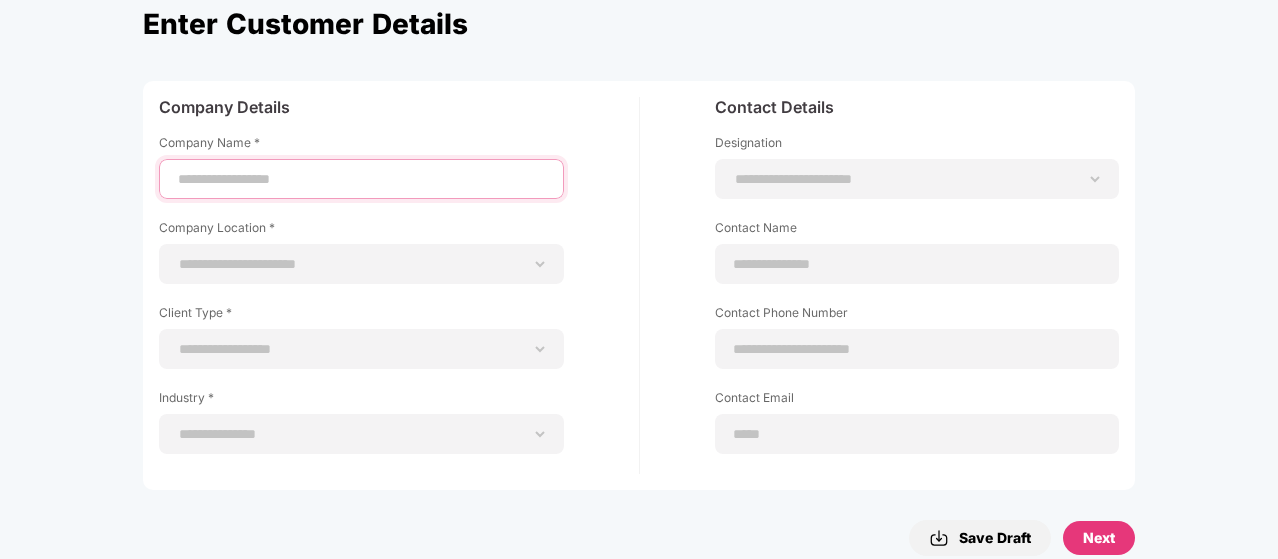 click at bounding box center (361, 179) 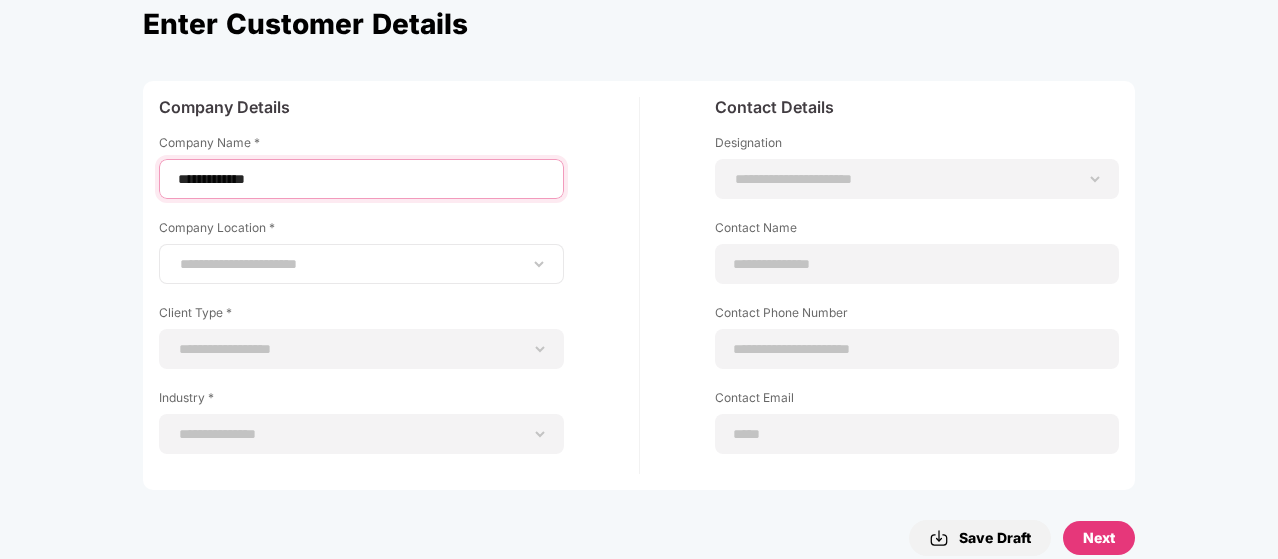 type on "**********" 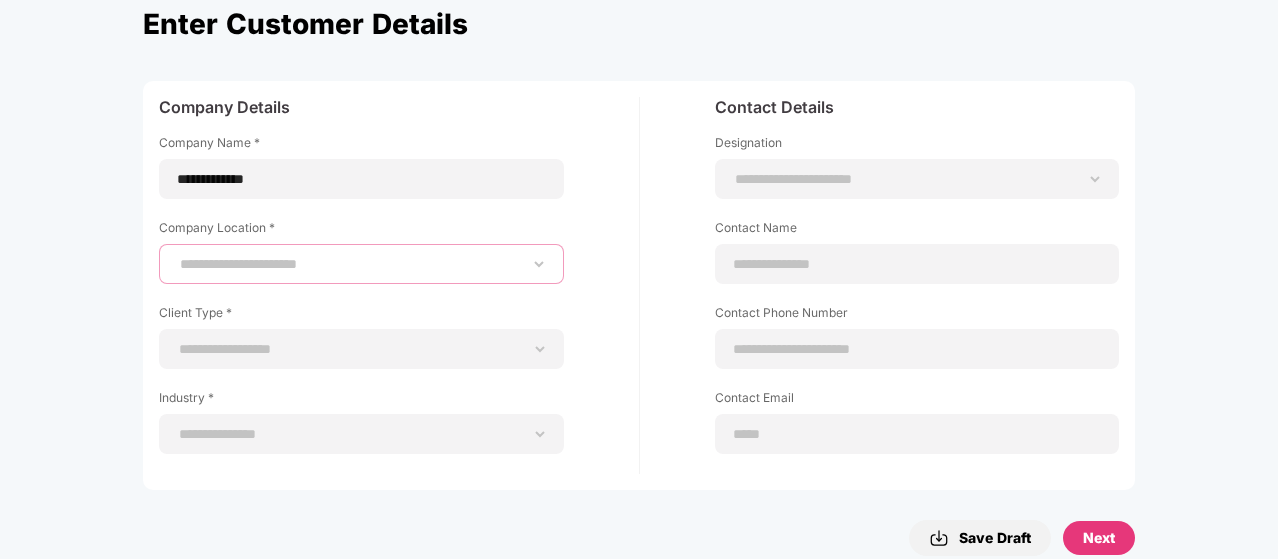click on "**********" at bounding box center (361, 264) 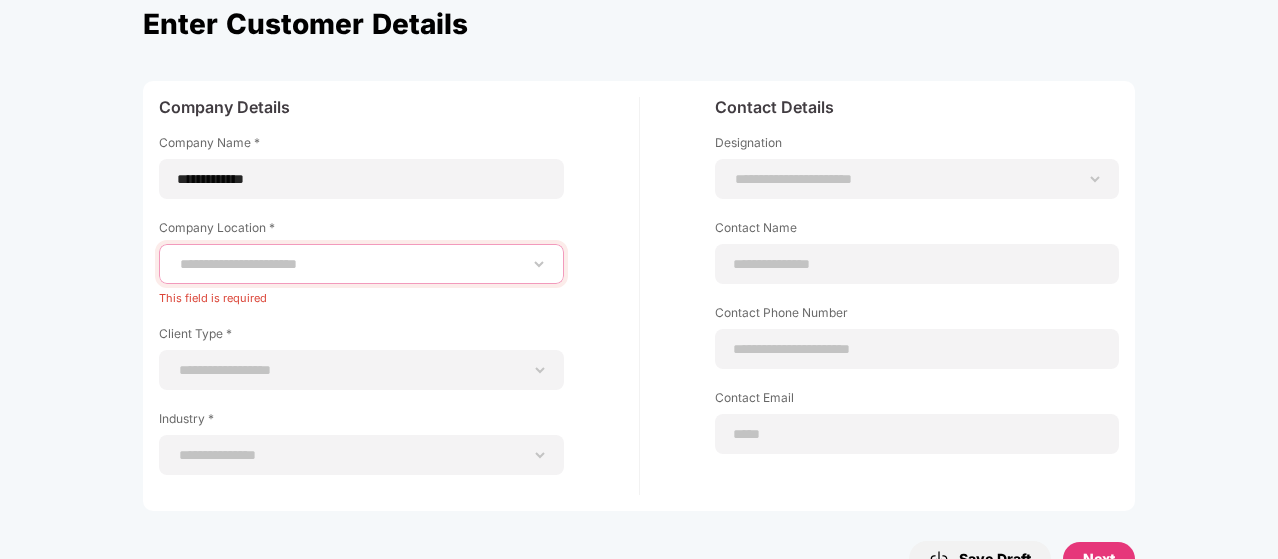 click on "**********" at bounding box center [361, 264] 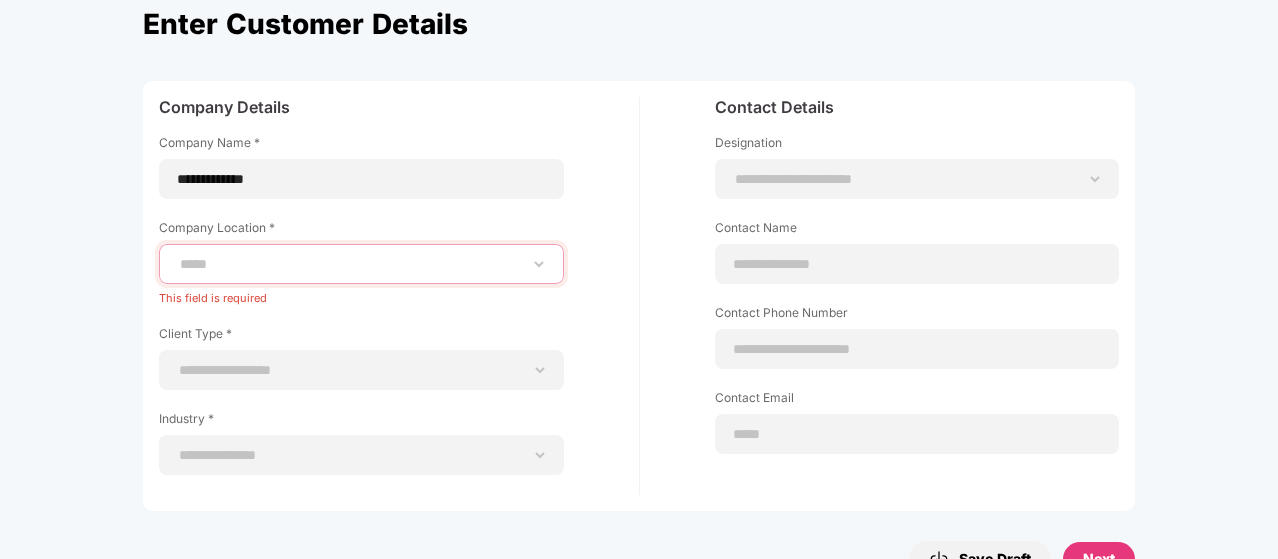 click on "**********" at bounding box center [361, 264] 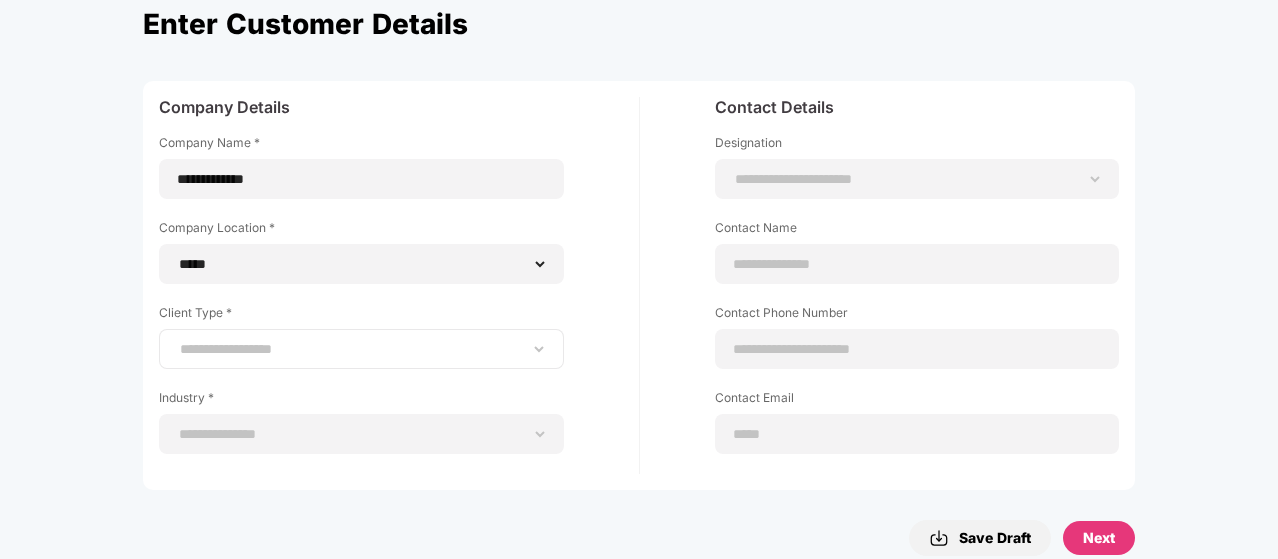 click on "**********" at bounding box center [361, 349] 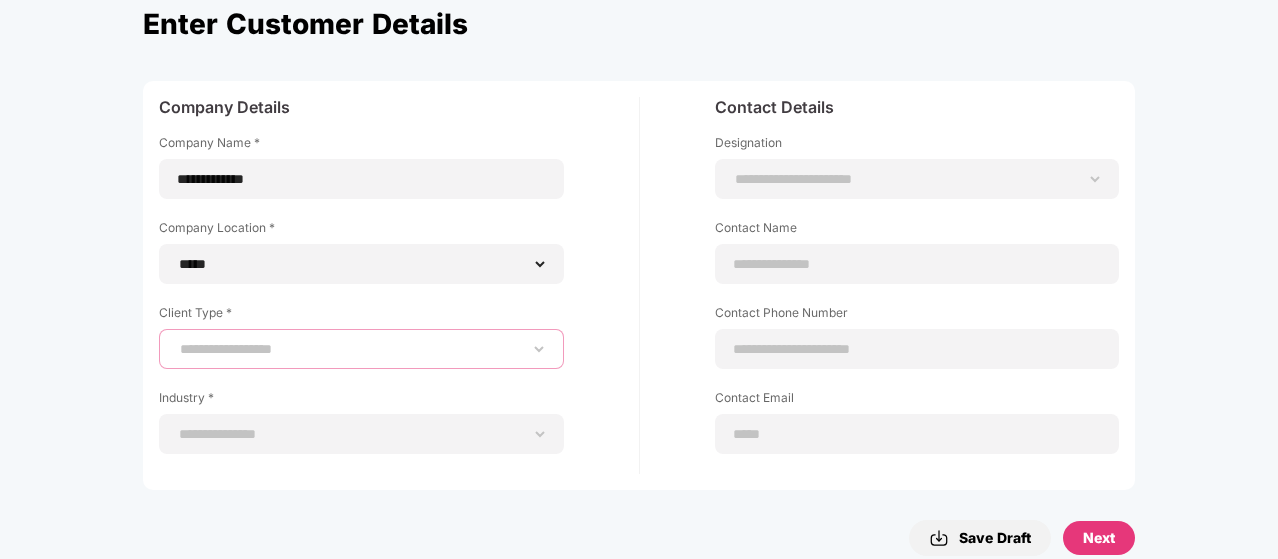click on "**********" at bounding box center (361, 349) 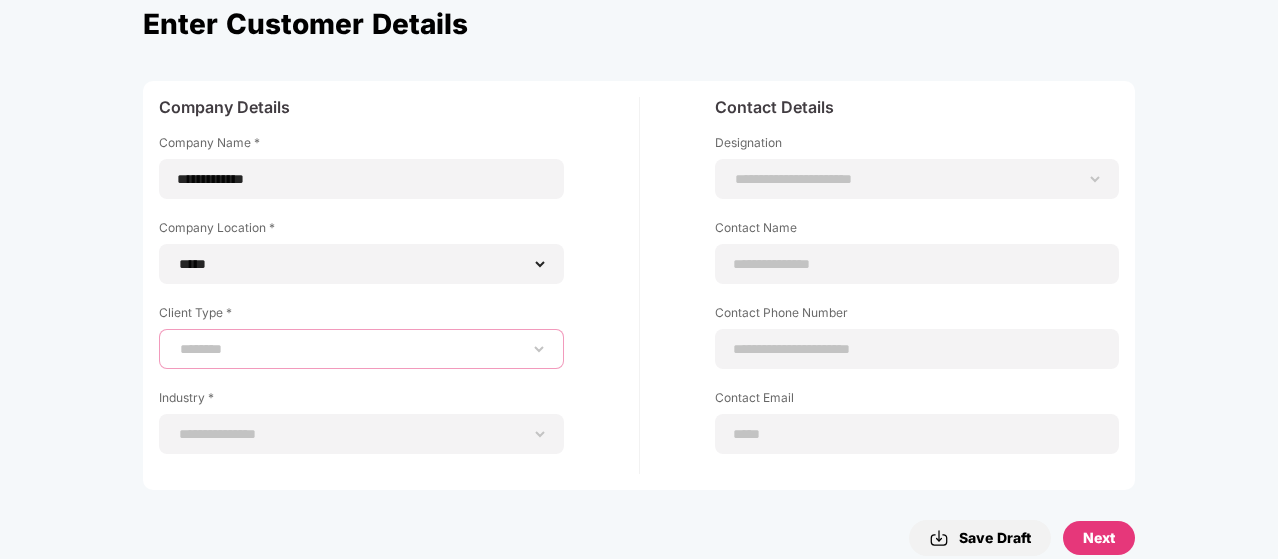 click on "**********" at bounding box center (361, 349) 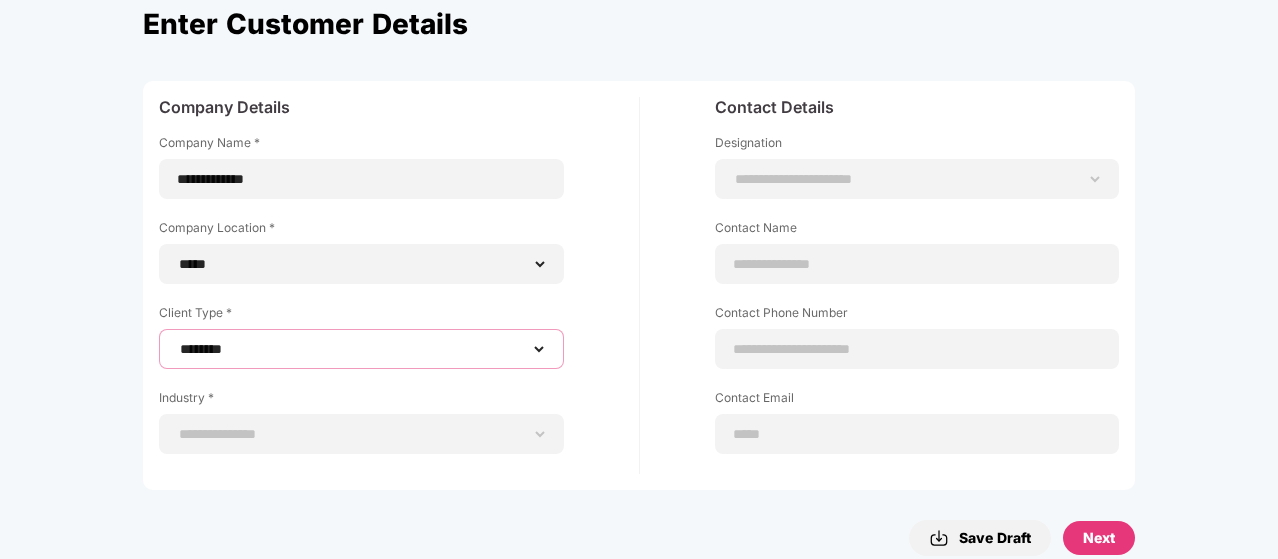 click on "**********" at bounding box center (361, 349) 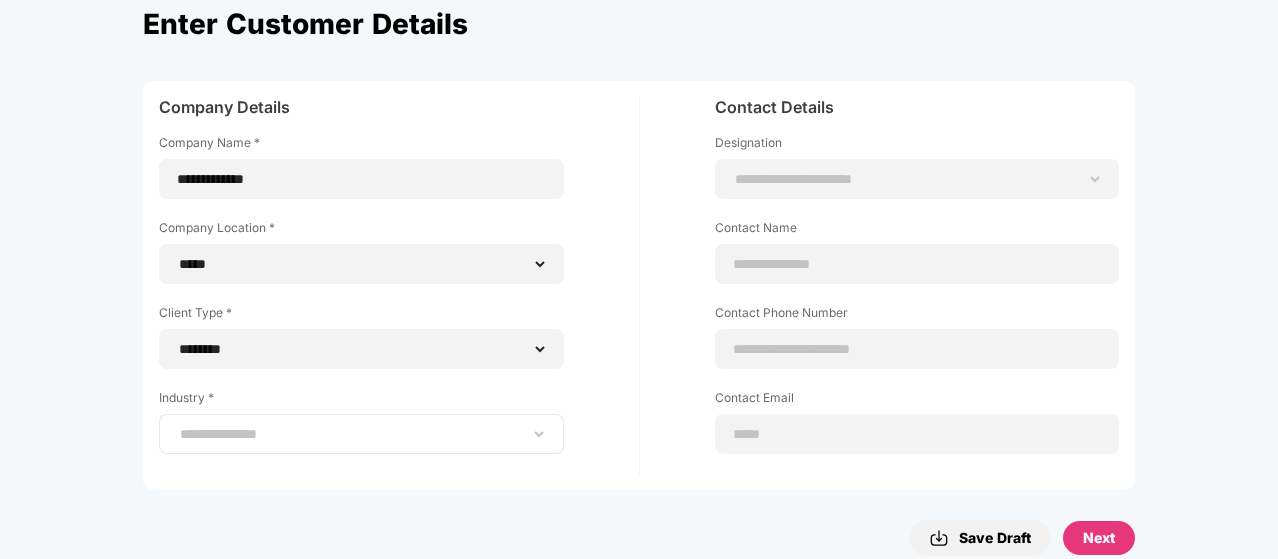 click on "**********" at bounding box center (361, 434) 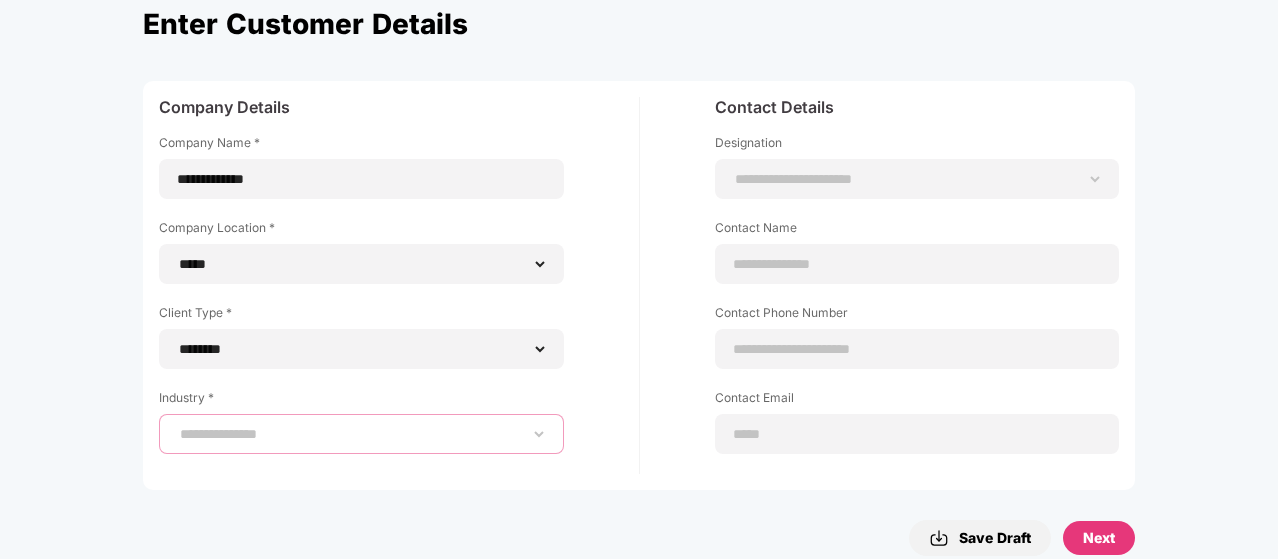 click on "**********" at bounding box center [361, 434] 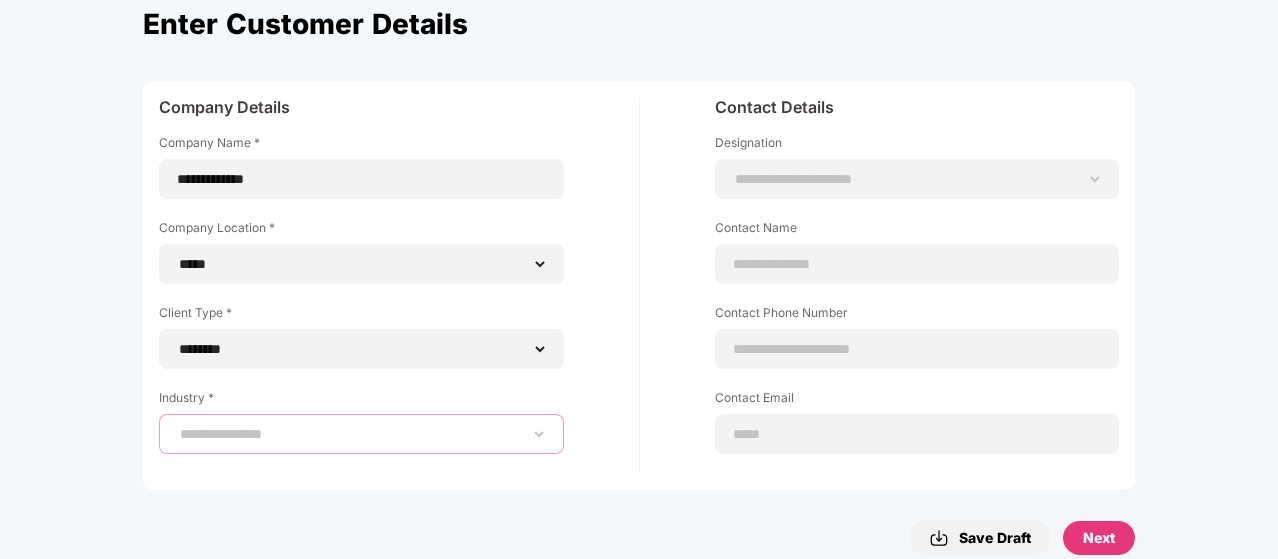 click on "**********" at bounding box center [361, 434] 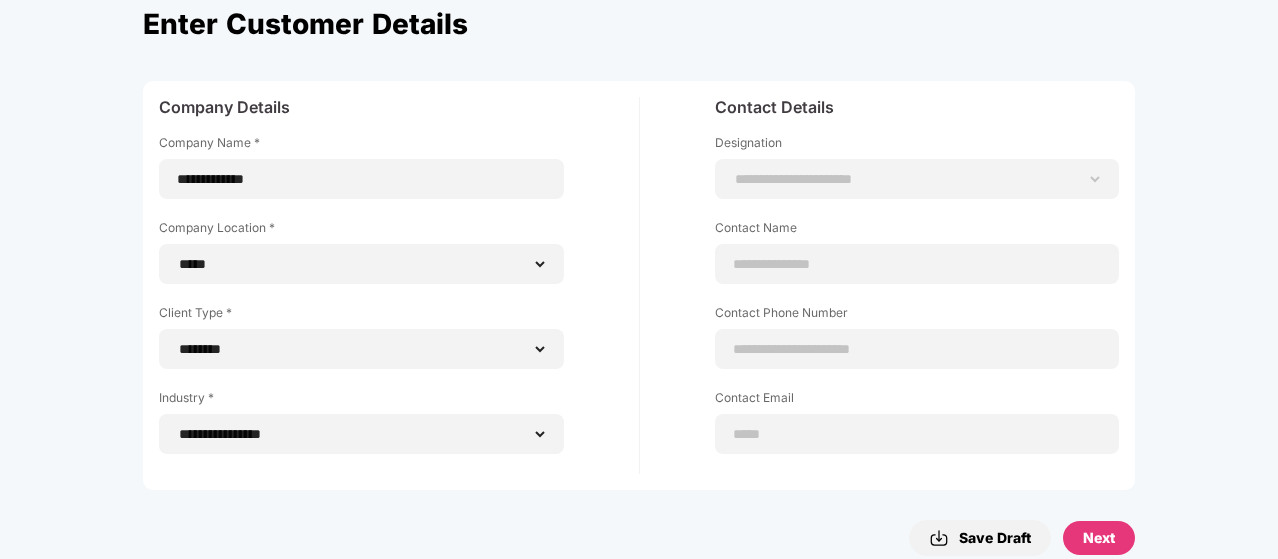 click on "Next" at bounding box center (1099, 538) 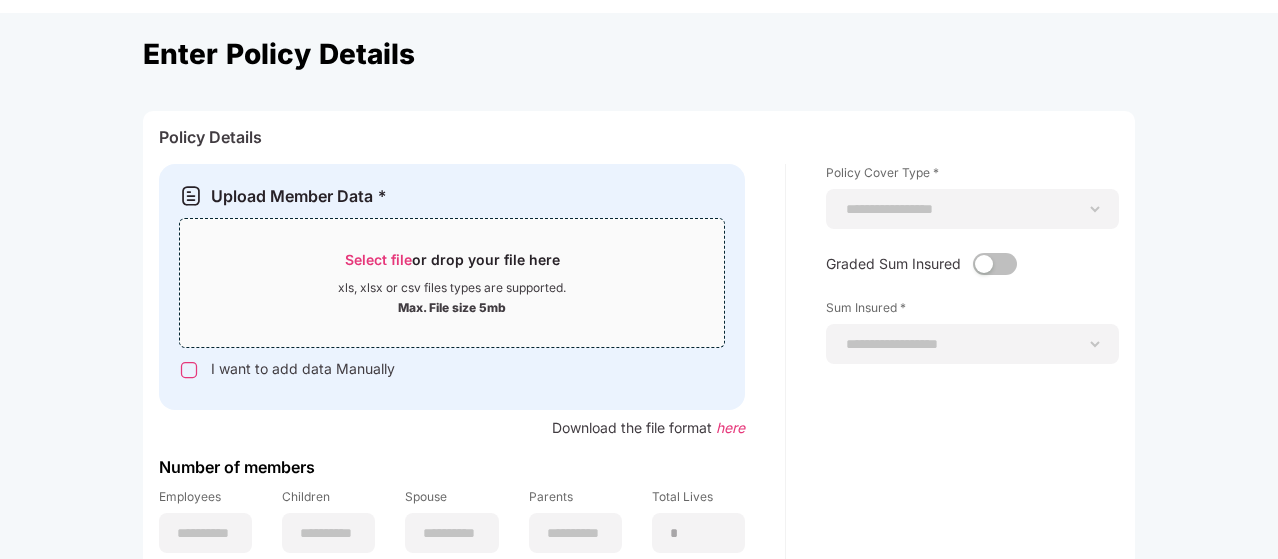 scroll, scrollTop: 78, scrollLeft: 0, axis: vertical 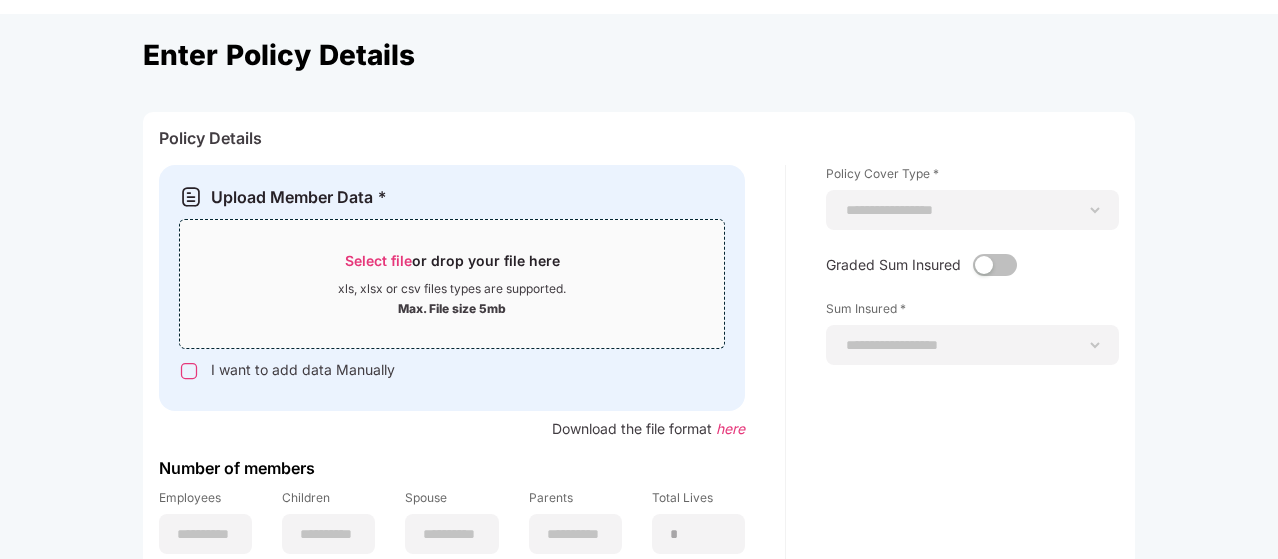 click on "here" at bounding box center (730, 428) 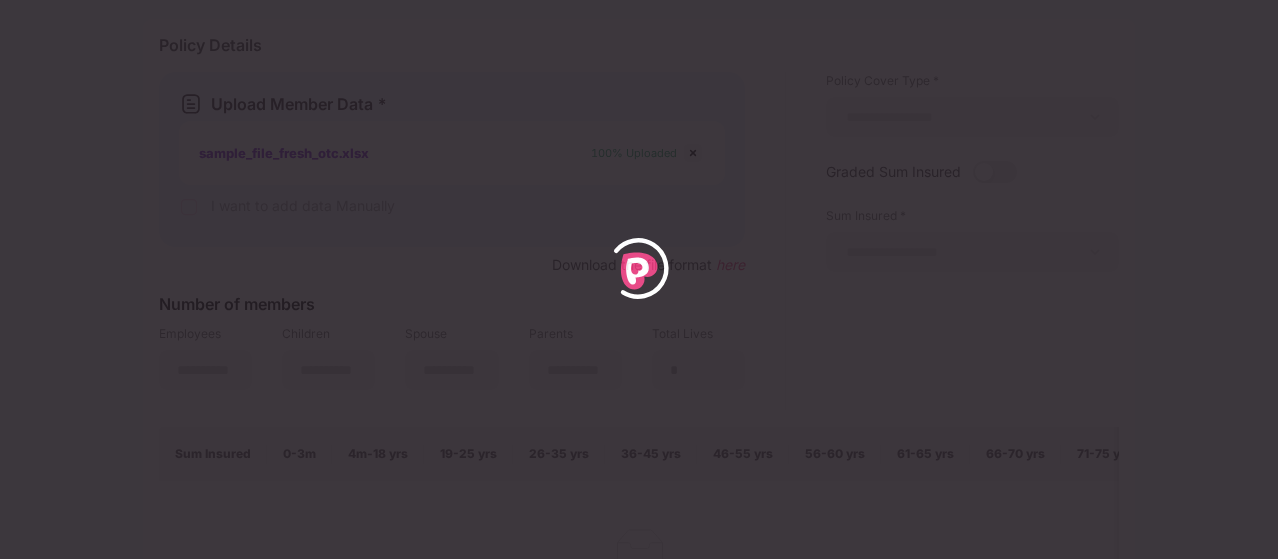scroll, scrollTop: 172, scrollLeft: 0, axis: vertical 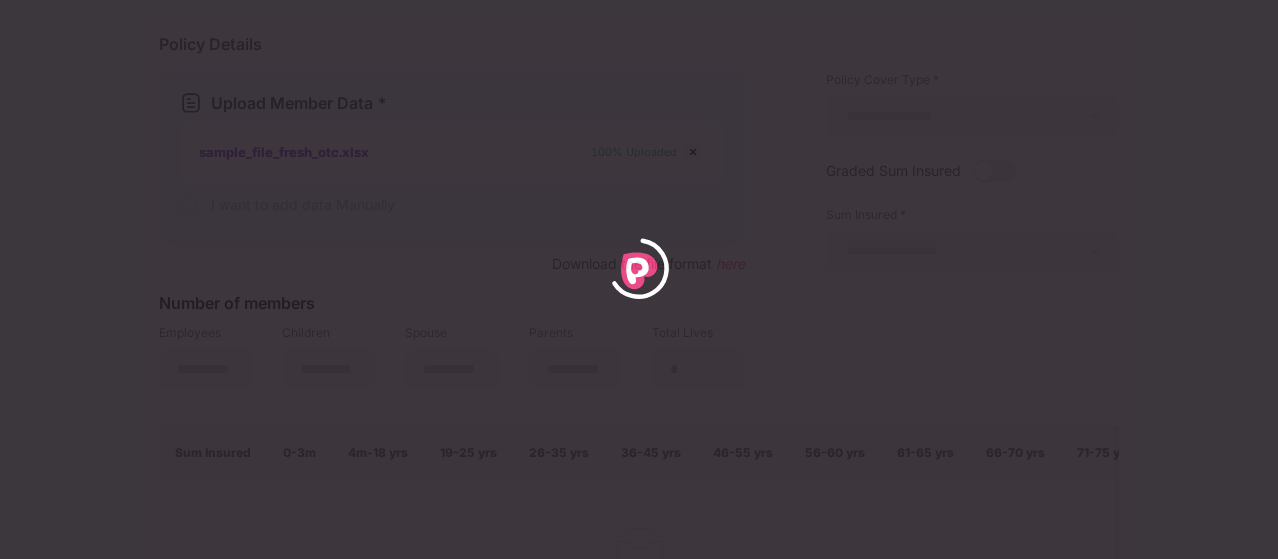 type on "**" 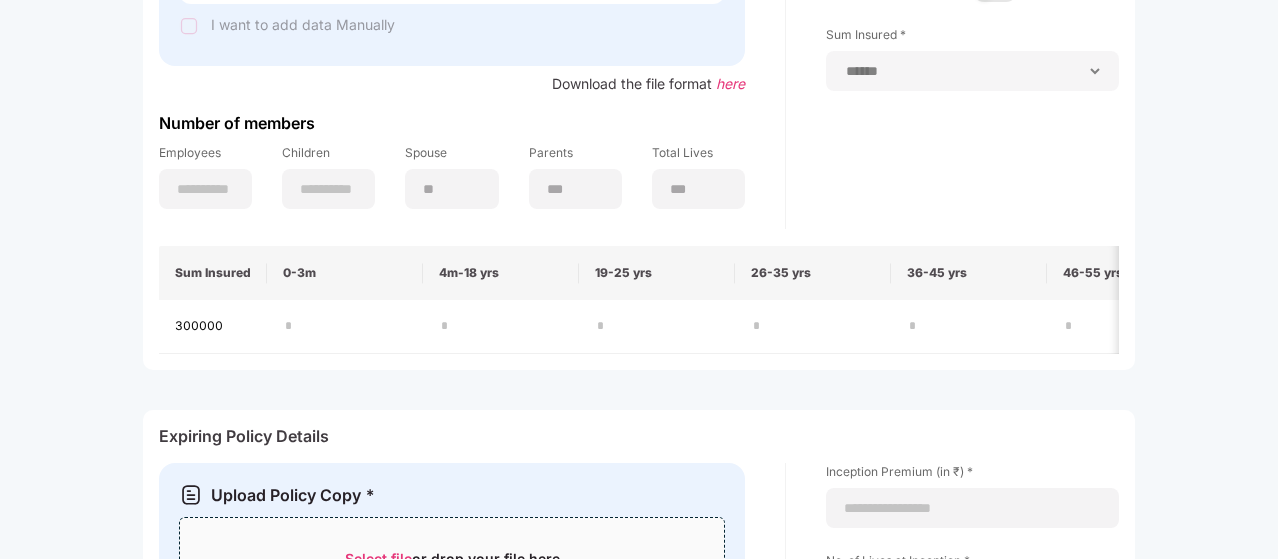 scroll, scrollTop: 344, scrollLeft: 0, axis: vertical 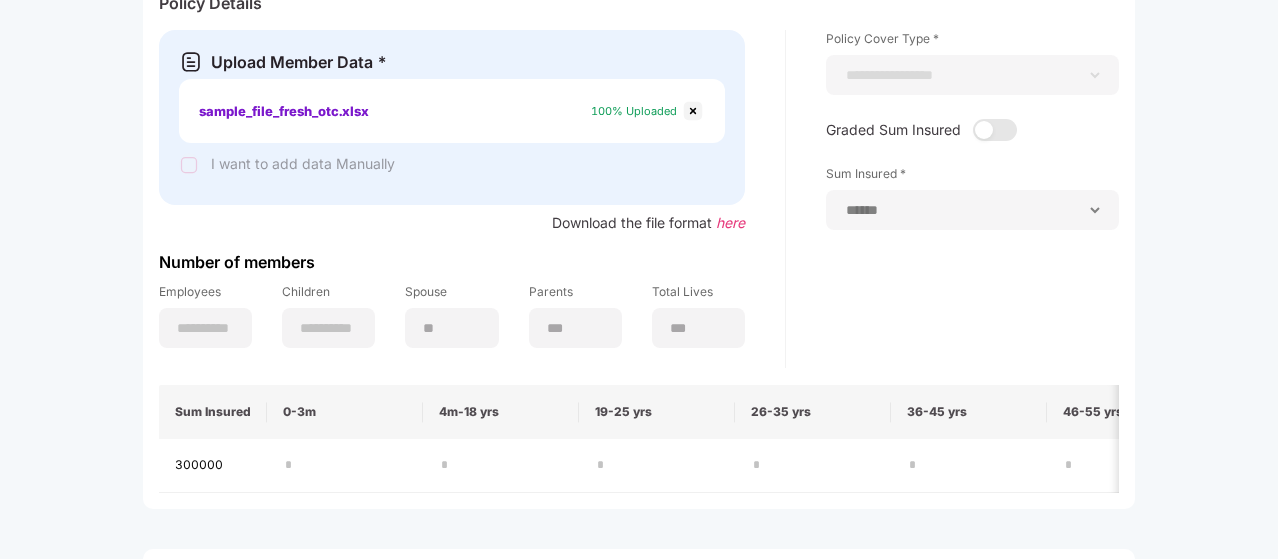 click at bounding box center [693, 111] 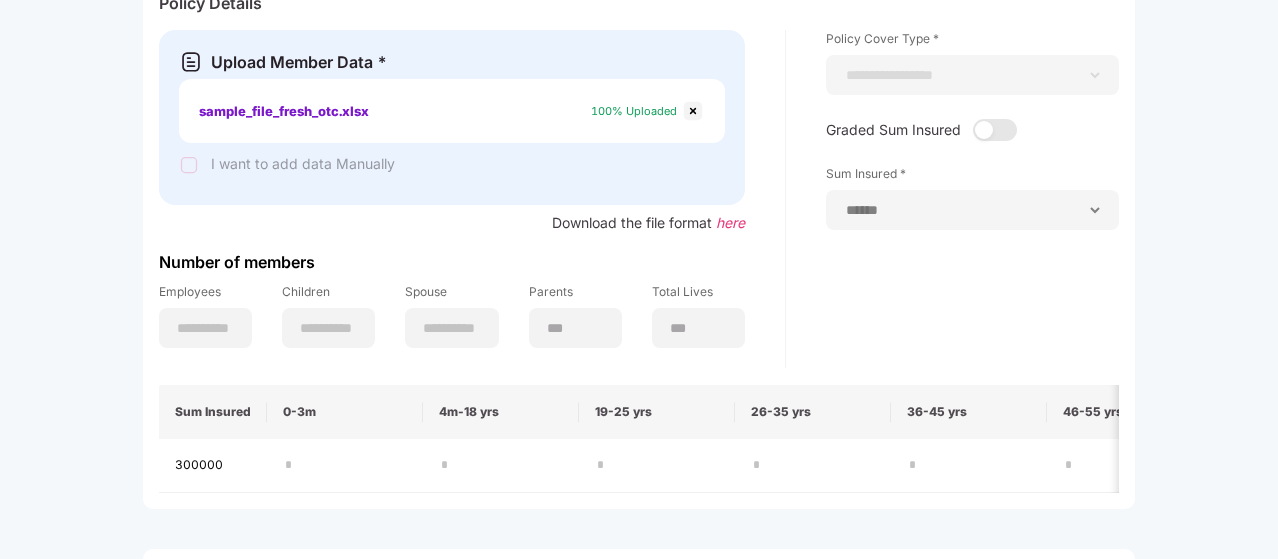 type 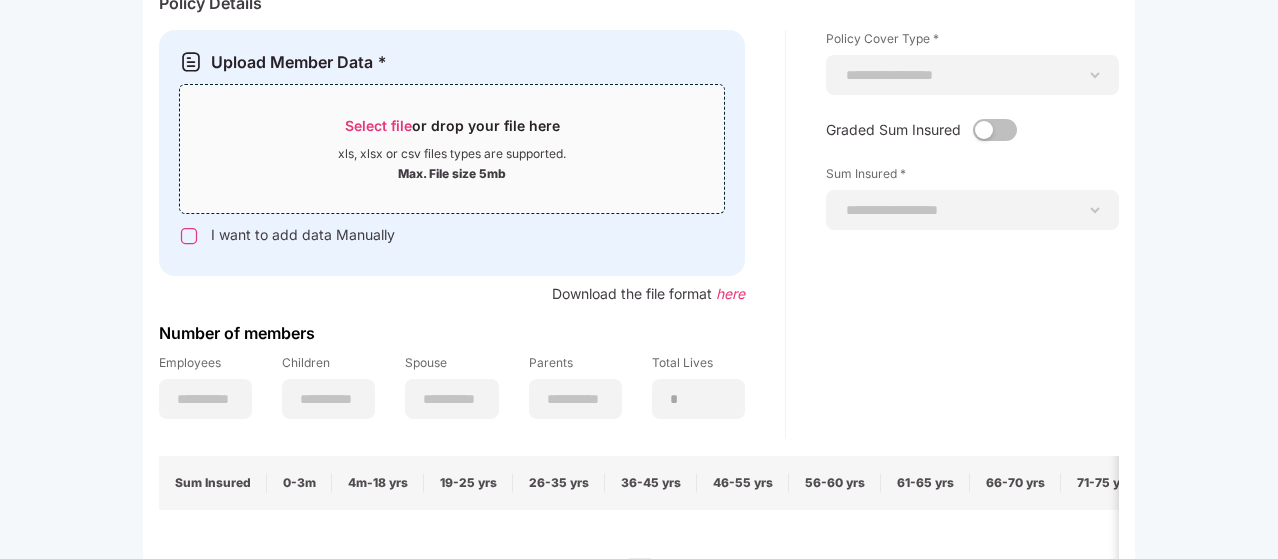 scroll, scrollTop: 136, scrollLeft: 1, axis: both 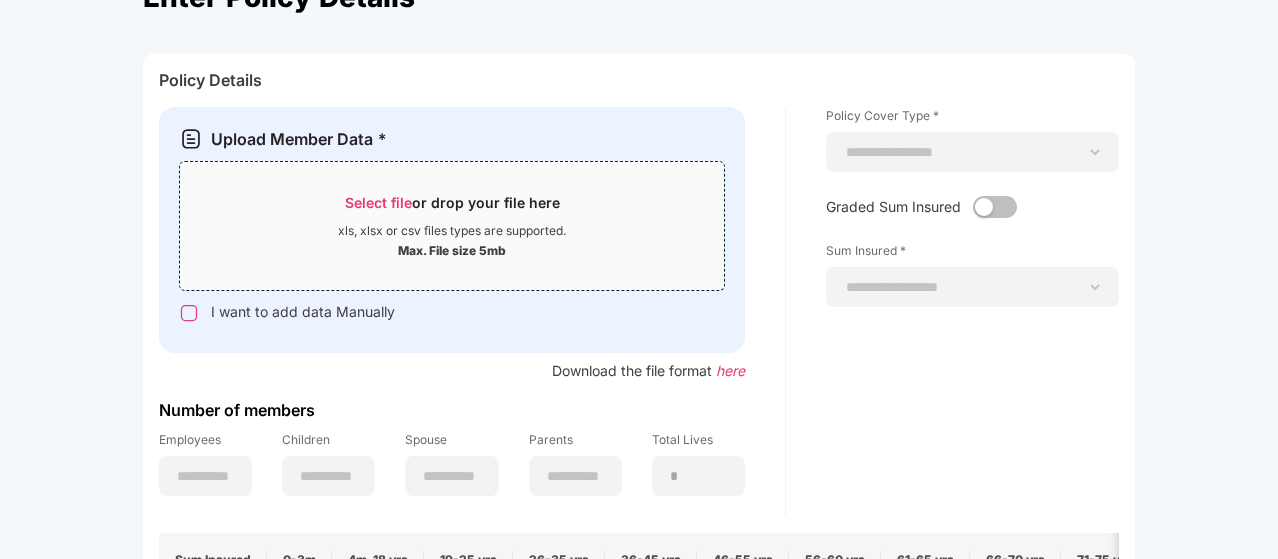click on "Select file  or drop your file here" at bounding box center (452, 208) 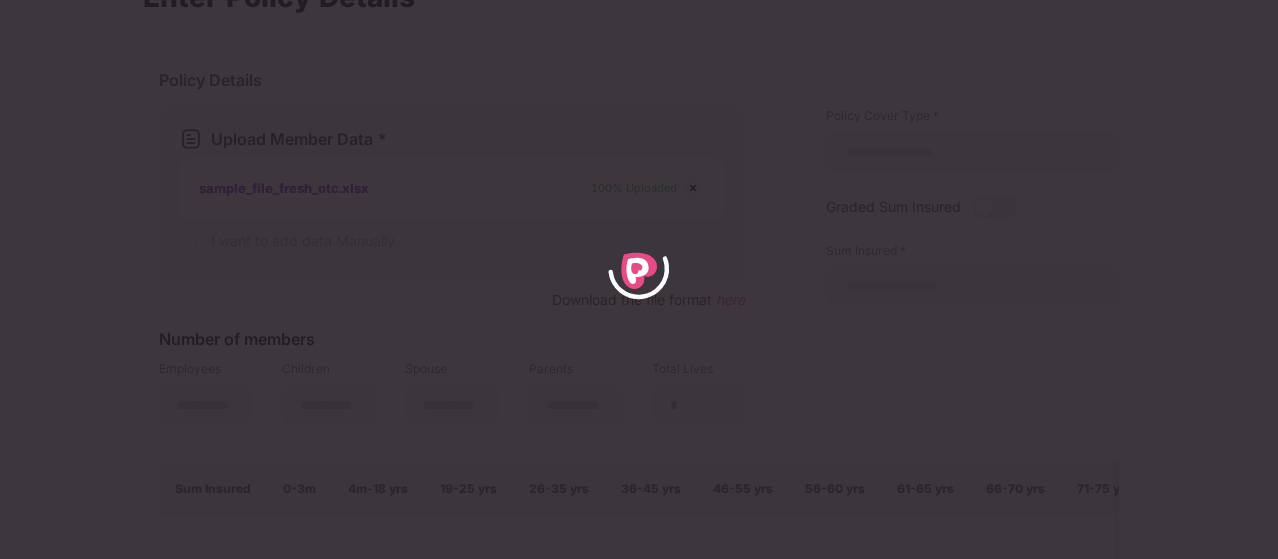 type on "***" 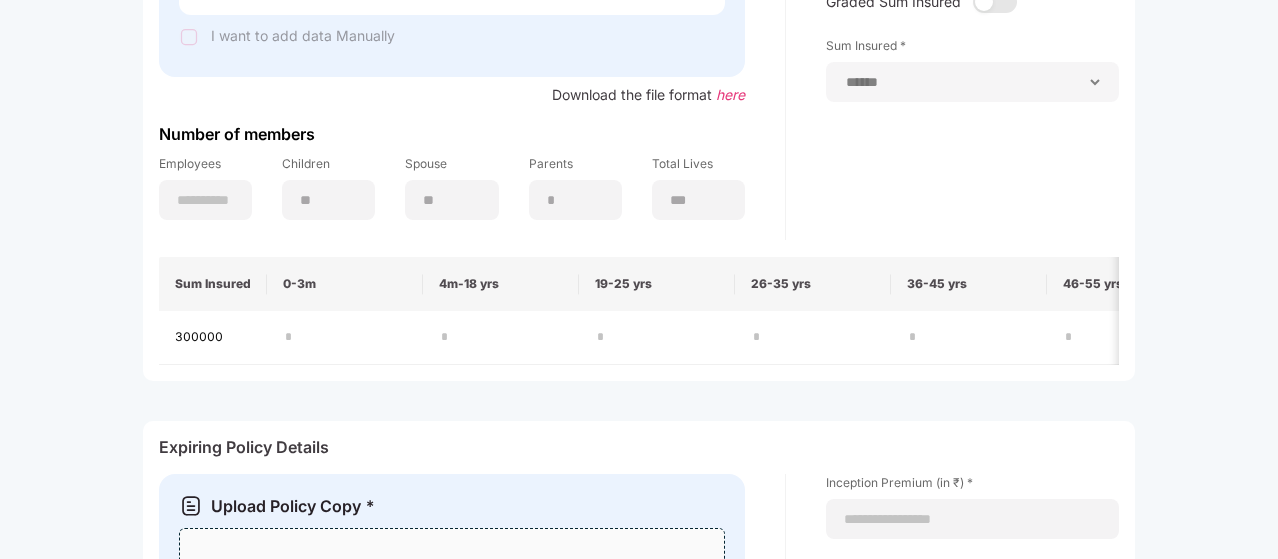 scroll, scrollTop: 343, scrollLeft: 1, axis: both 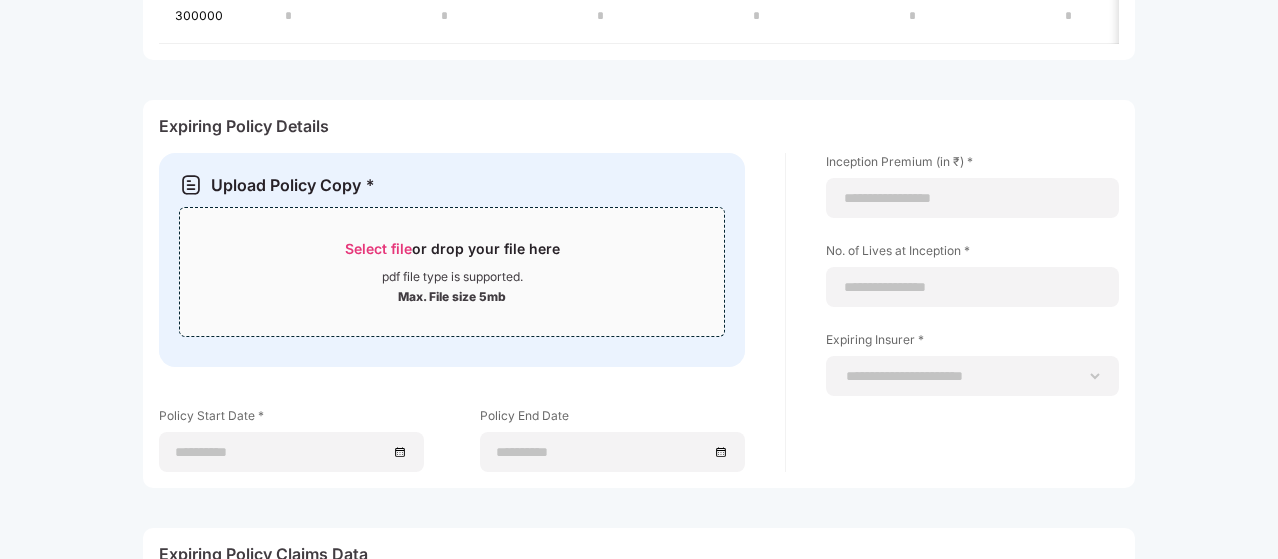 click on "pdf file type is supported." at bounding box center [452, 277] 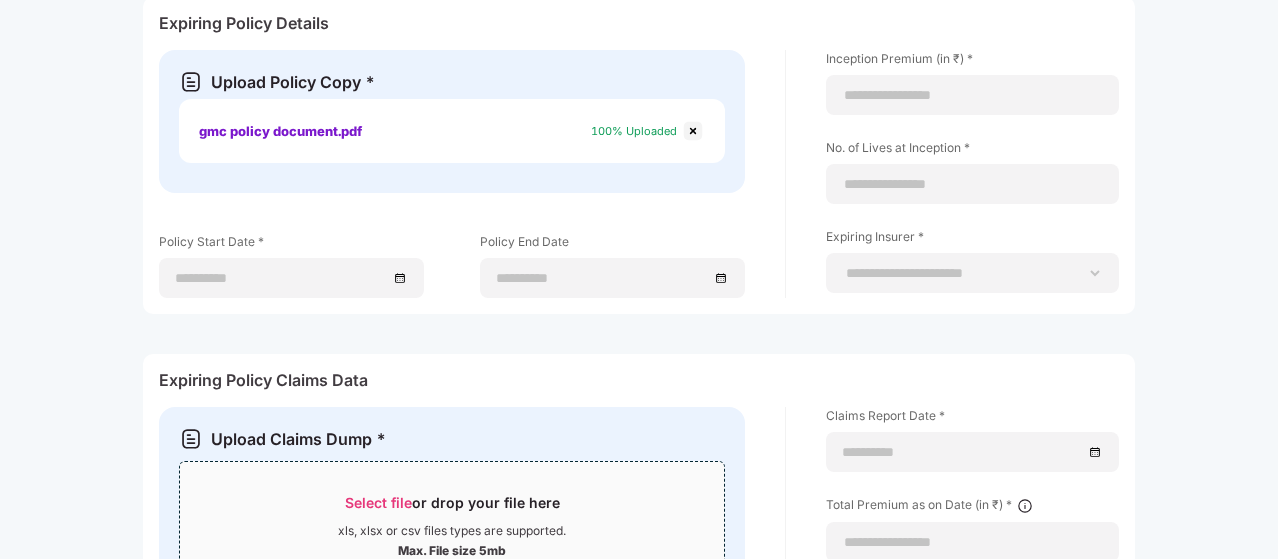 scroll, scrollTop: 766, scrollLeft: 1, axis: both 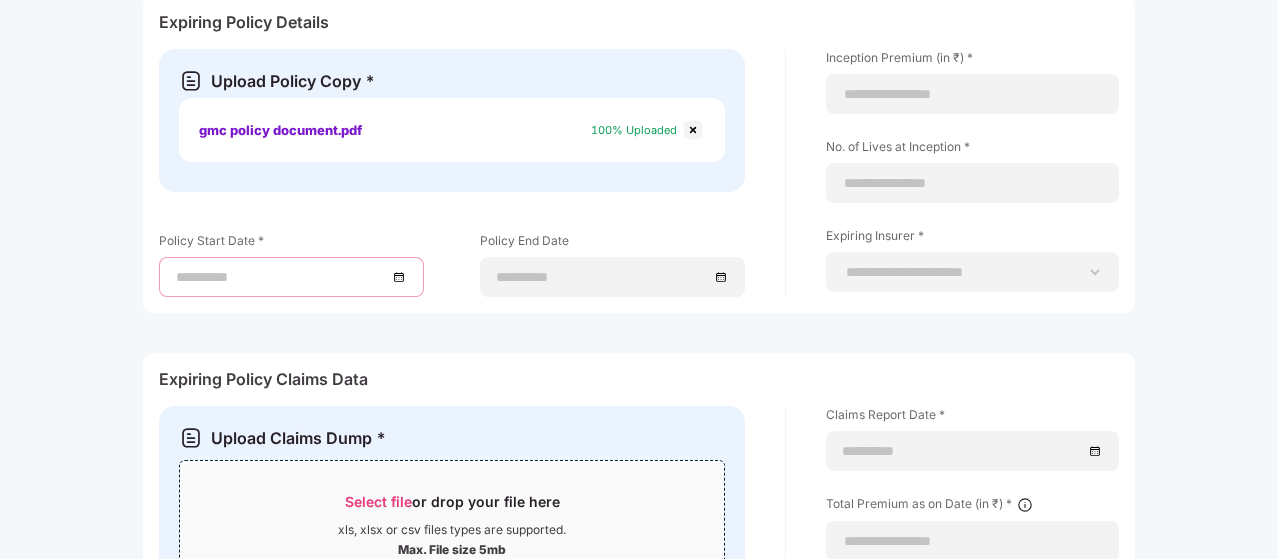 click at bounding box center [281, 277] 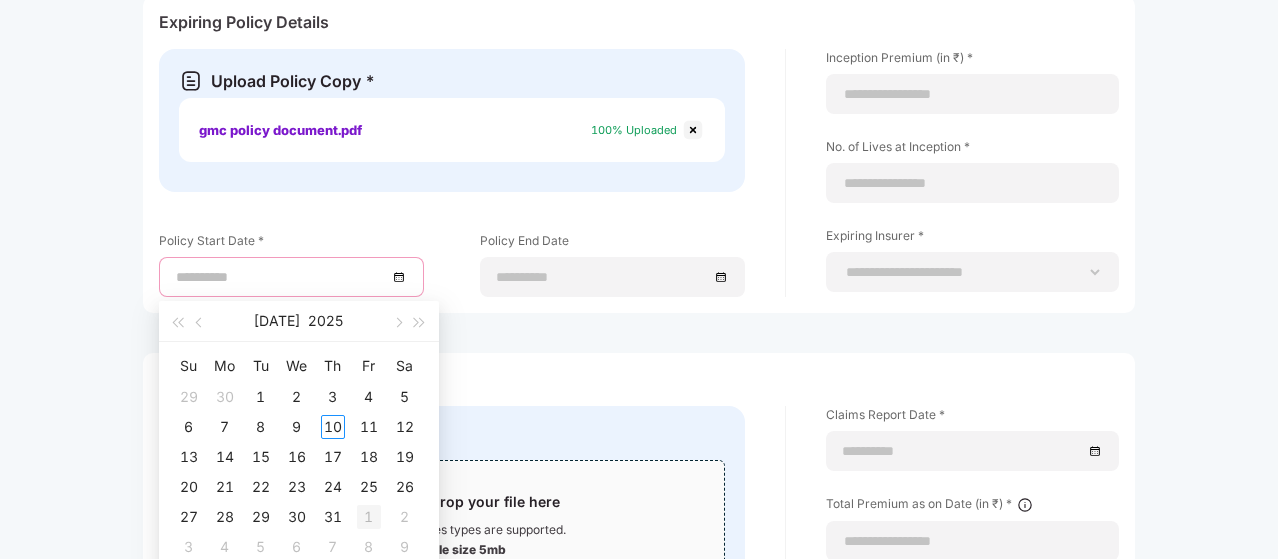 type on "**********" 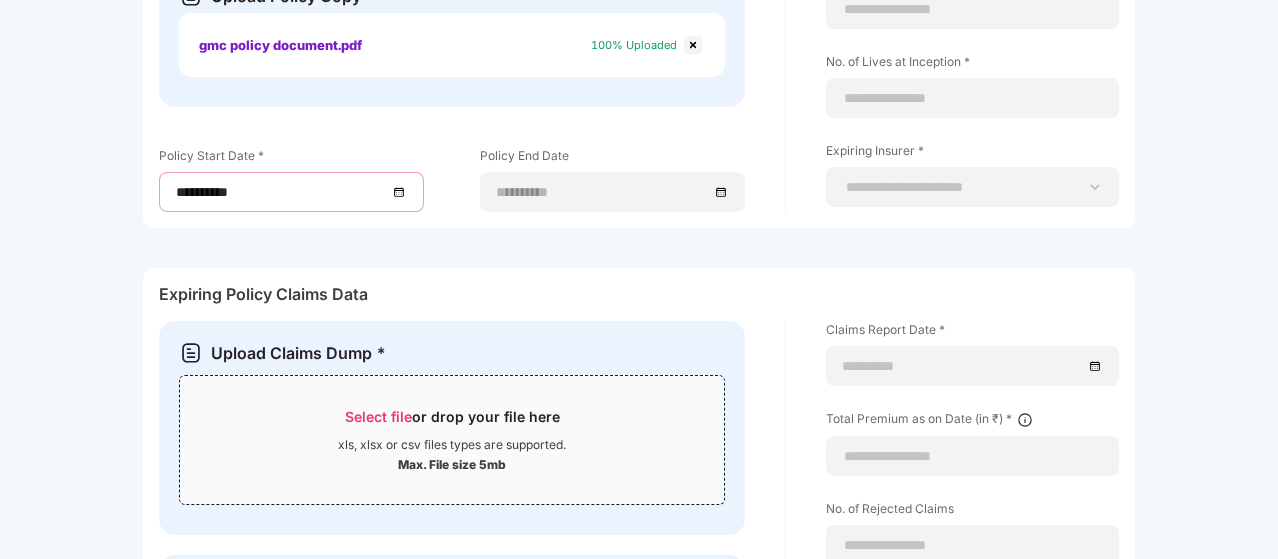 scroll, scrollTop: 903, scrollLeft: 1, axis: both 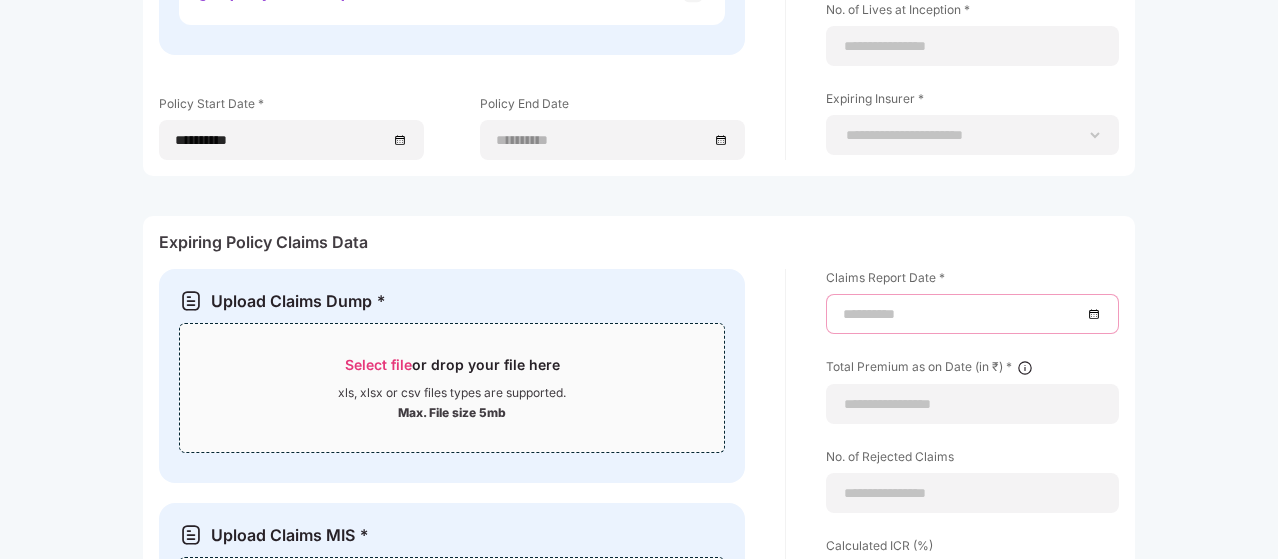 click at bounding box center [962, 314] 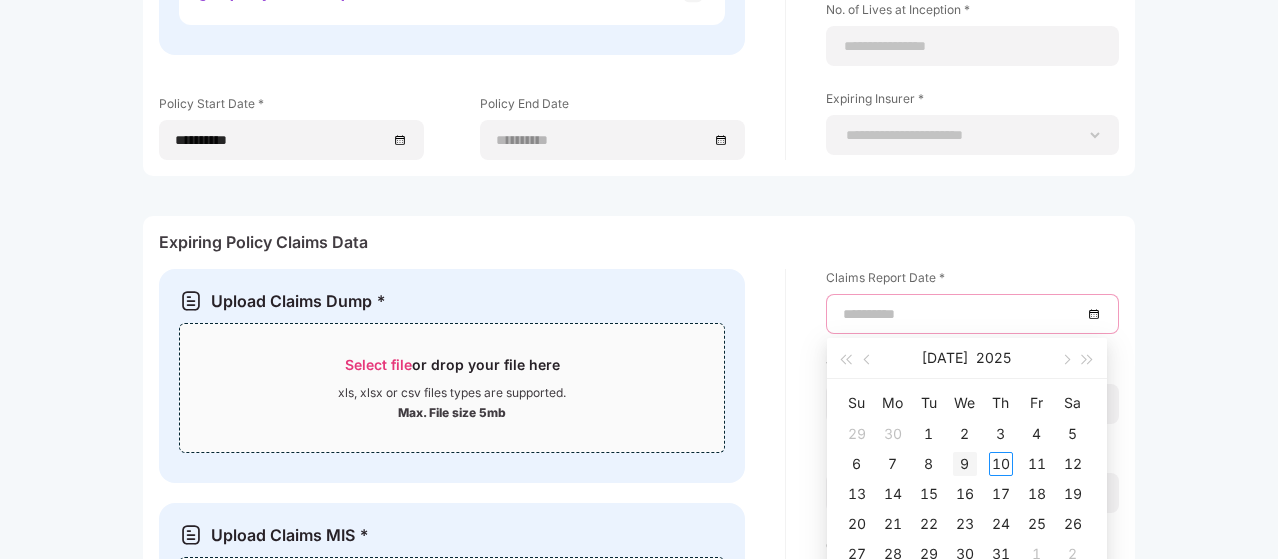 type on "**********" 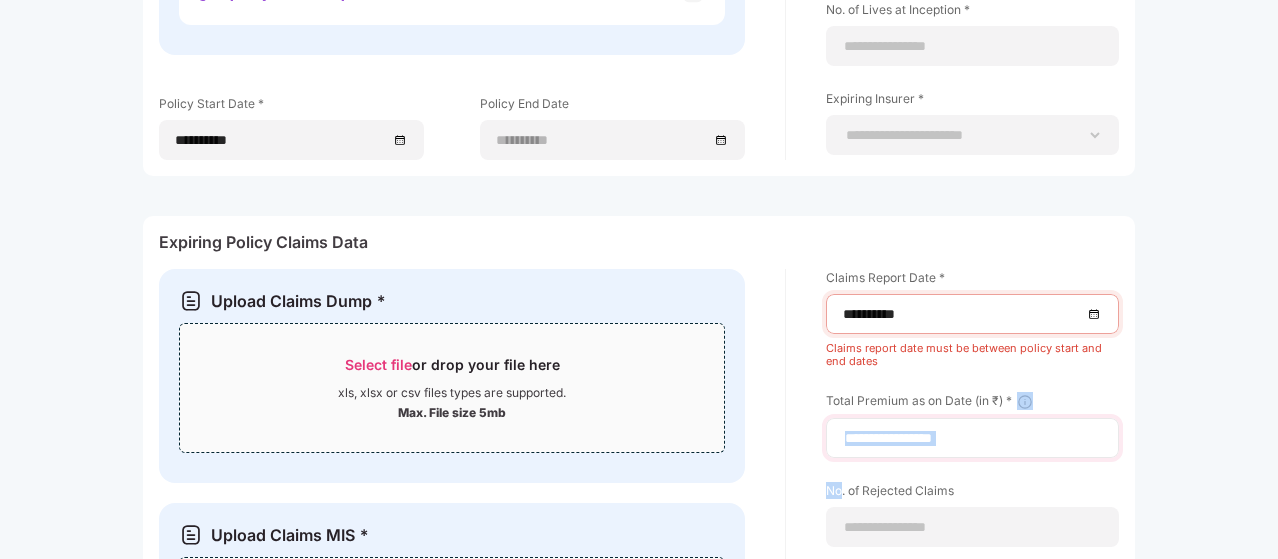click at bounding box center [972, 438] 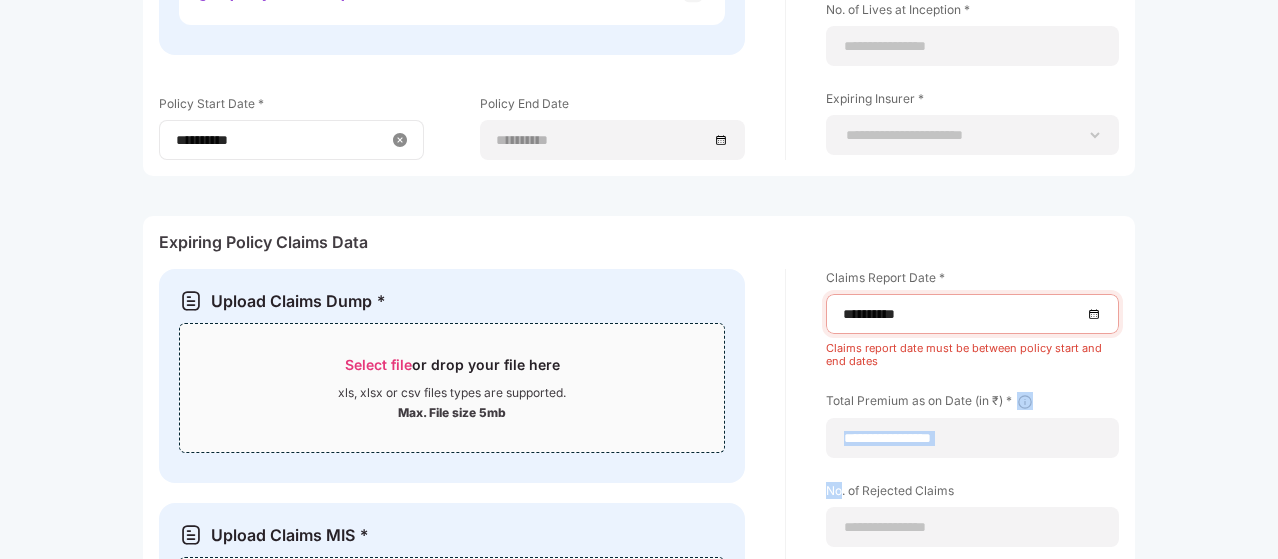 type 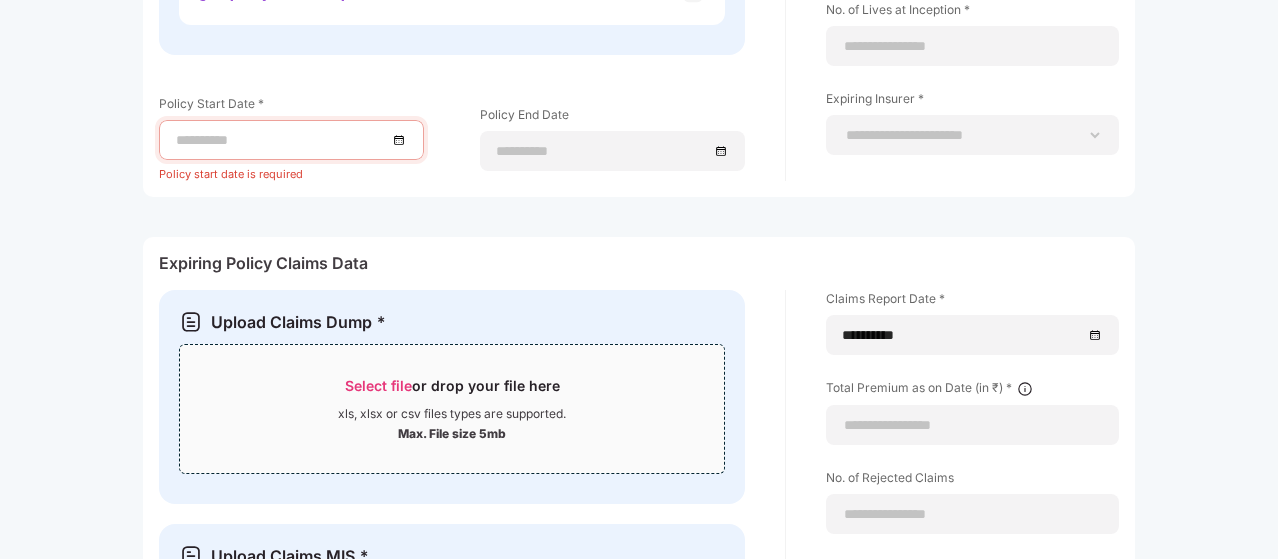 click at bounding box center (291, 140) 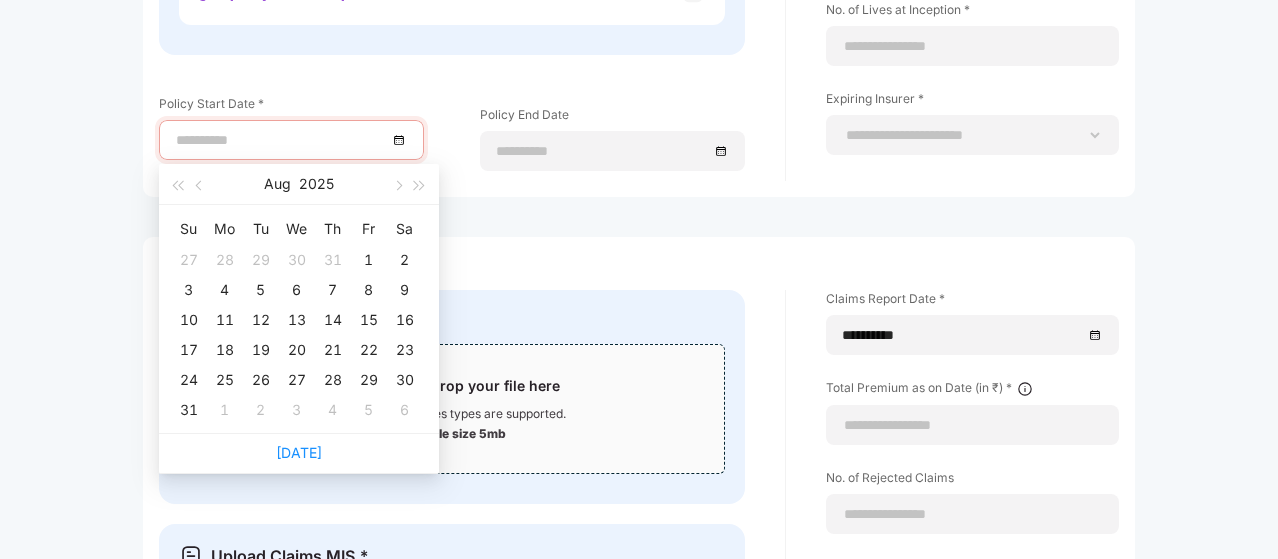 click at bounding box center (281, 140) 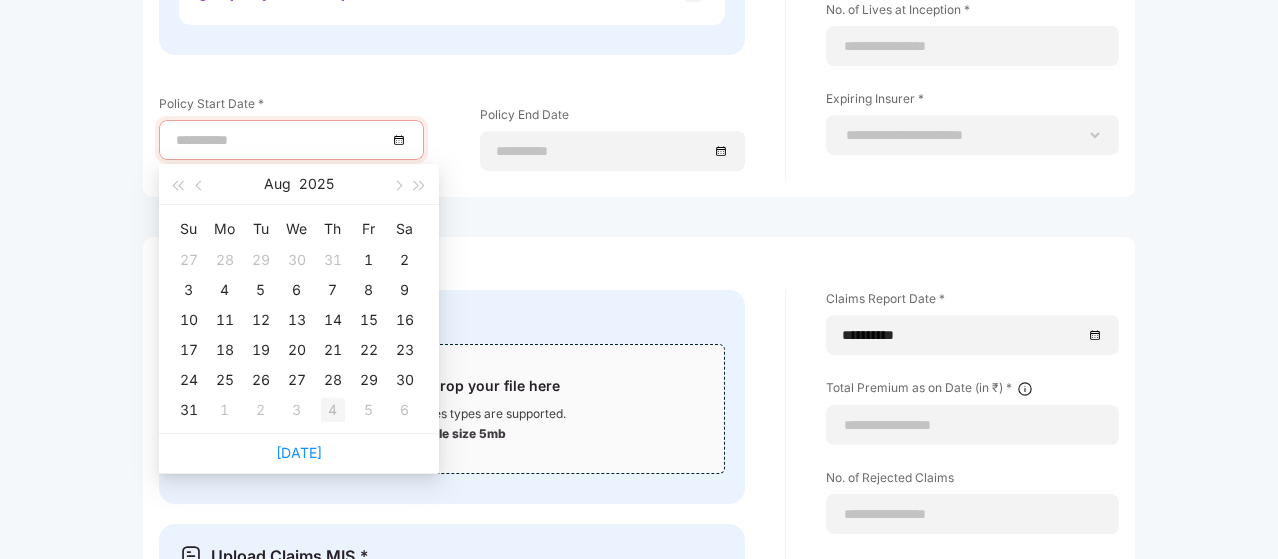 type on "**********" 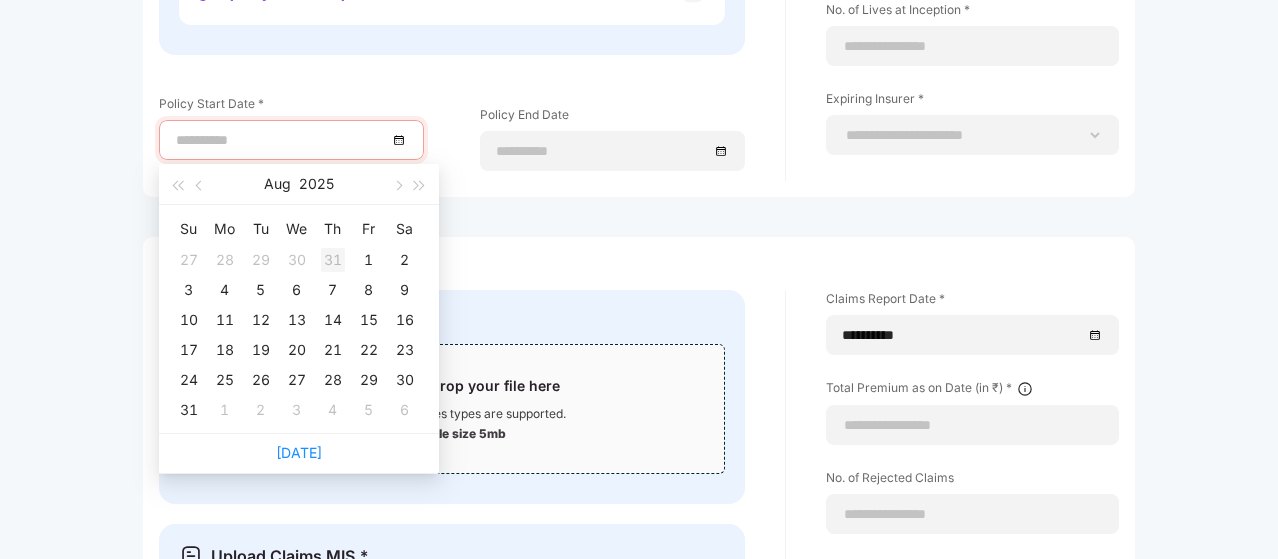 type on "**********" 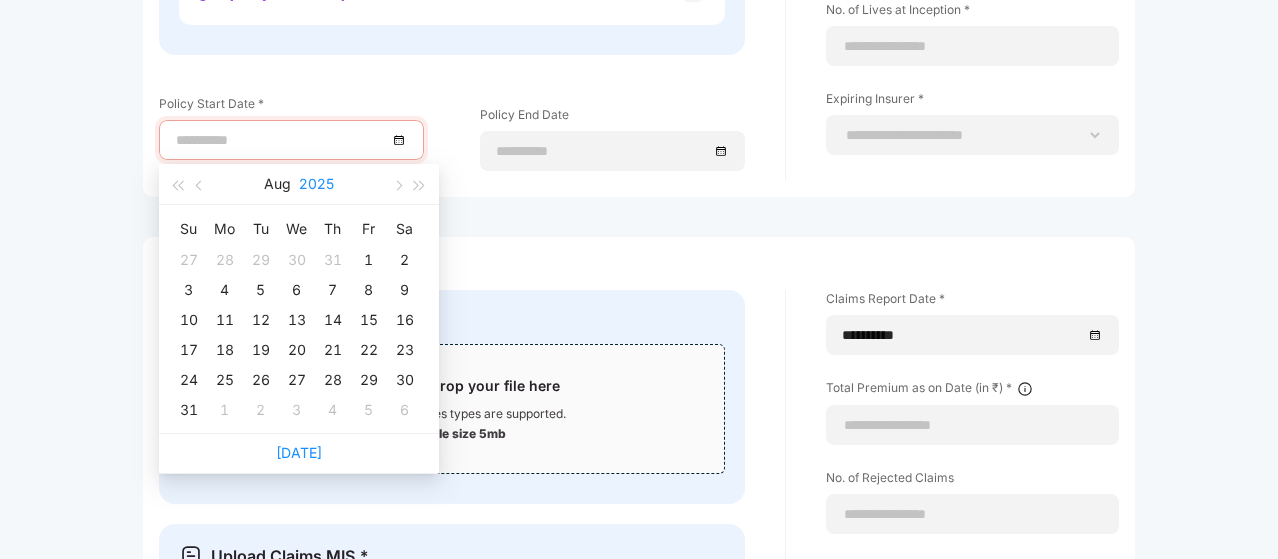 click on "2025" at bounding box center [316, 184] 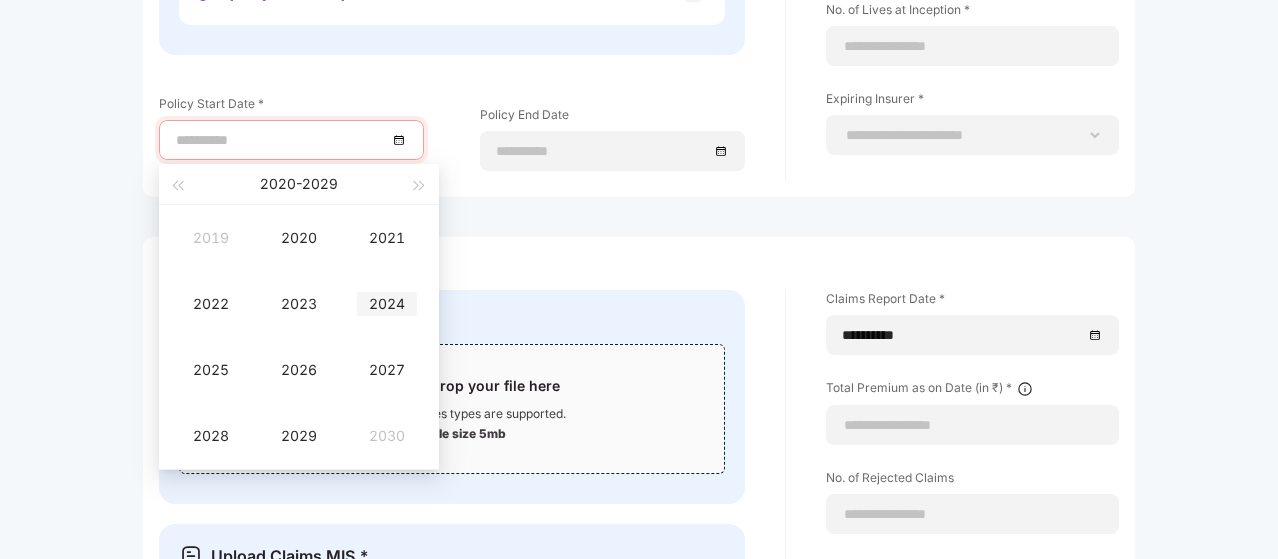 type on "**********" 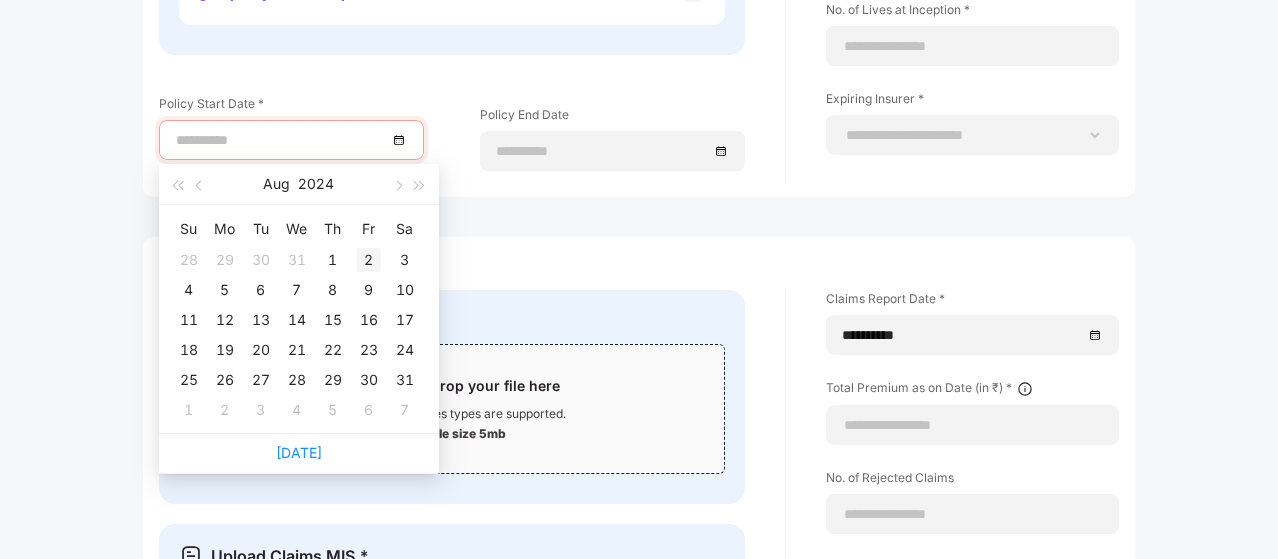 type on "**********" 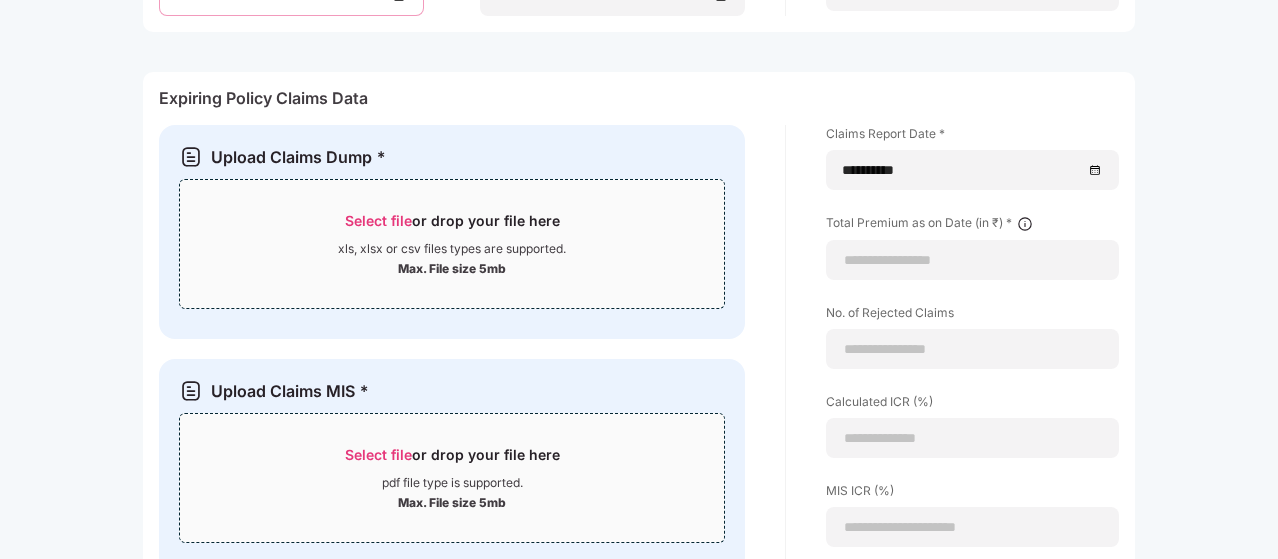scroll, scrollTop: 1048, scrollLeft: 1, axis: both 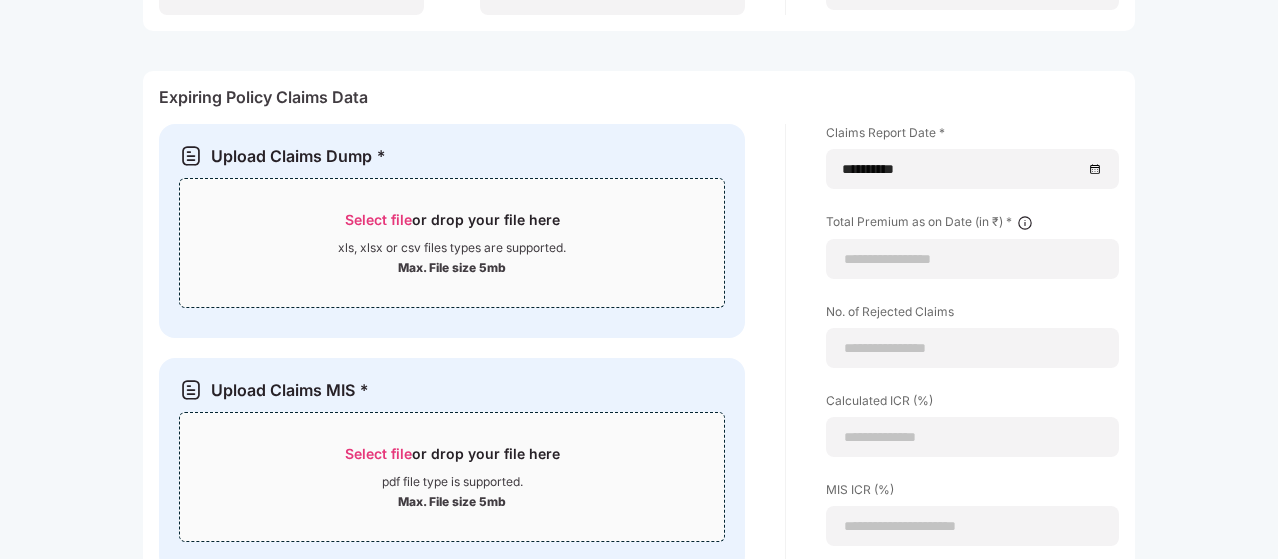 click on "Select file  or drop your file here" at bounding box center (452, 225) 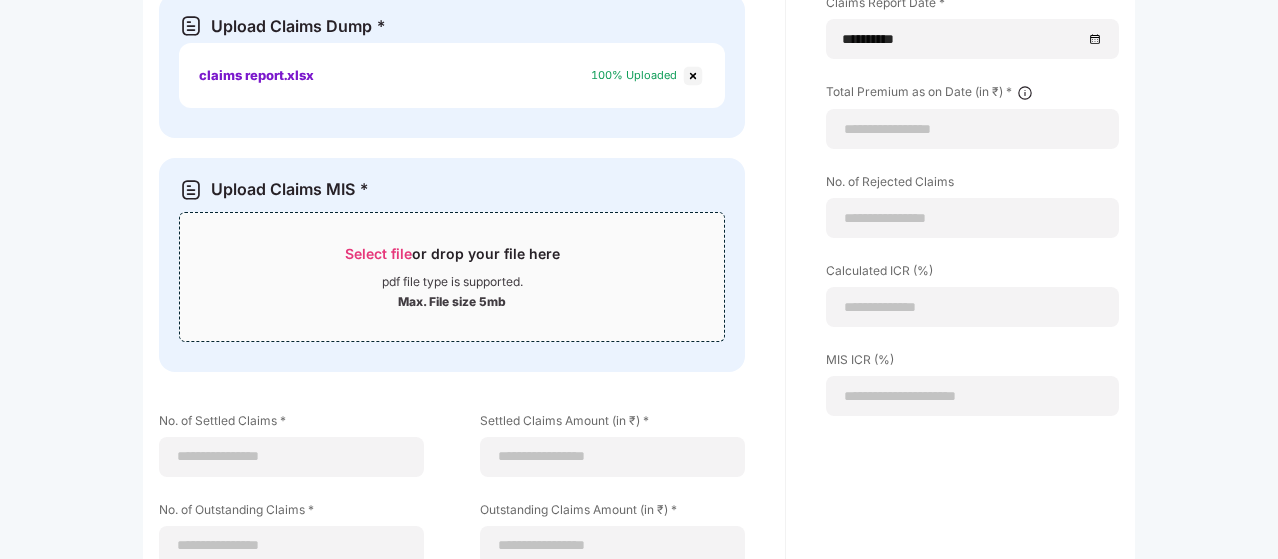 scroll, scrollTop: 1179, scrollLeft: 1, axis: both 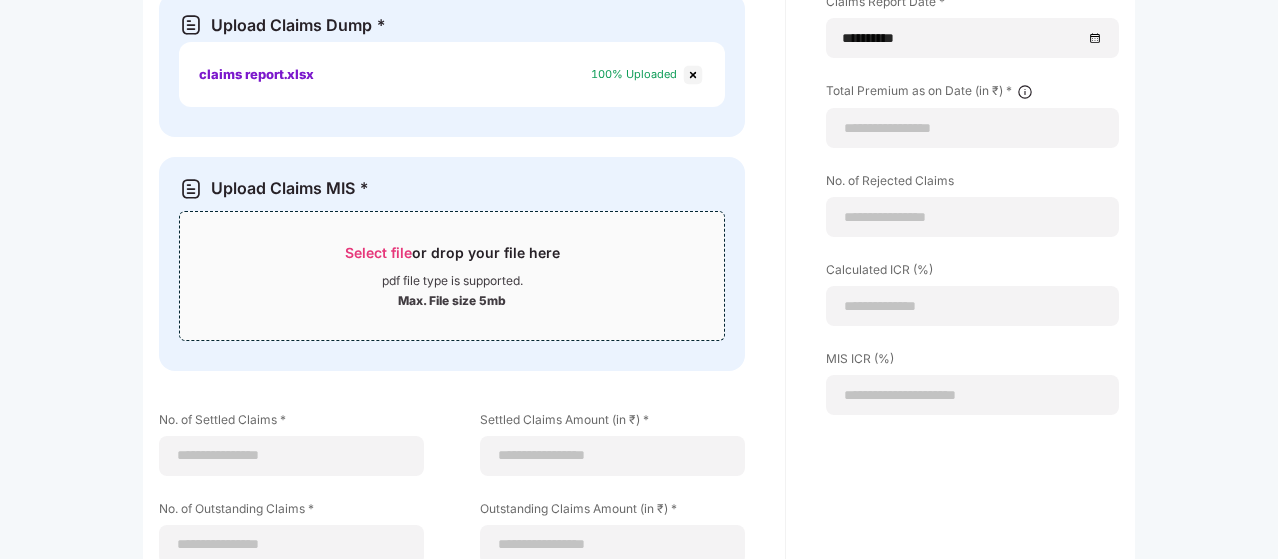 click on "Select file  or drop your file here pdf file type is supported. Max. File size 5mb" at bounding box center [452, 276] 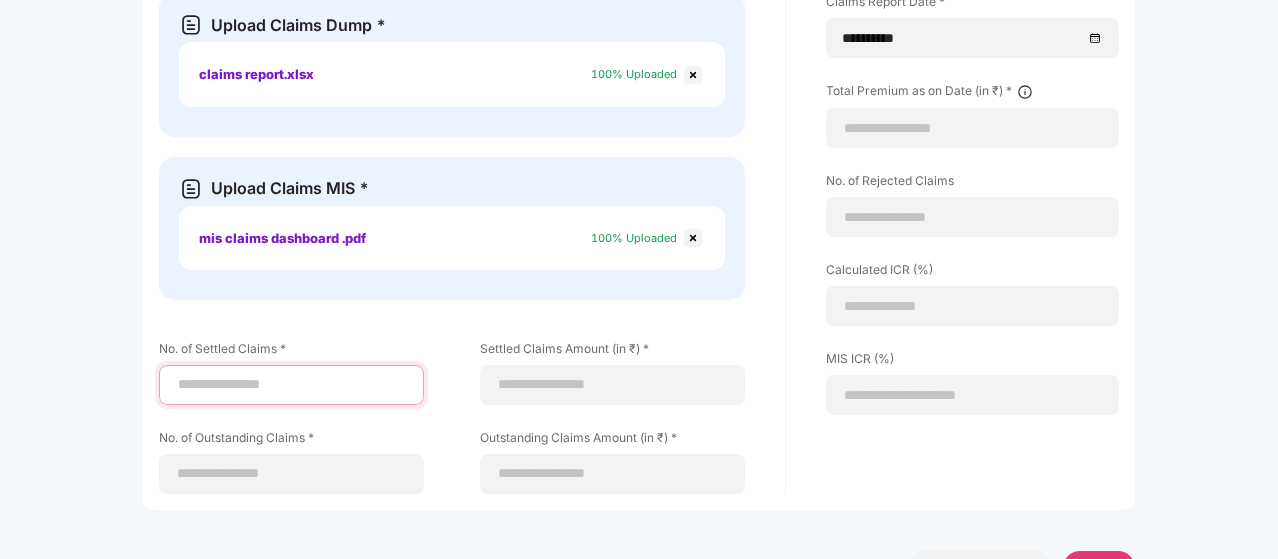 click at bounding box center [291, 384] 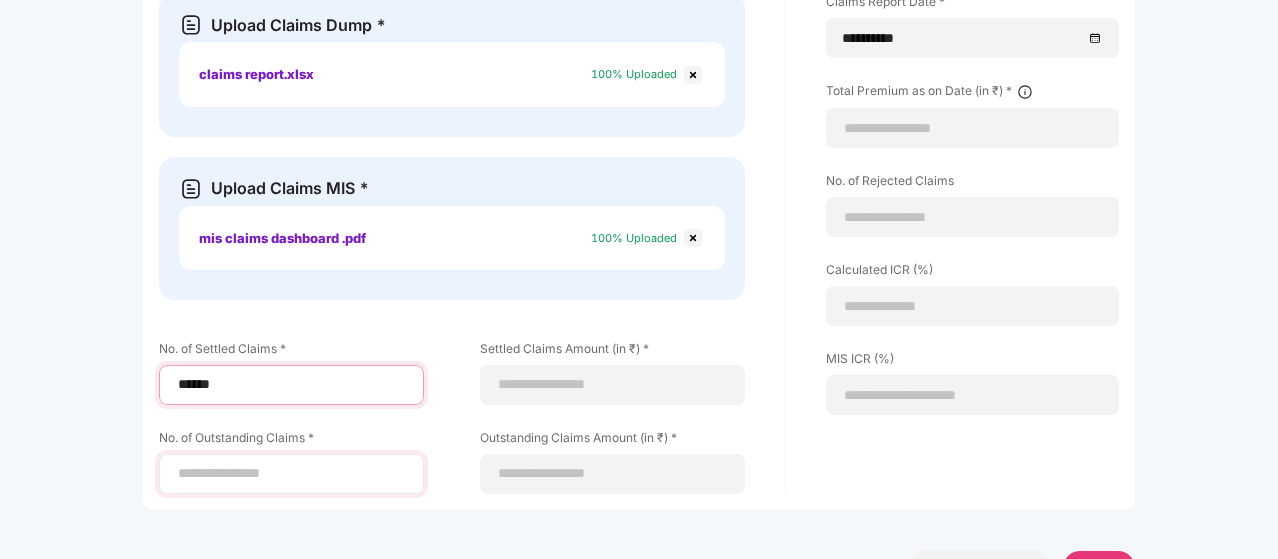type on "******" 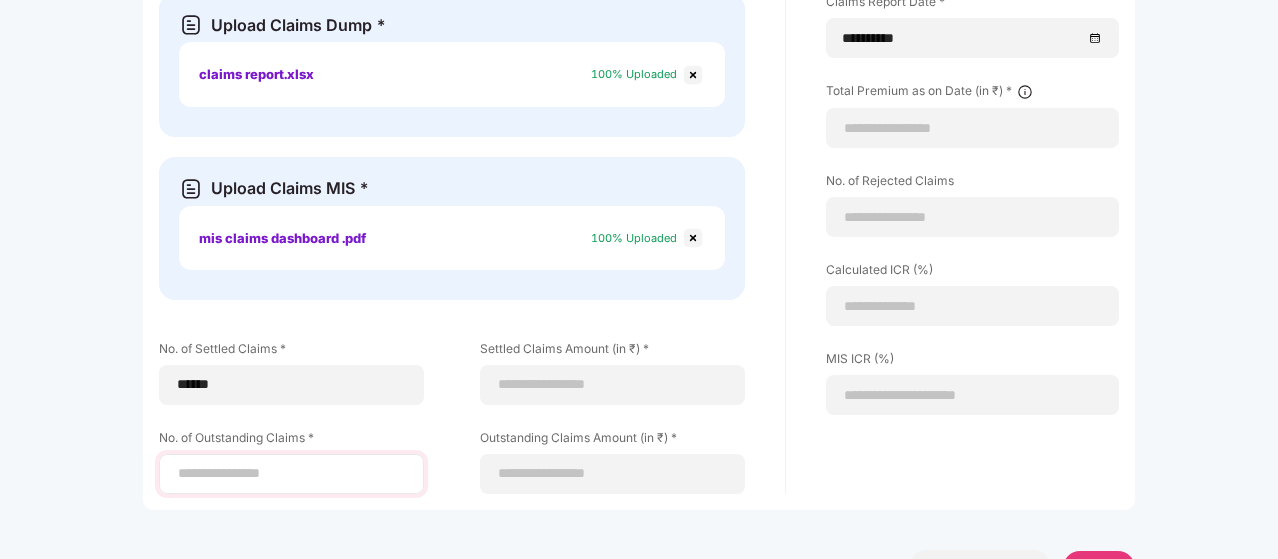 click at bounding box center [291, 474] 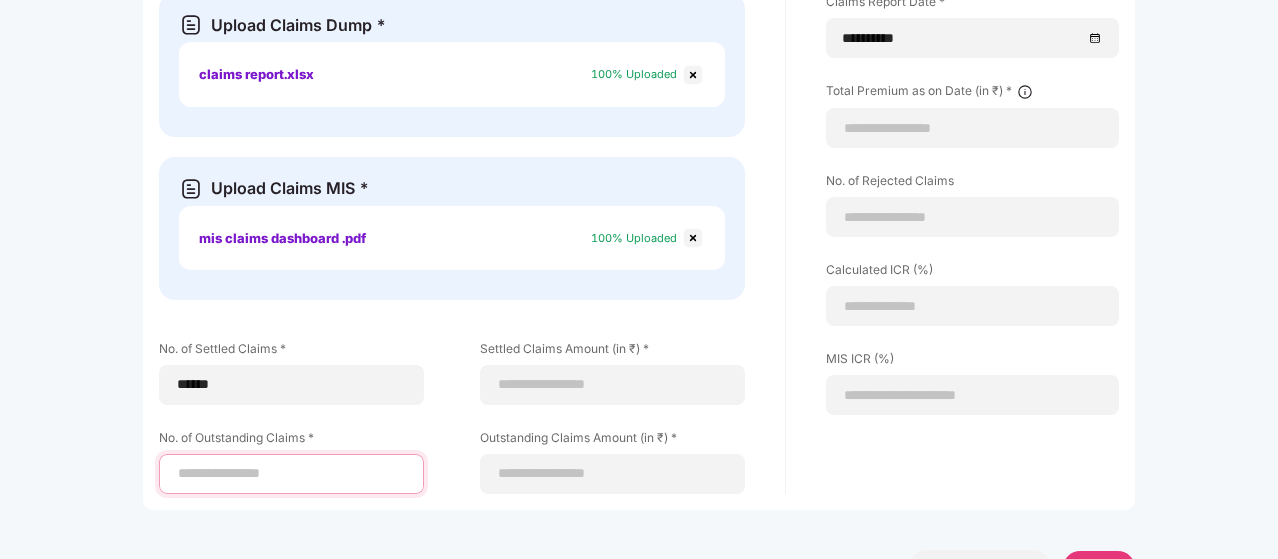 click at bounding box center (291, 473) 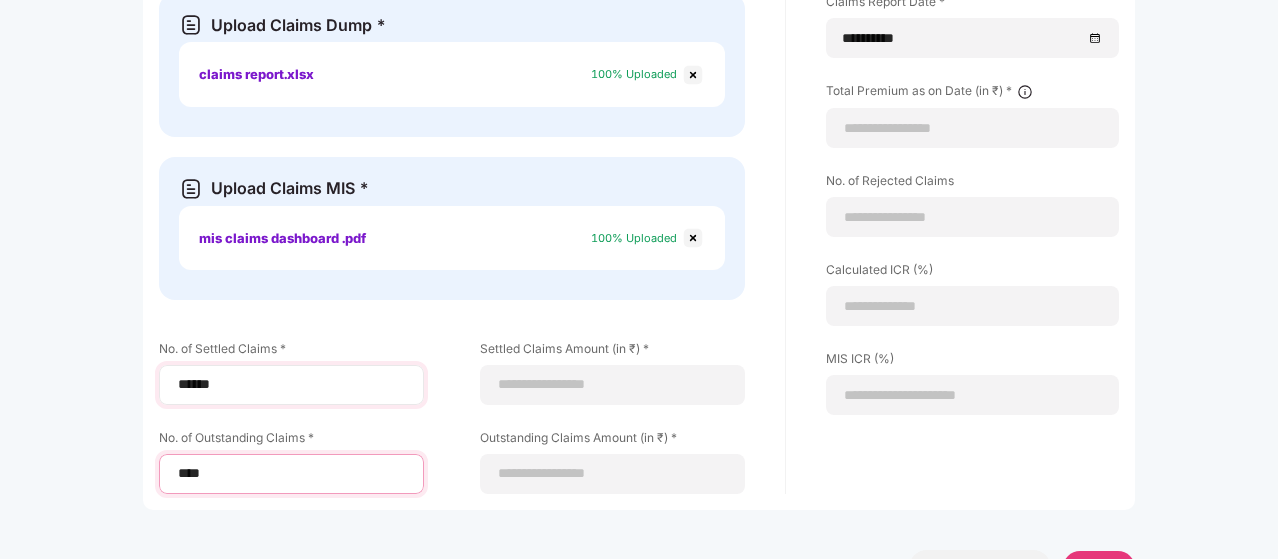 type on "****" 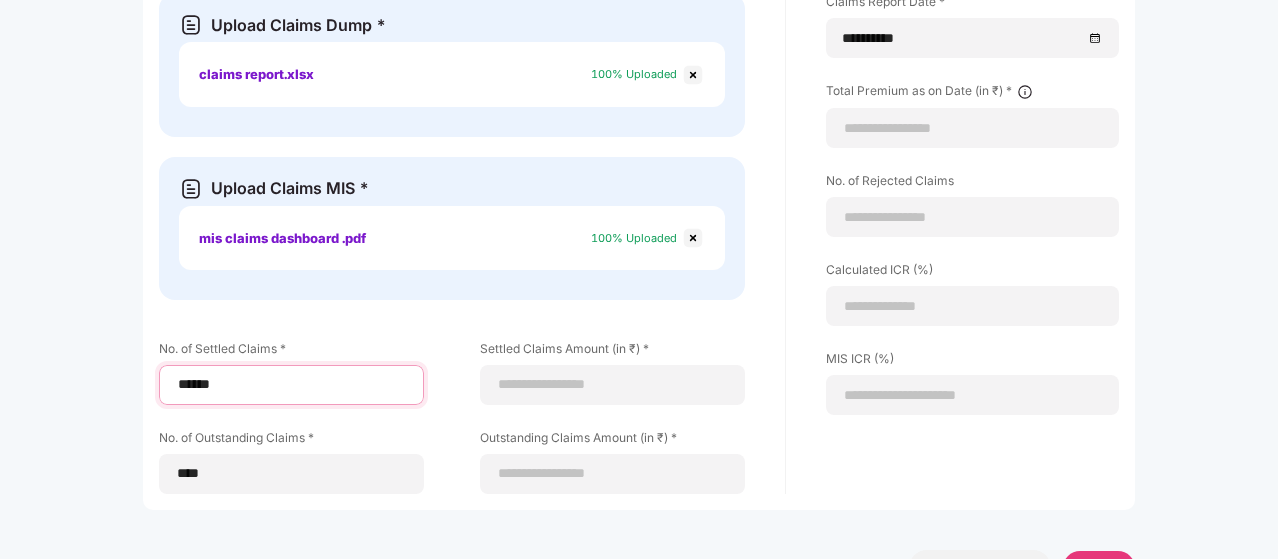 drag, startPoint x: 254, startPoint y: 385, endPoint x: 146, endPoint y: 392, distance: 108.226616 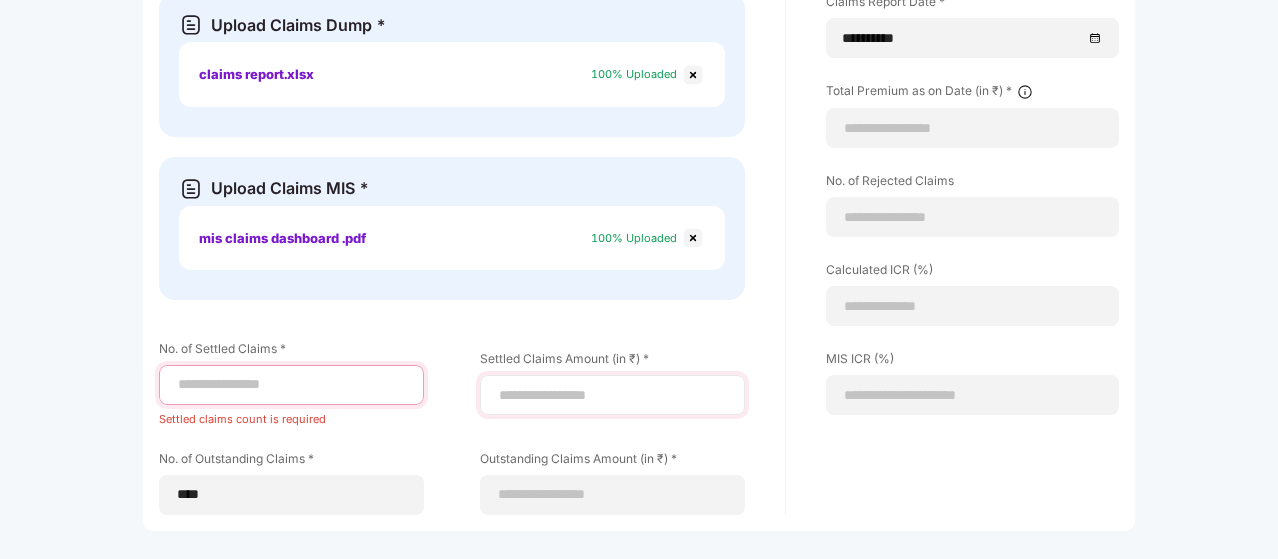 type 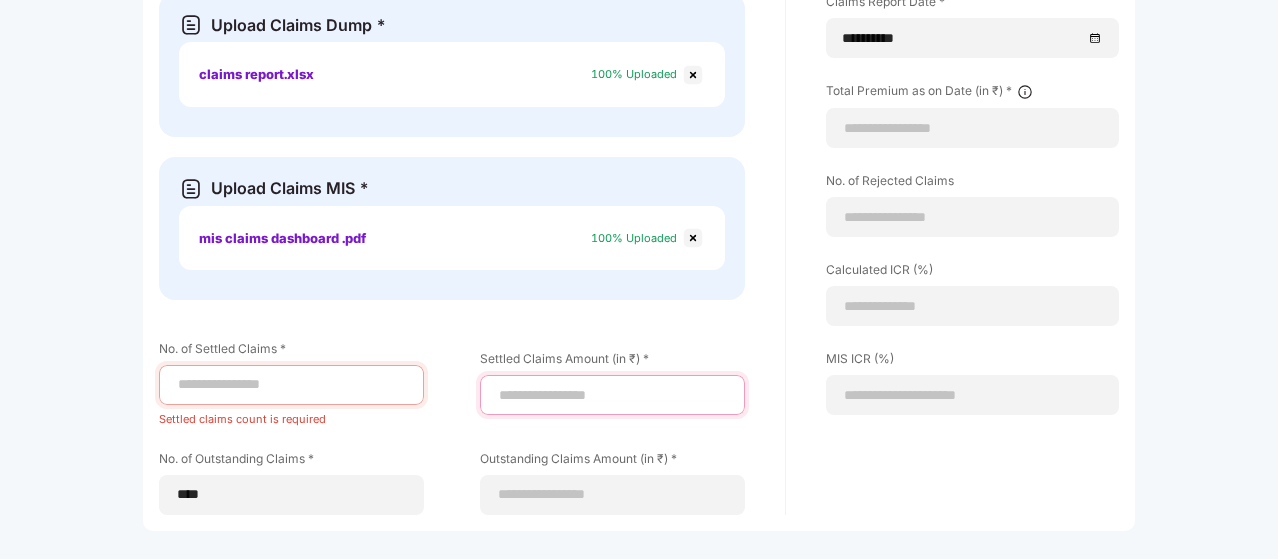 click at bounding box center [612, 395] 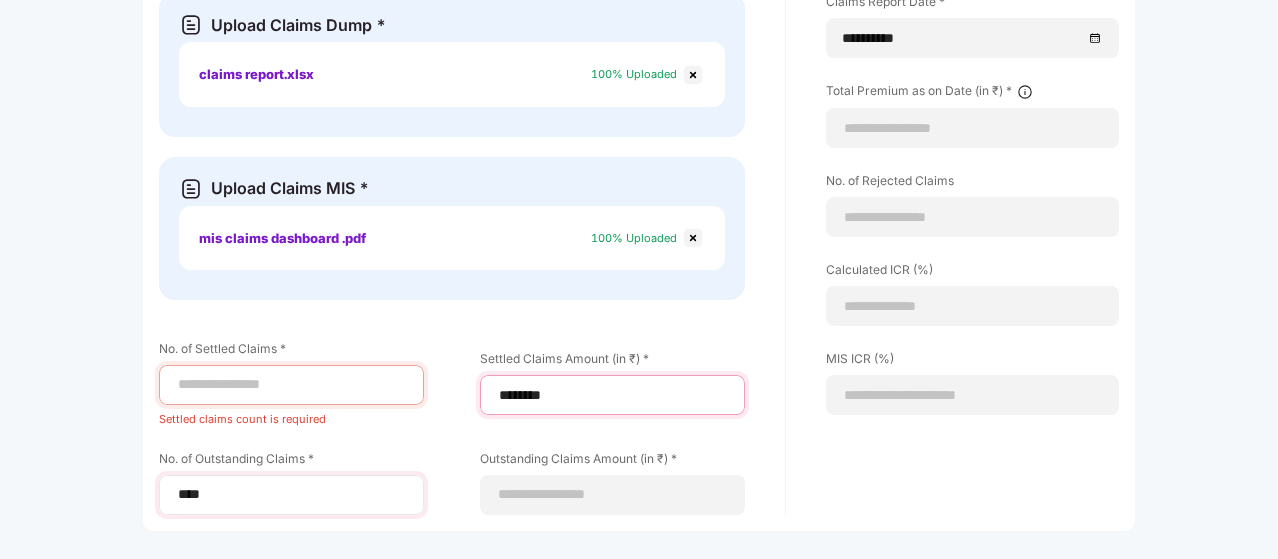 type on "********" 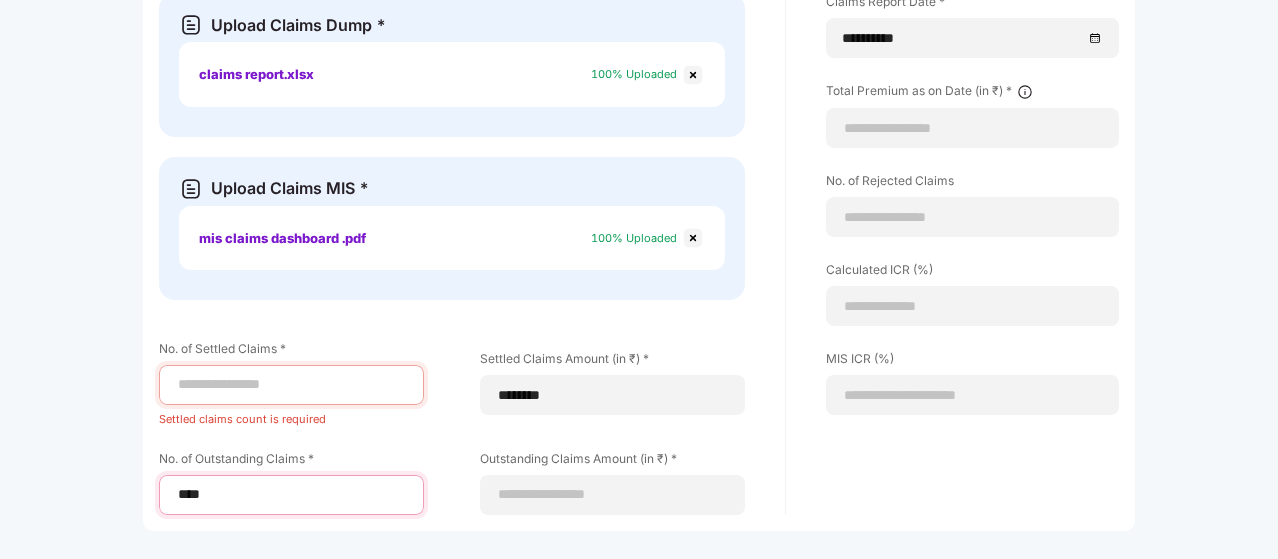 drag, startPoint x: 234, startPoint y: 490, endPoint x: 54, endPoint y: 502, distance: 180.39955 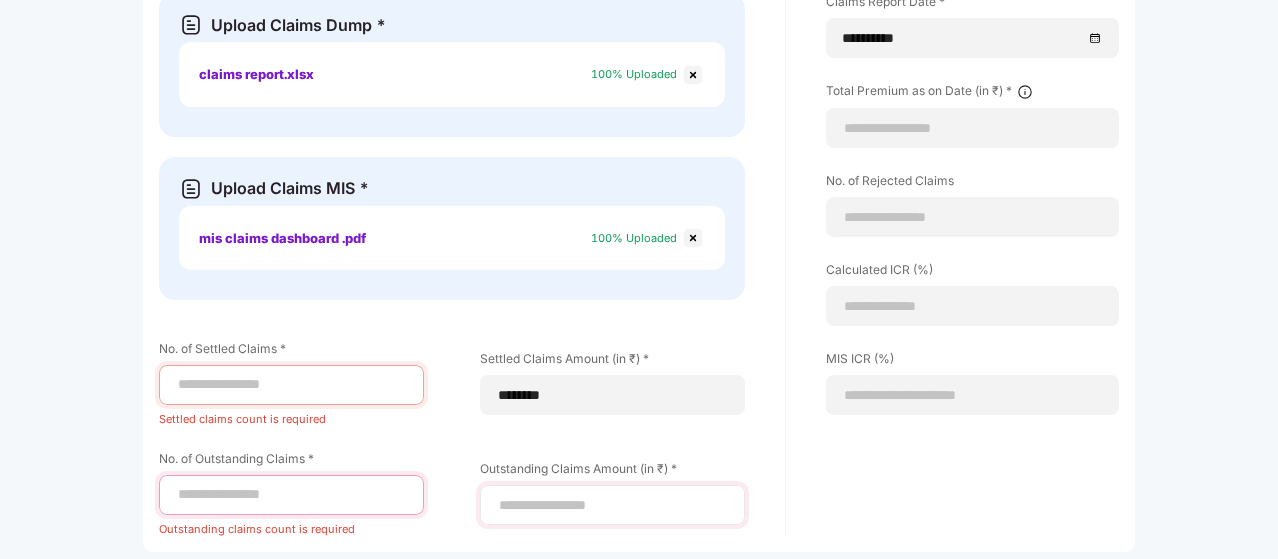 type 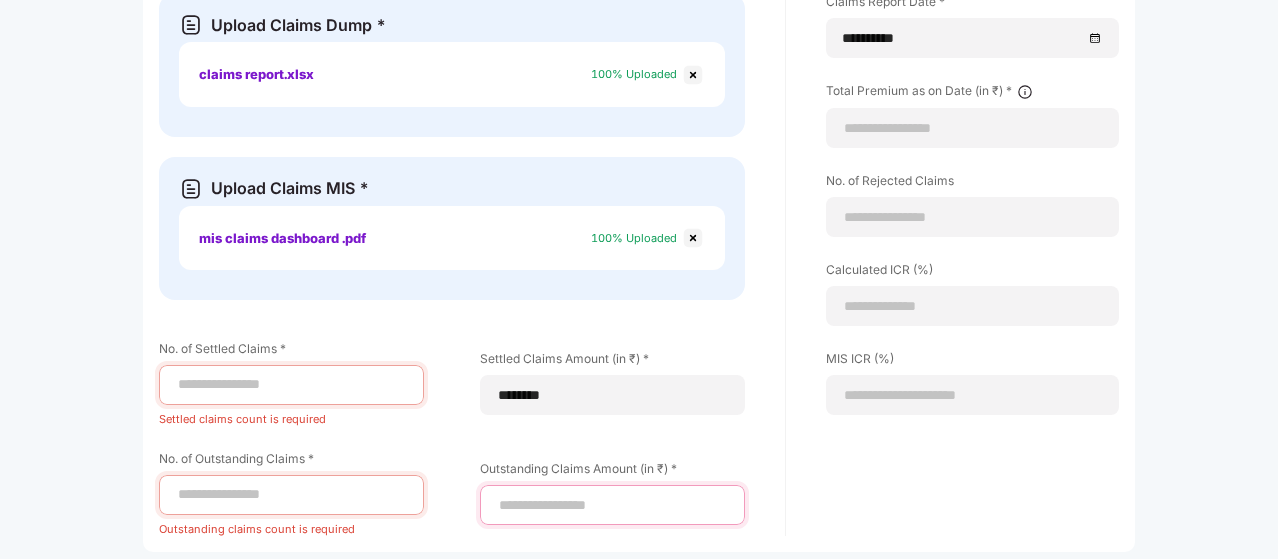 click at bounding box center (612, 505) 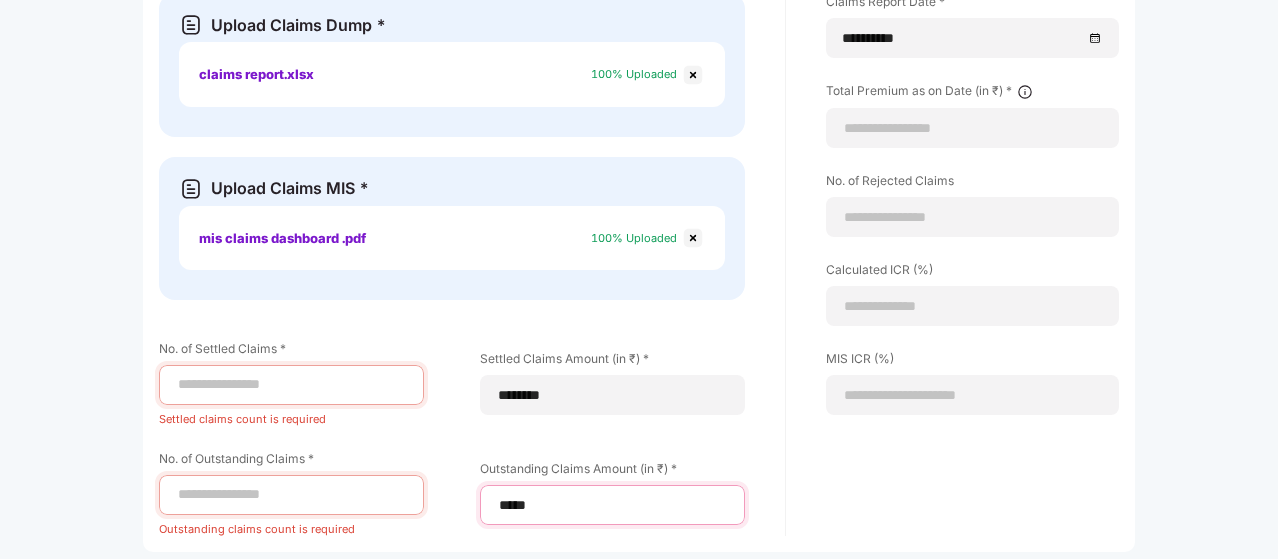 type on "*****" 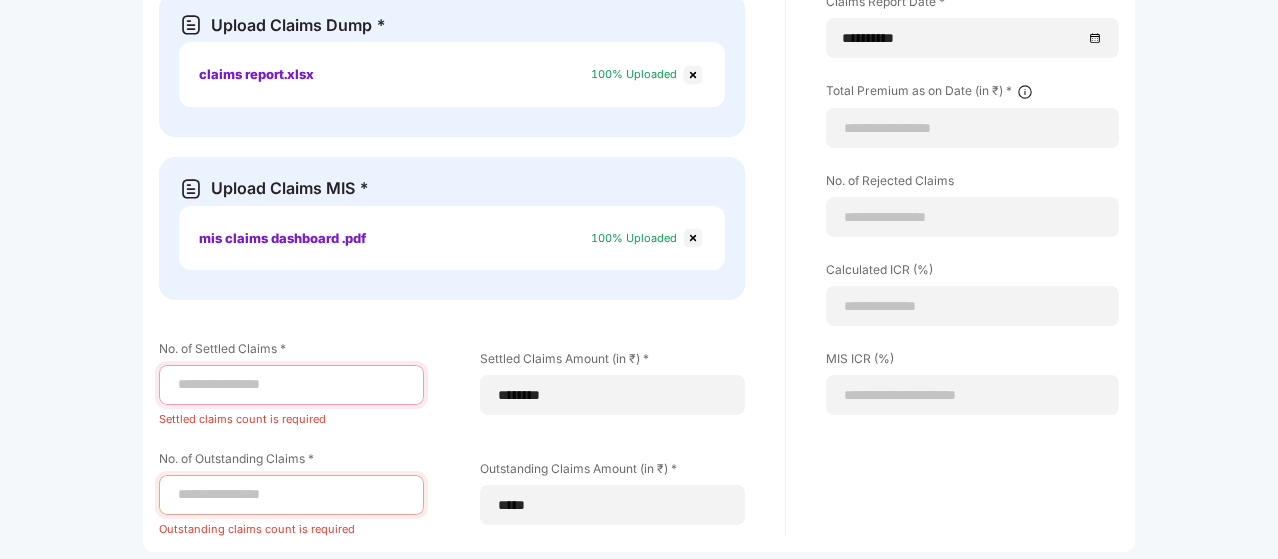 click at bounding box center [291, 384] 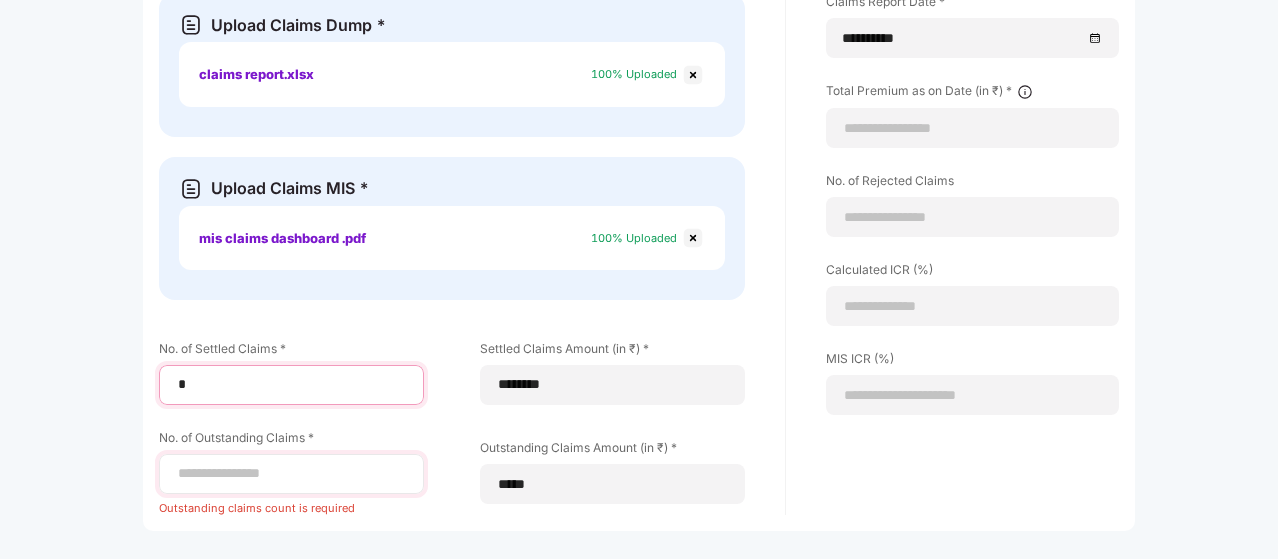 type on "*" 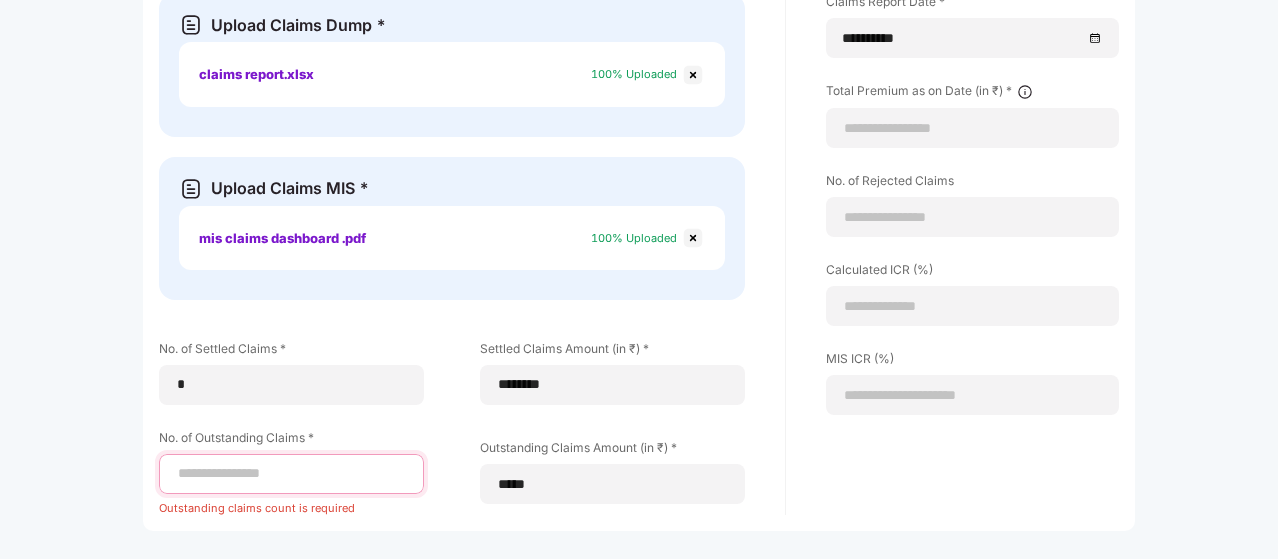 click at bounding box center (291, 473) 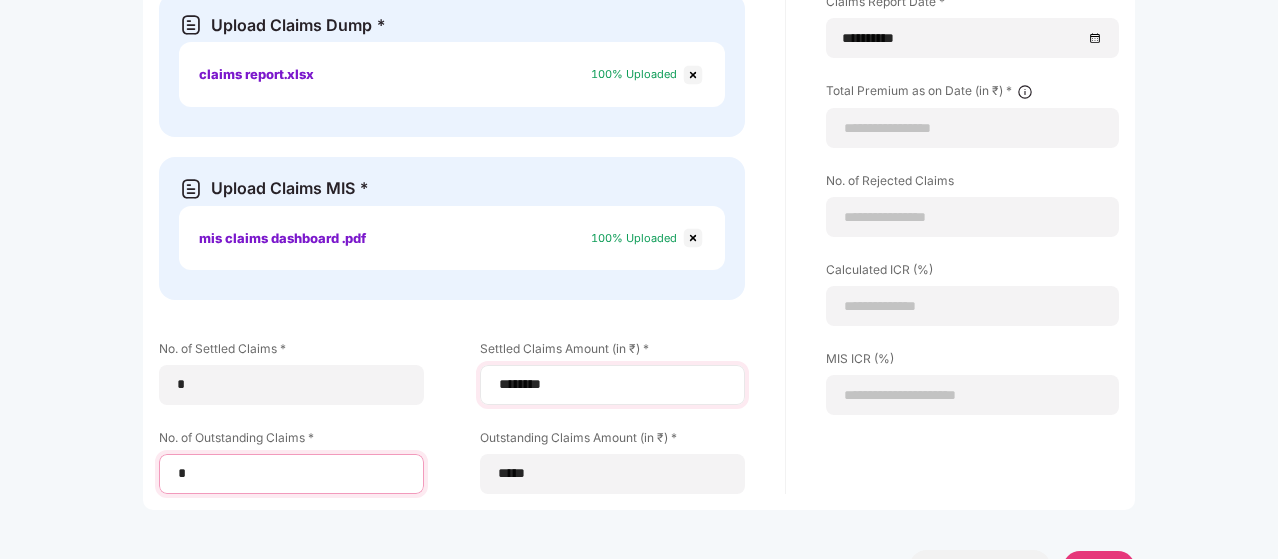 type on "*" 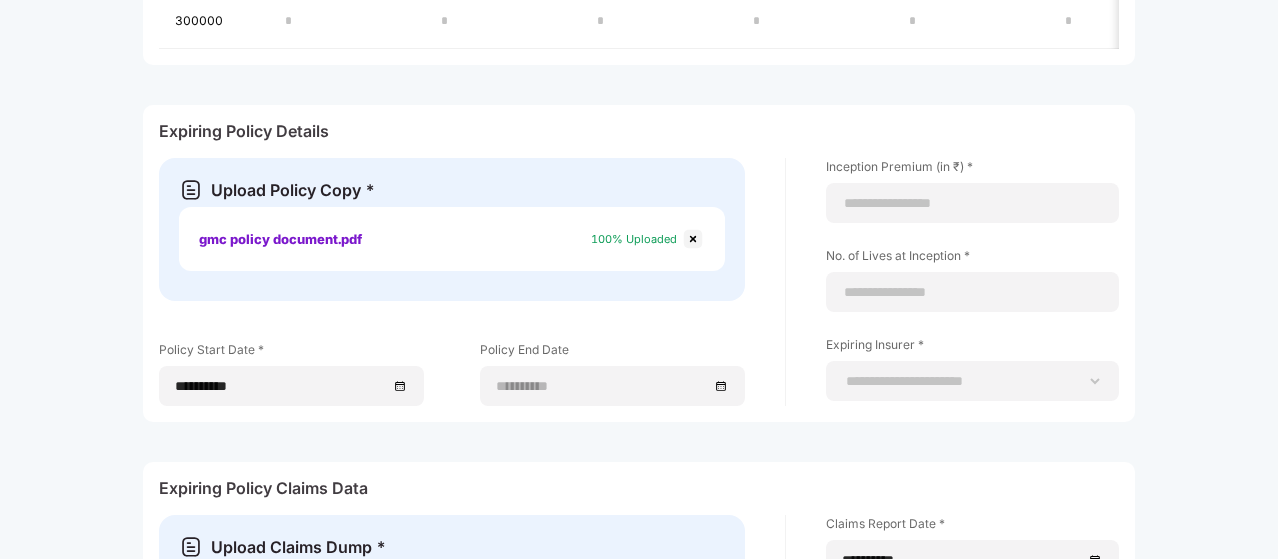 scroll, scrollTop: 701, scrollLeft: 1, axis: both 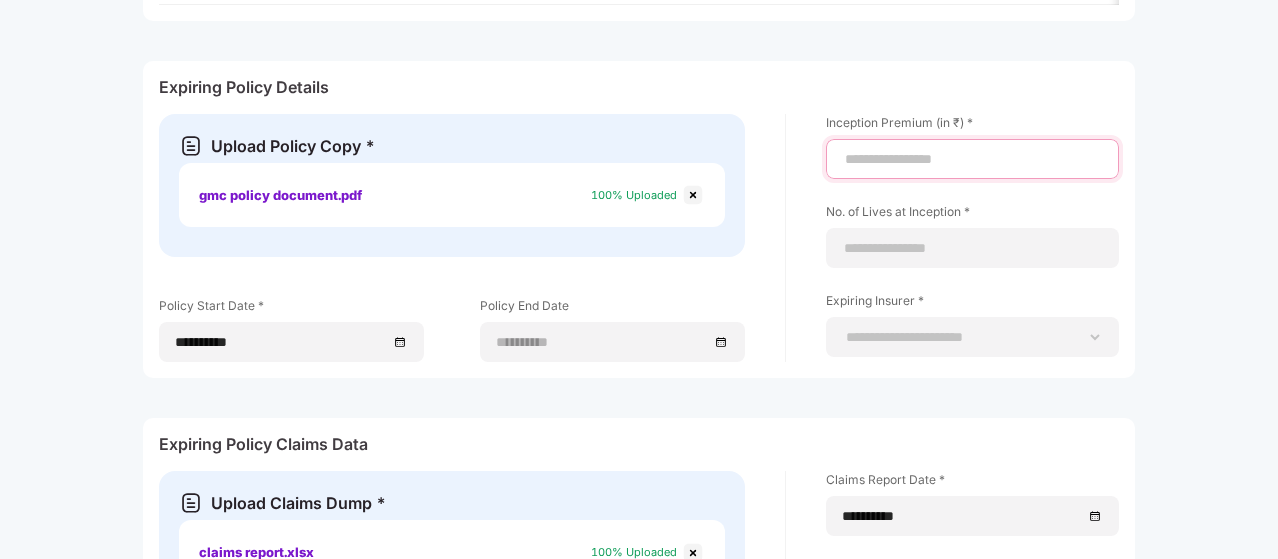click at bounding box center (972, 159) 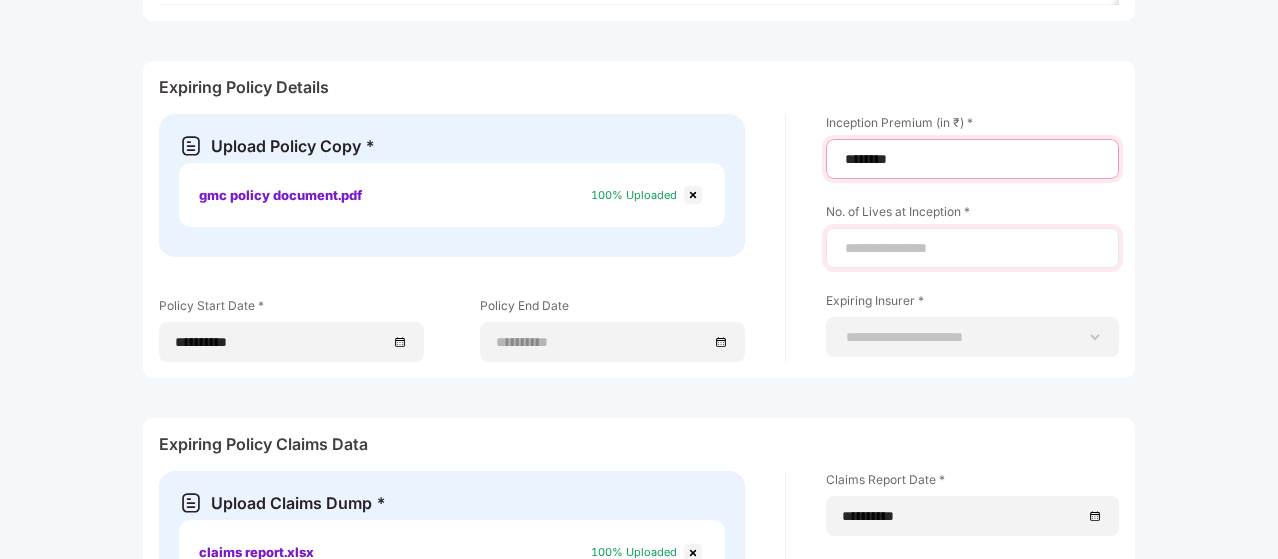 type on "********" 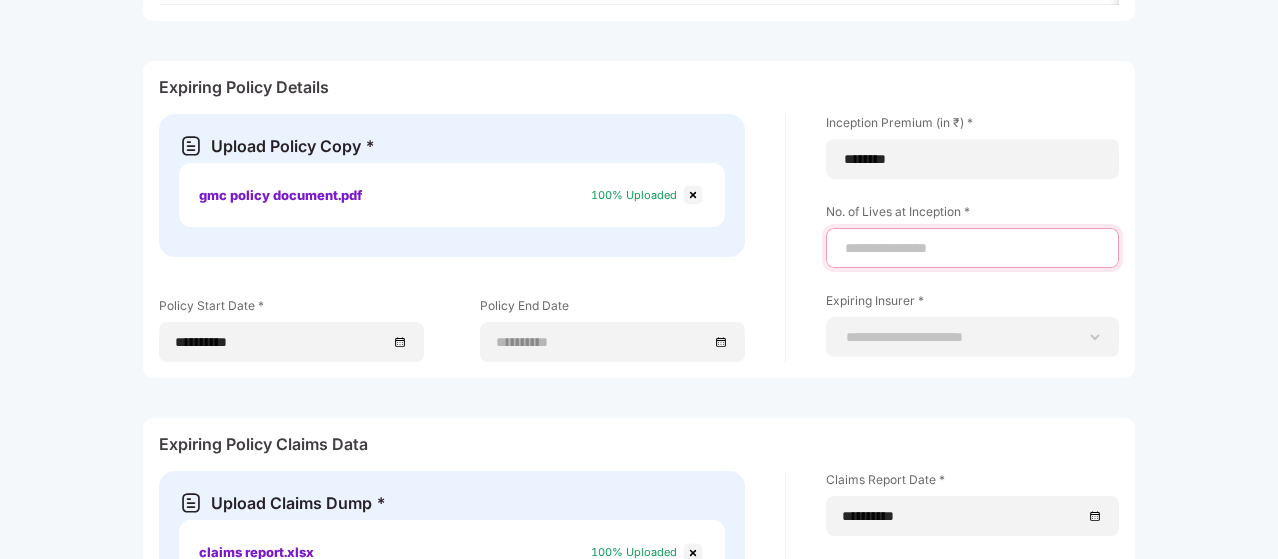 click at bounding box center (972, 248) 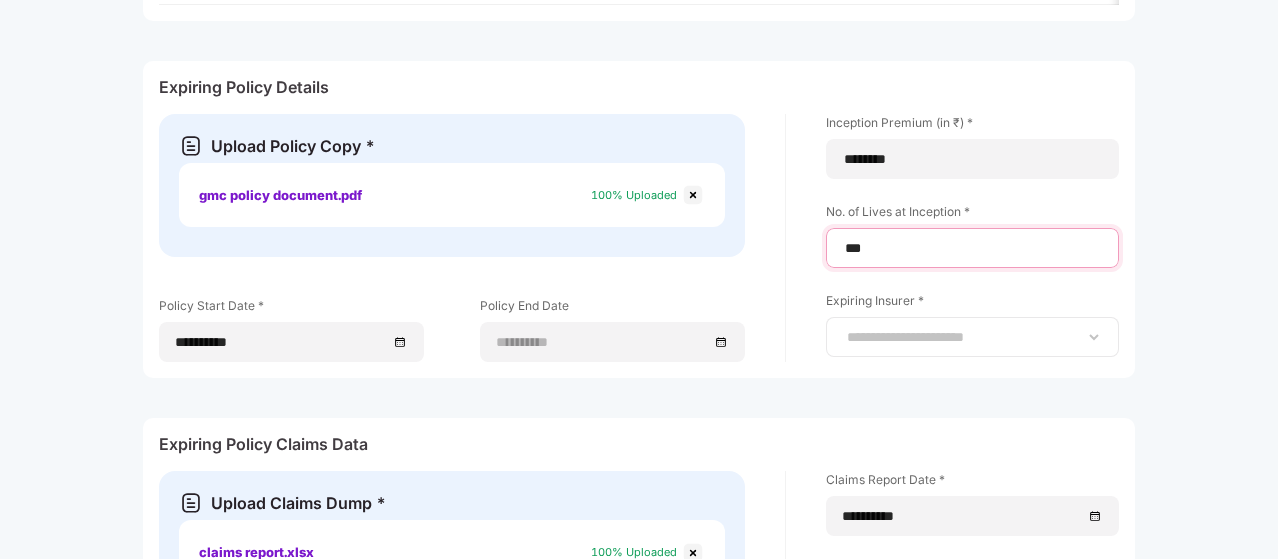 type on "***" 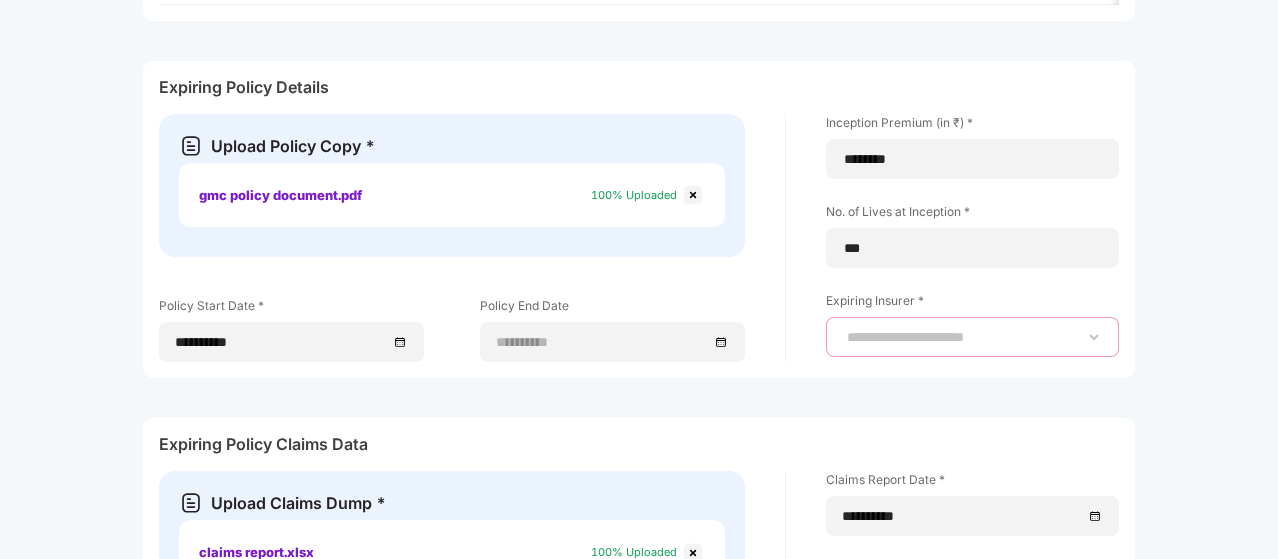 click on "**********" at bounding box center [972, 337] 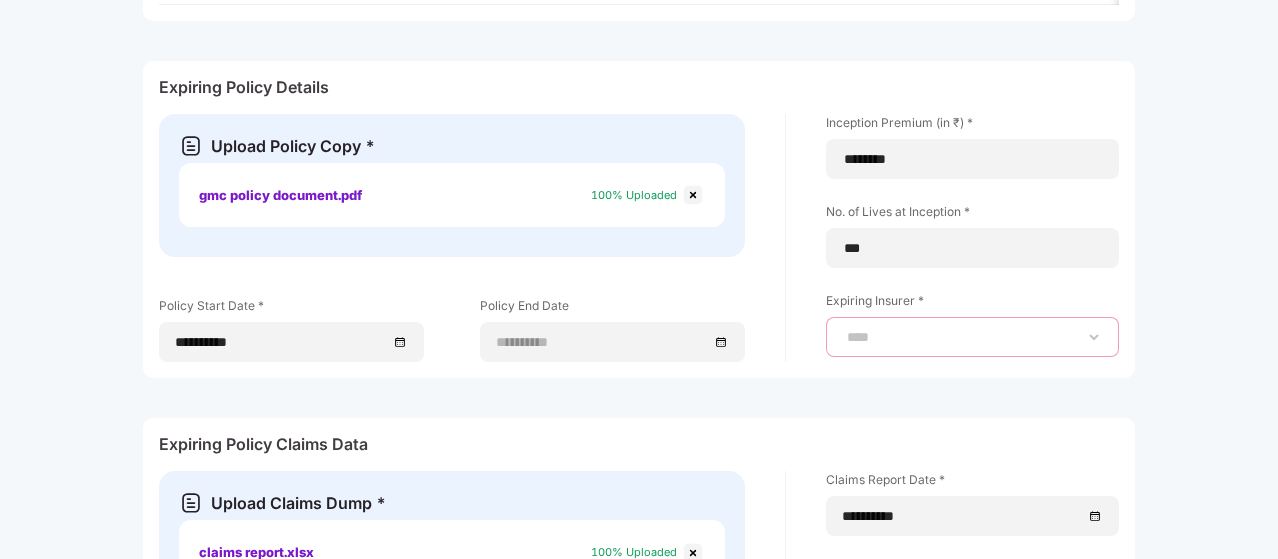 click on "**********" at bounding box center (972, 337) 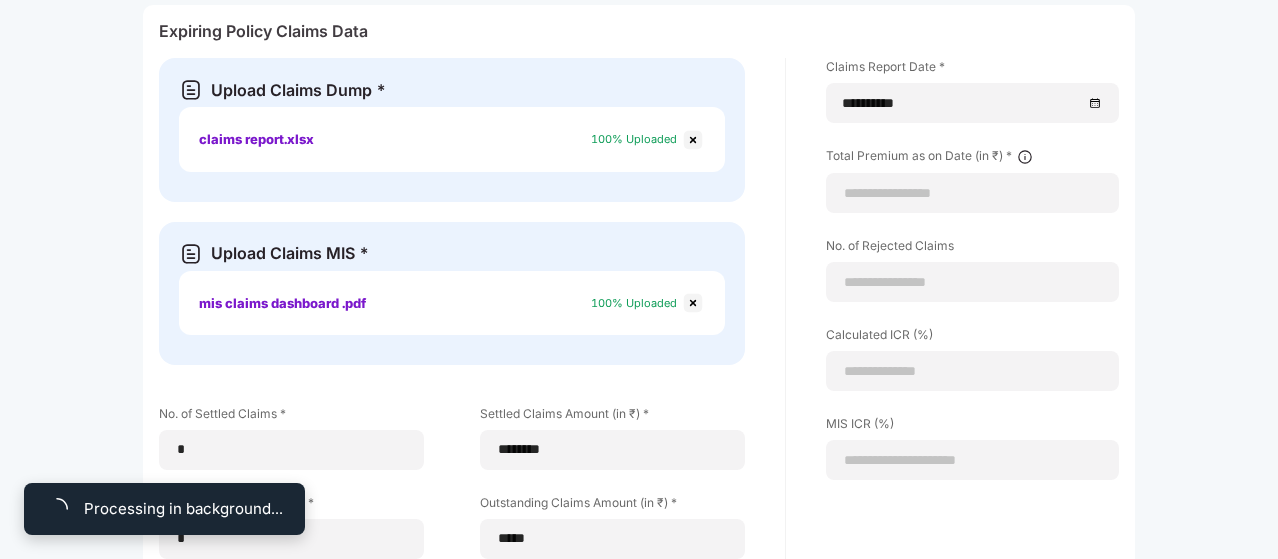 scroll, scrollTop: 1115, scrollLeft: 1, axis: both 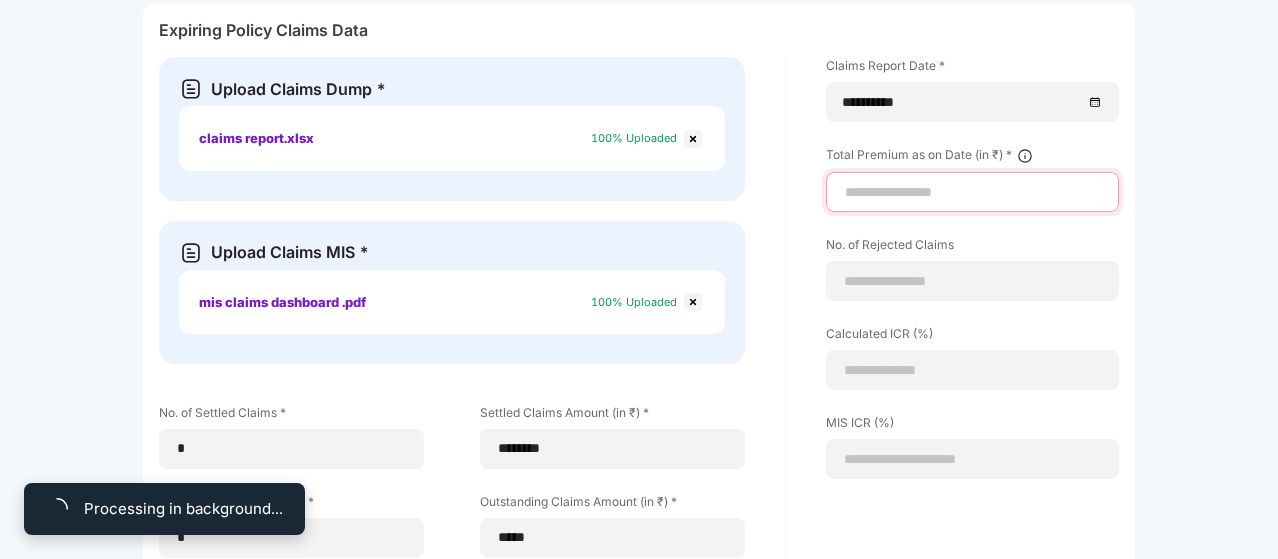 click at bounding box center (972, 192) 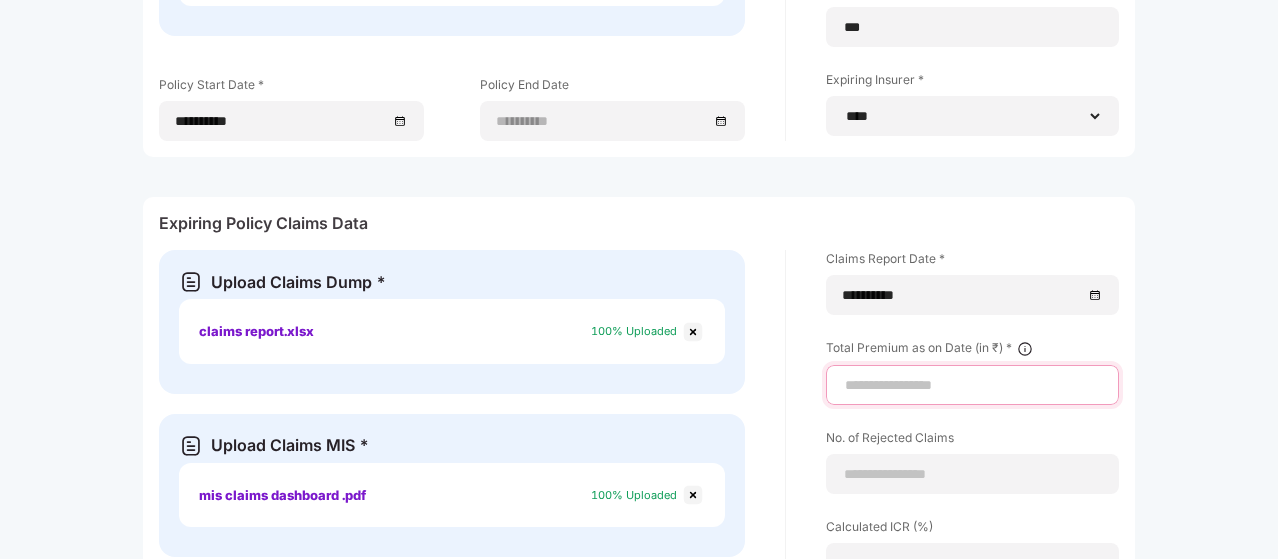 scroll, scrollTop: 1055, scrollLeft: 0, axis: vertical 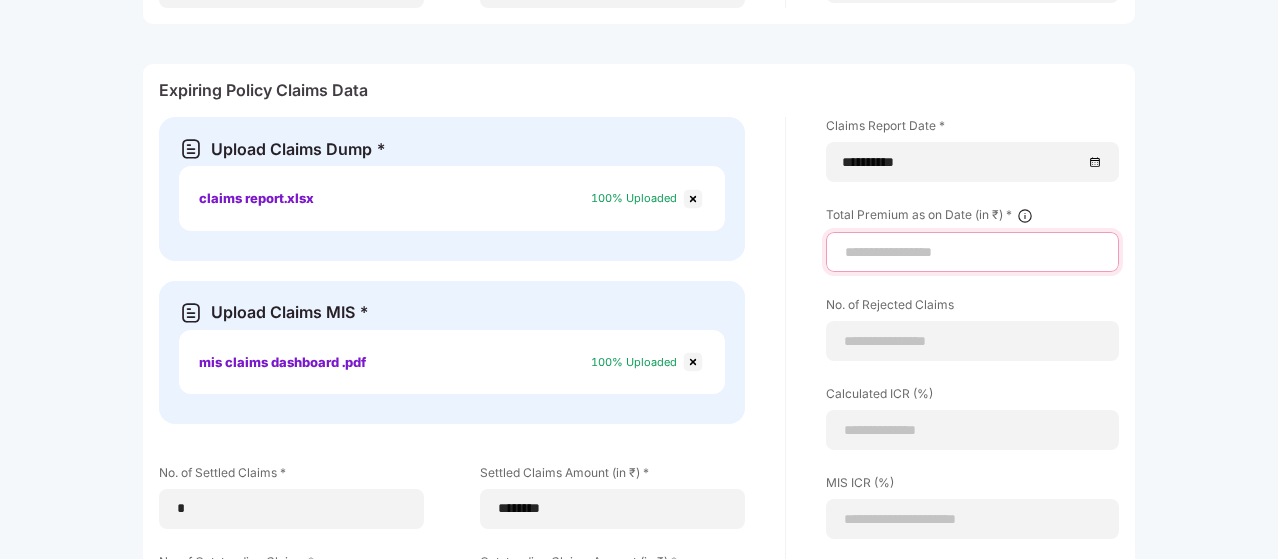 type on "*" 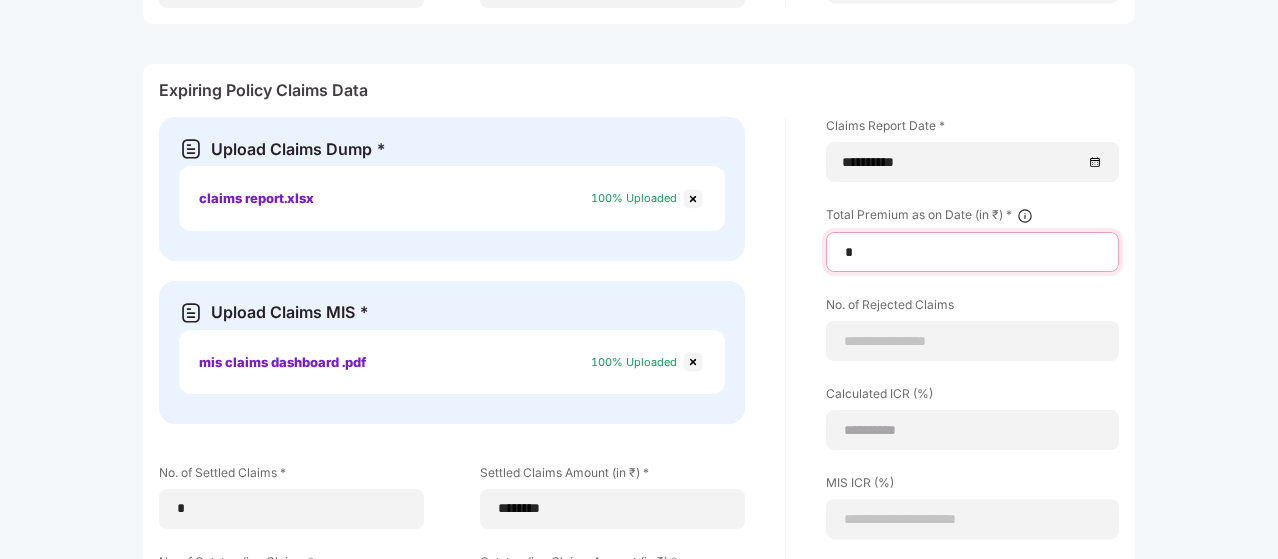 type on "**" 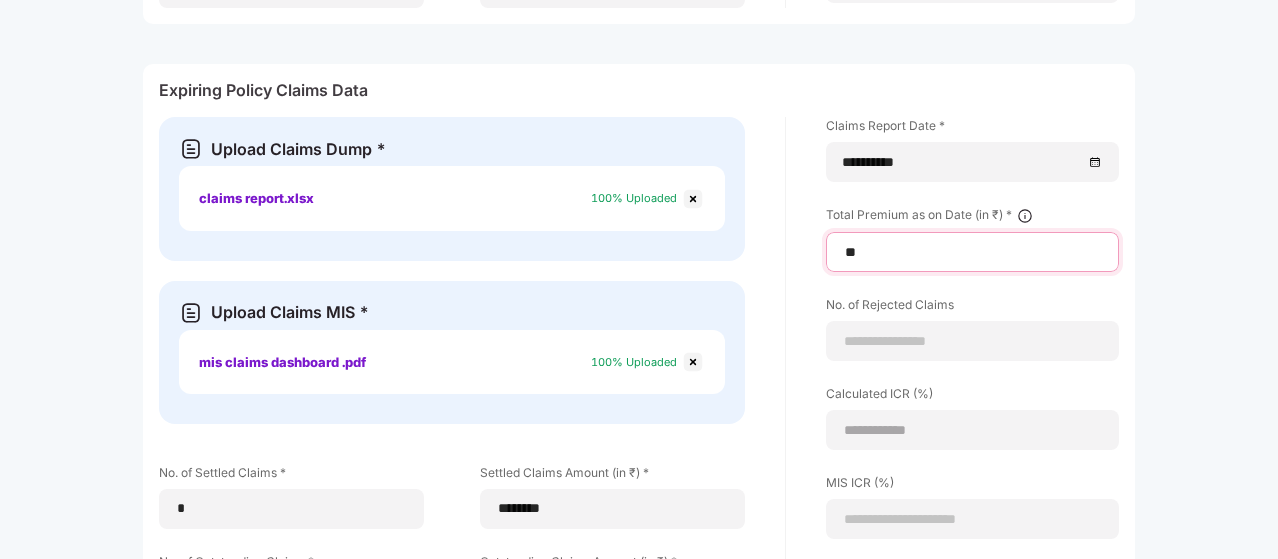 type on "***" 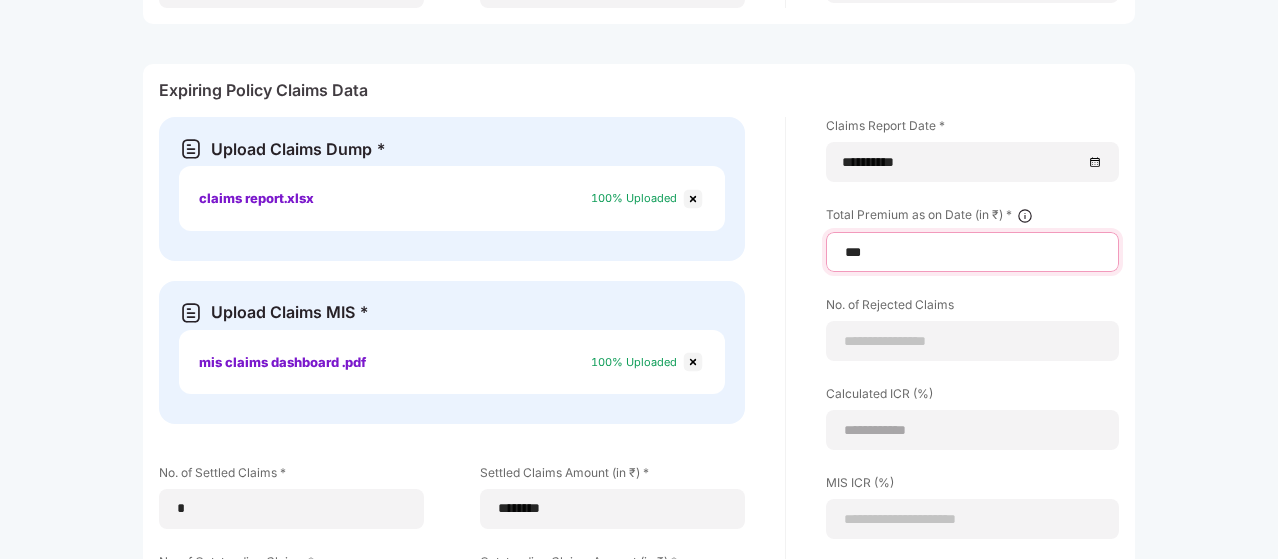 type on "**********" 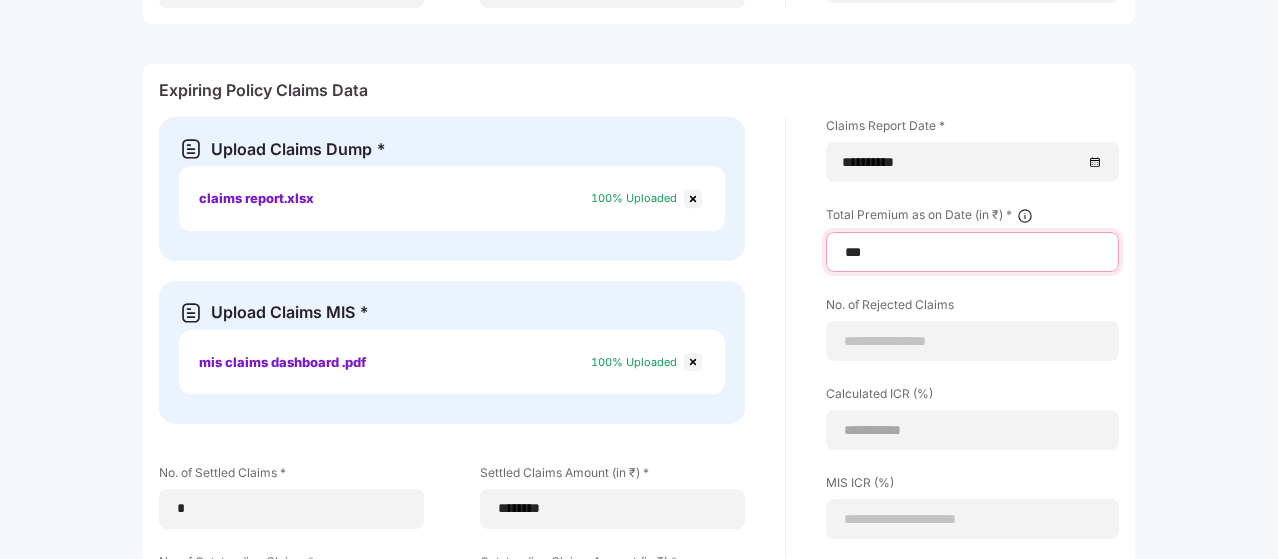 type on "*****" 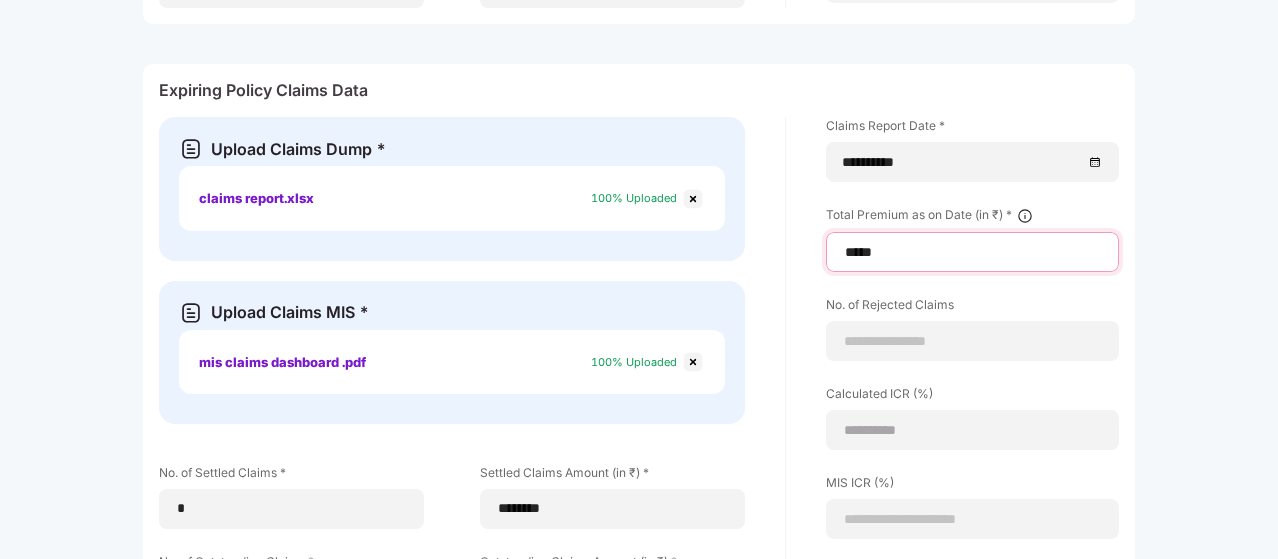 type on "******" 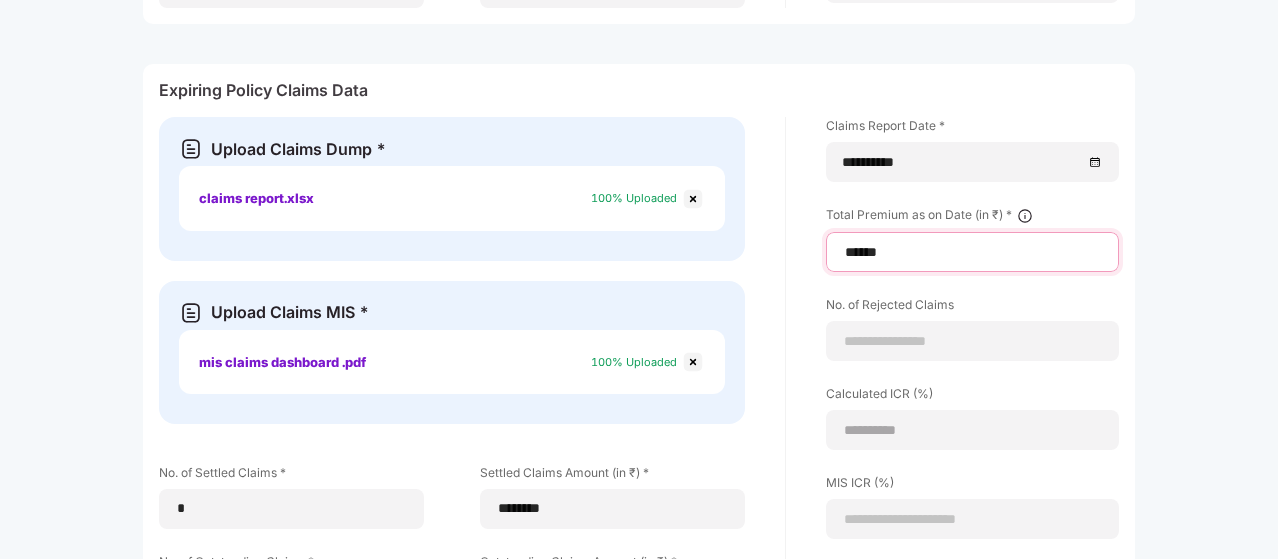 type on "*********" 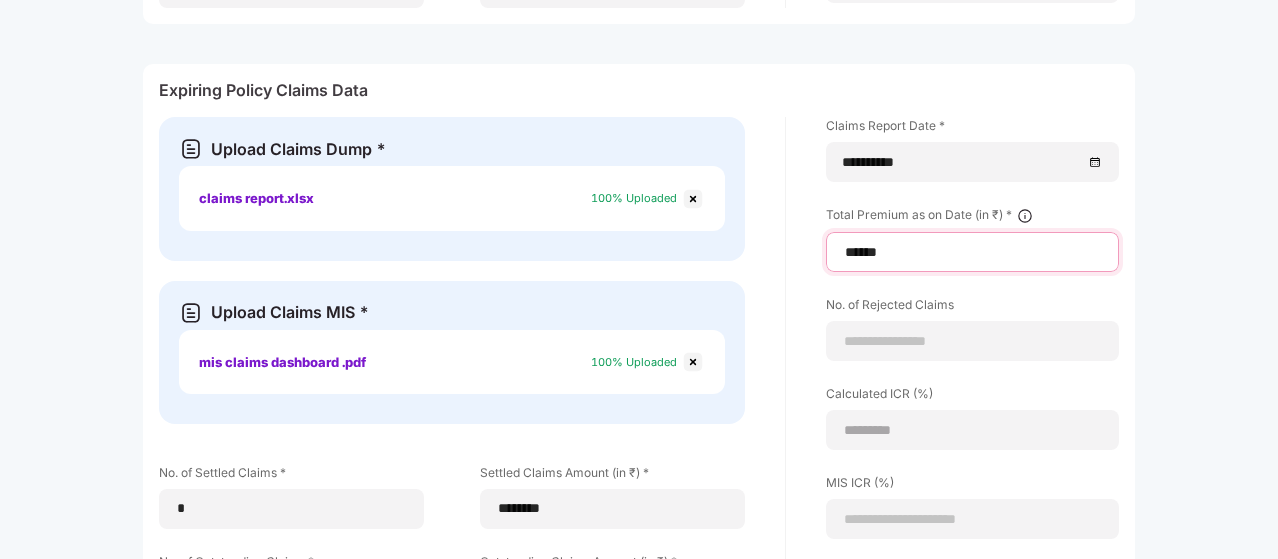 type on "********" 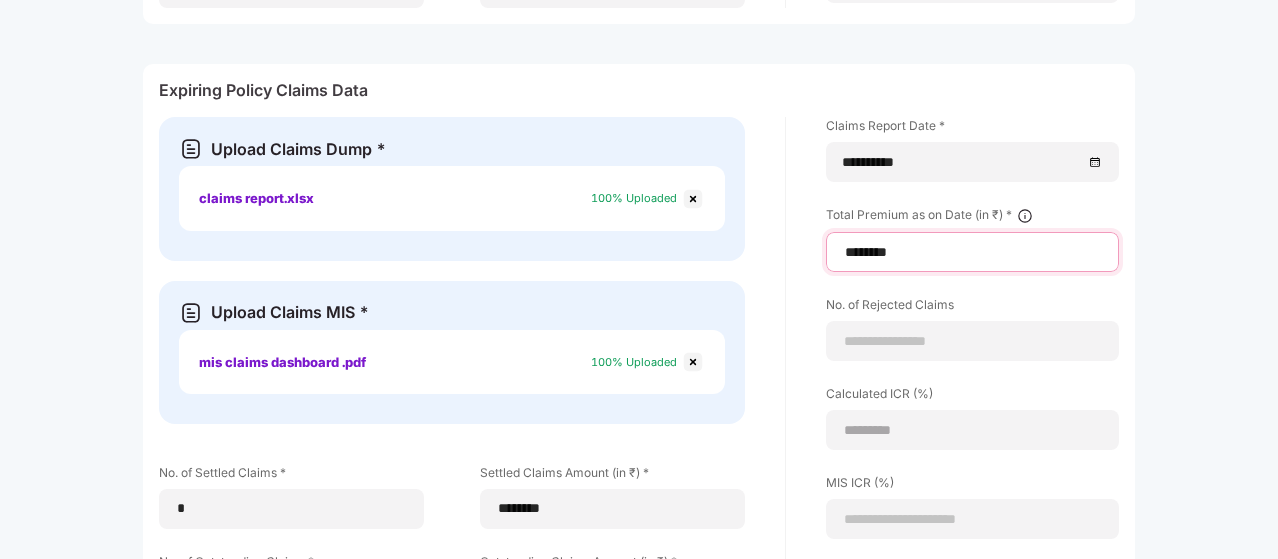 type on "********" 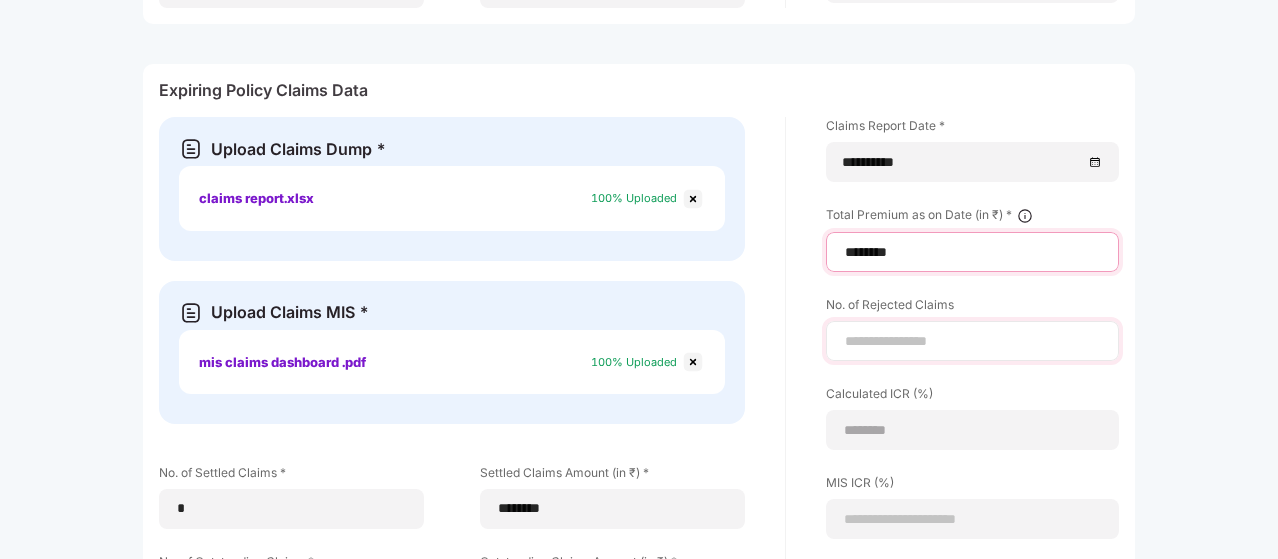 type on "********" 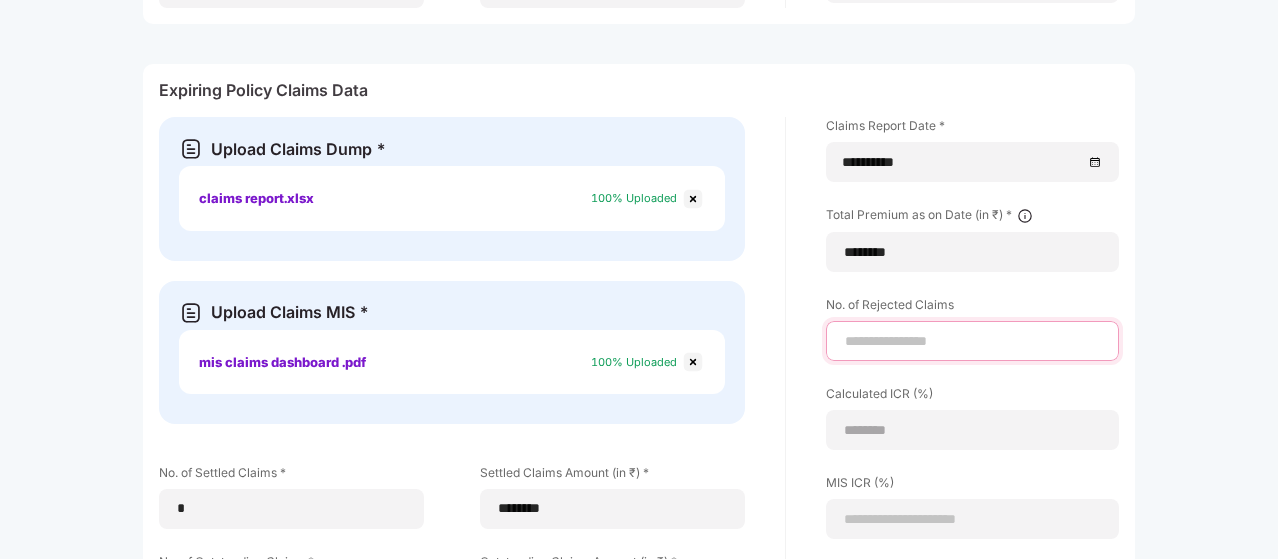 click at bounding box center [972, 341] 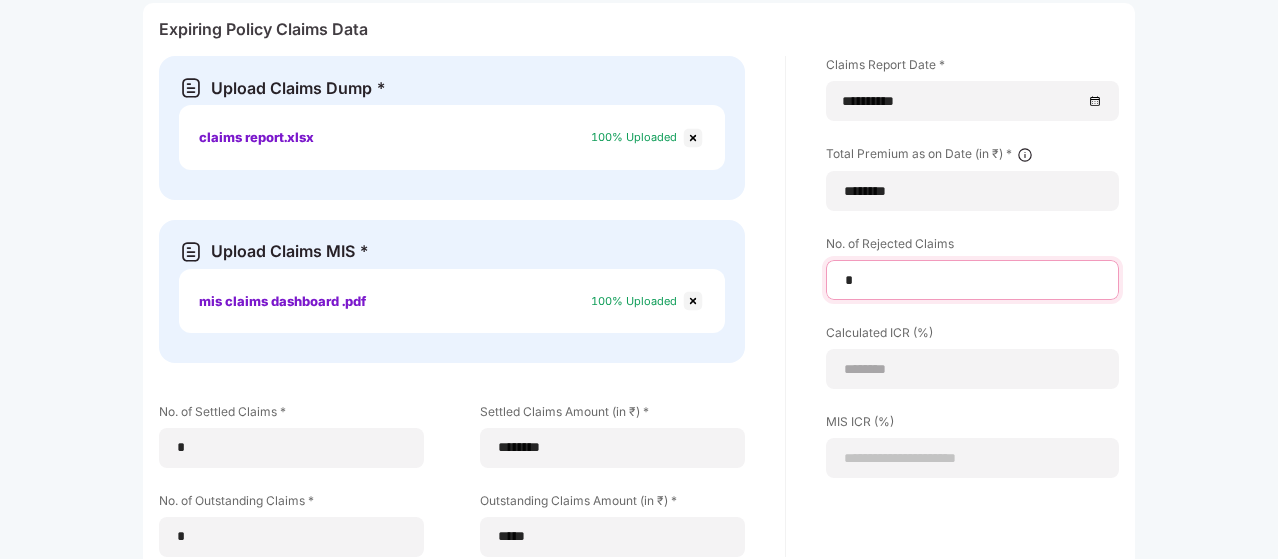 scroll, scrollTop: 1235, scrollLeft: 0, axis: vertical 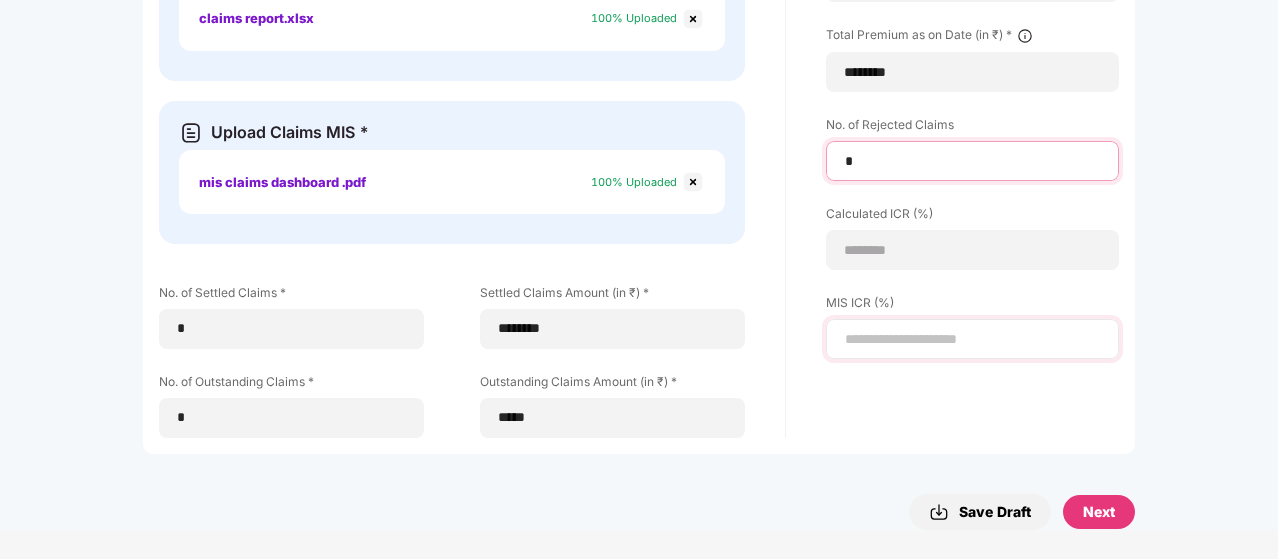 type on "*" 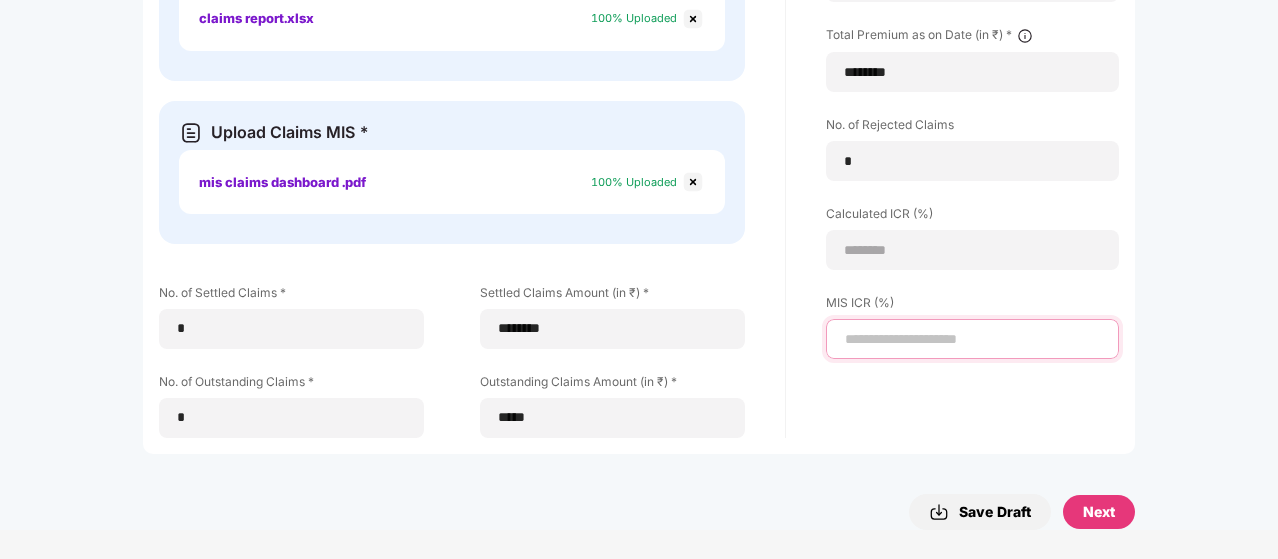 click at bounding box center (972, 339) 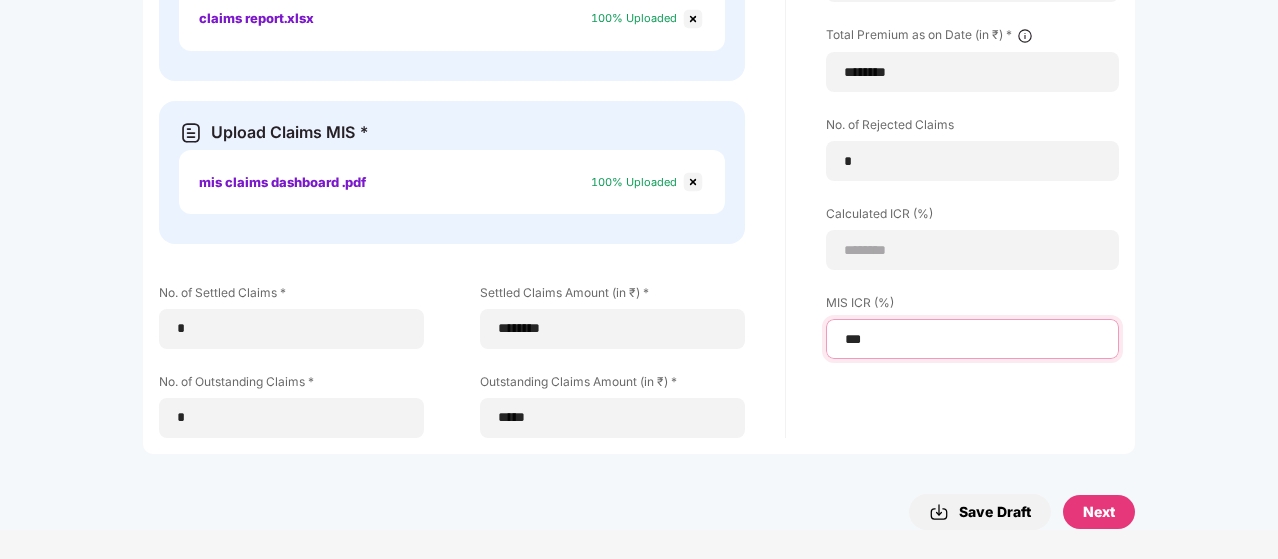 type on "***" 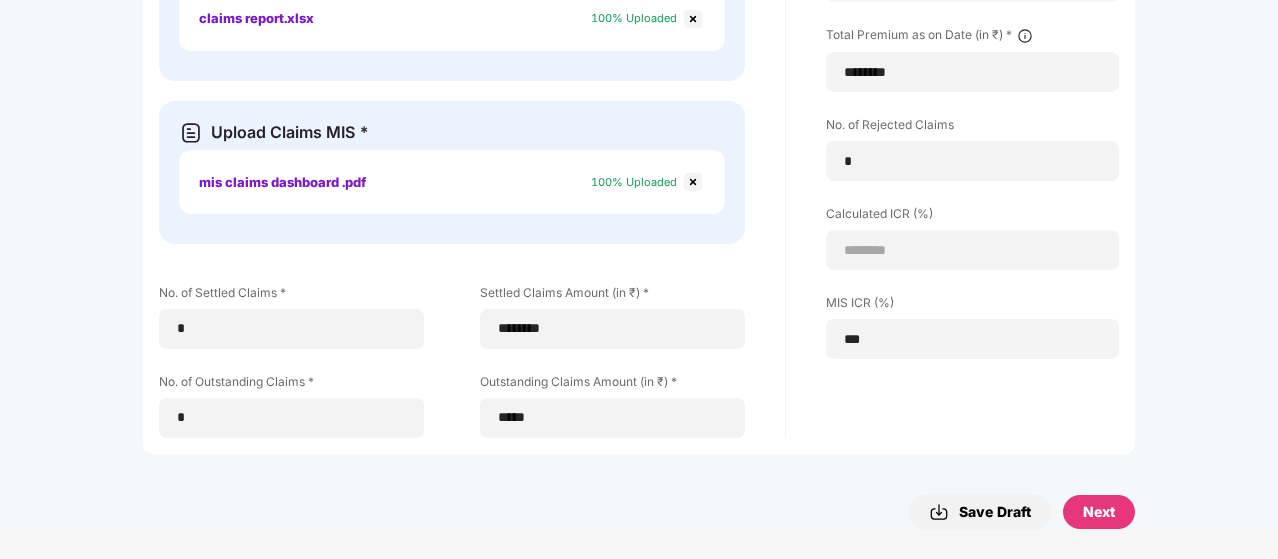 click on "Next" at bounding box center [1099, 512] 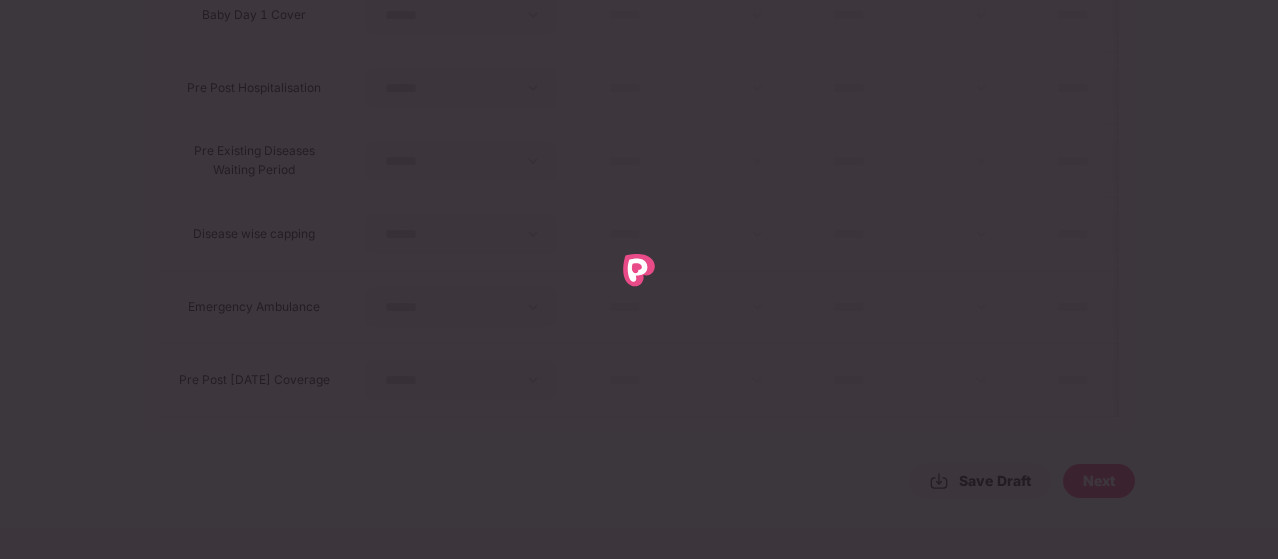 scroll, scrollTop: 0, scrollLeft: 0, axis: both 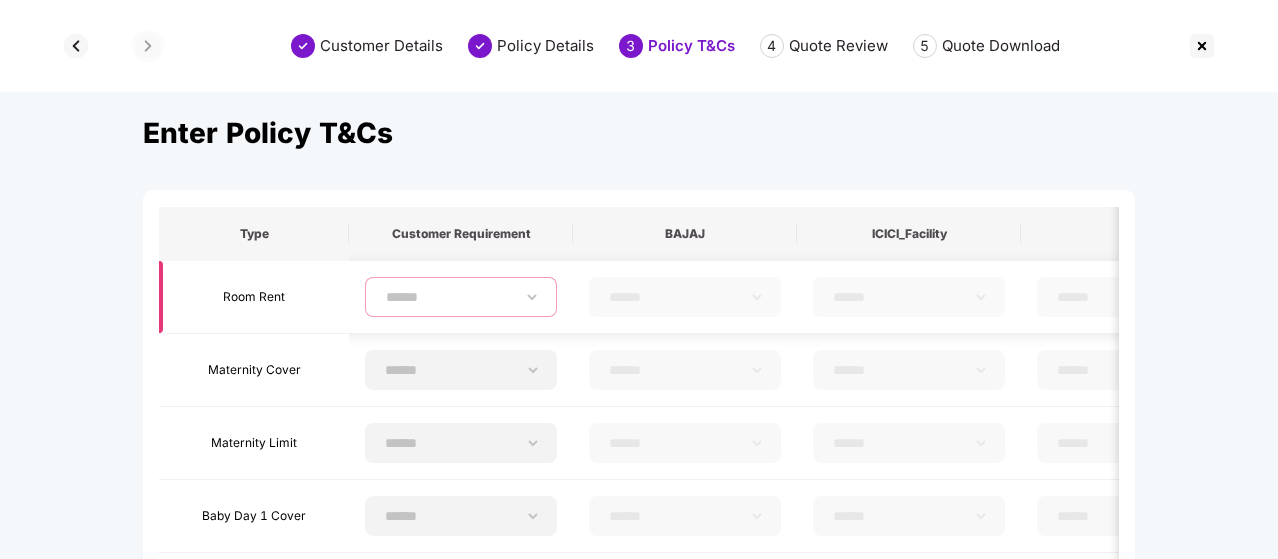 click on "**********" at bounding box center (461, 297) 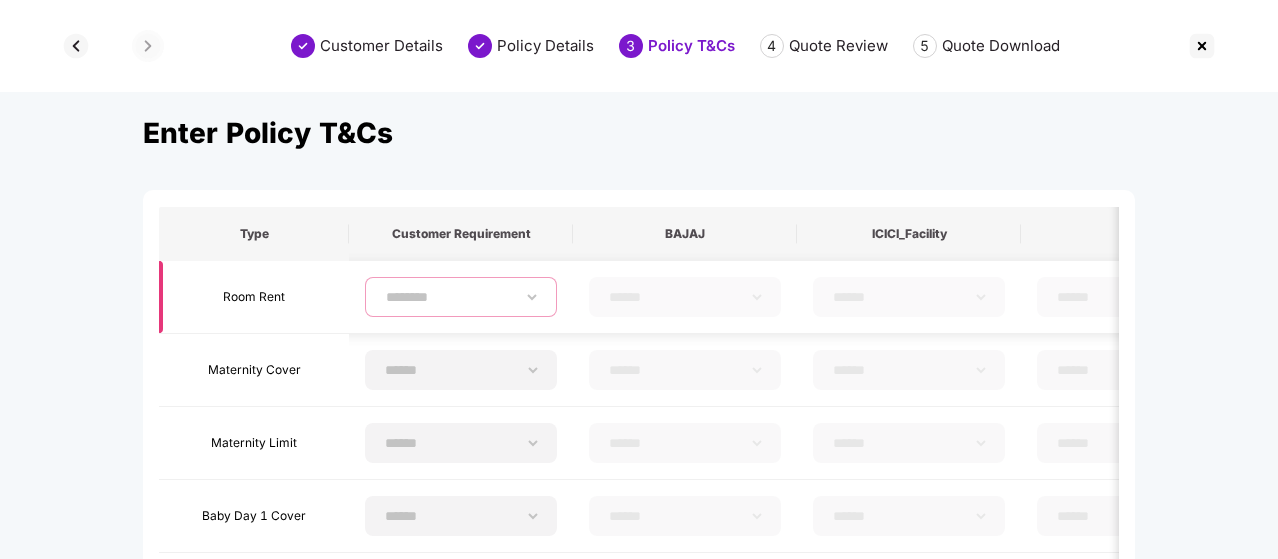click on "**********" at bounding box center [461, 297] 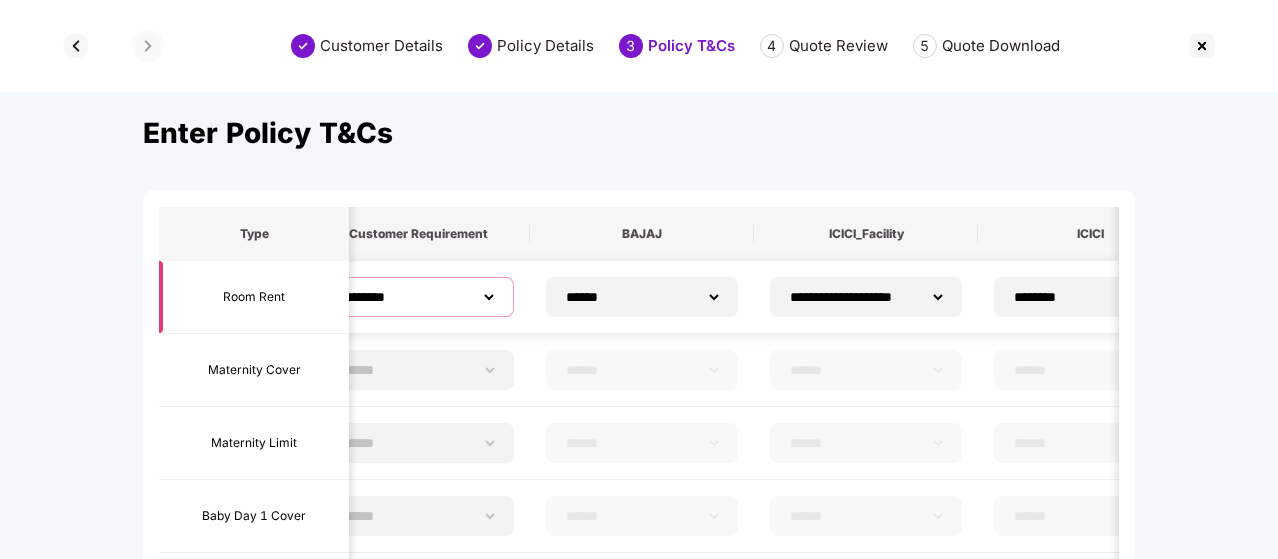 scroll, scrollTop: 0, scrollLeft: 42, axis: horizontal 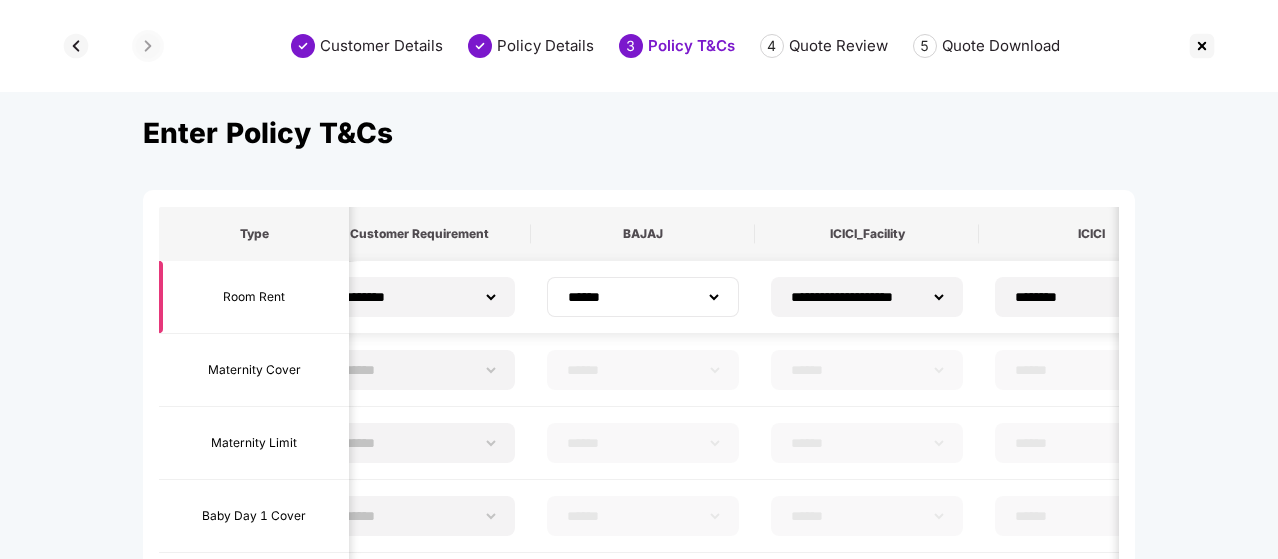 click on "****** ******** ******** ******" at bounding box center (643, 297) 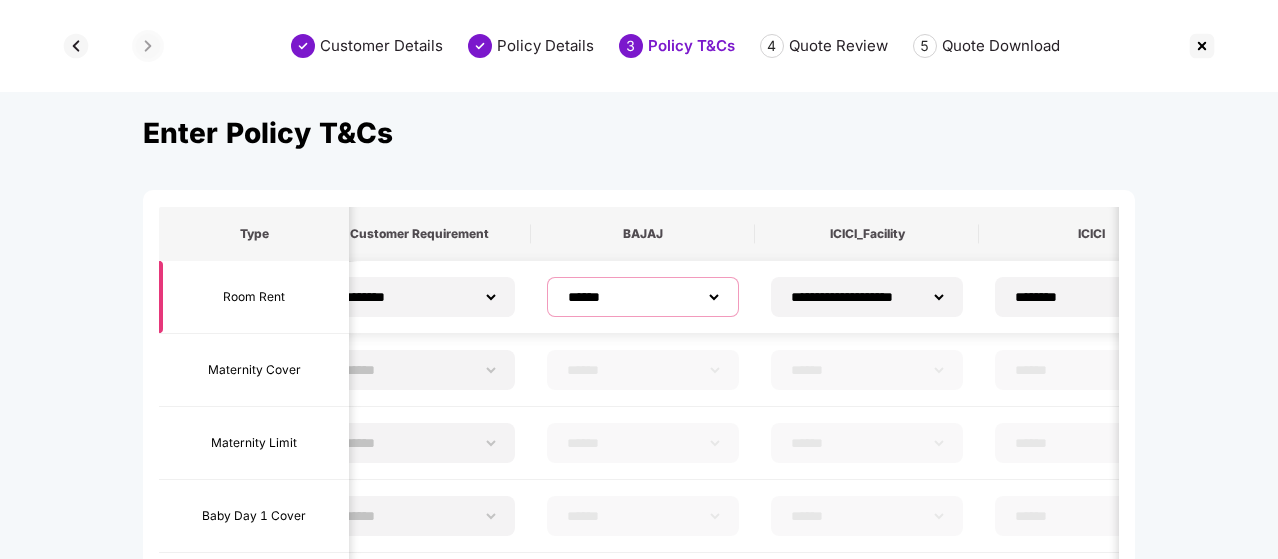 click on "****** ******** ******** ******" at bounding box center [643, 297] 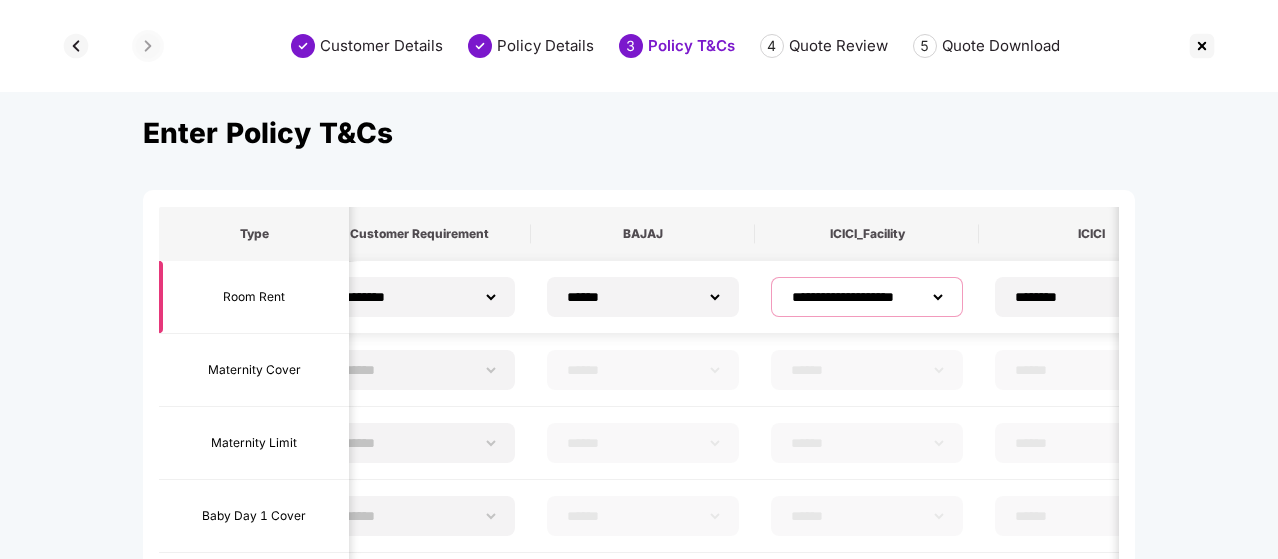 click on "**********" at bounding box center [867, 297] 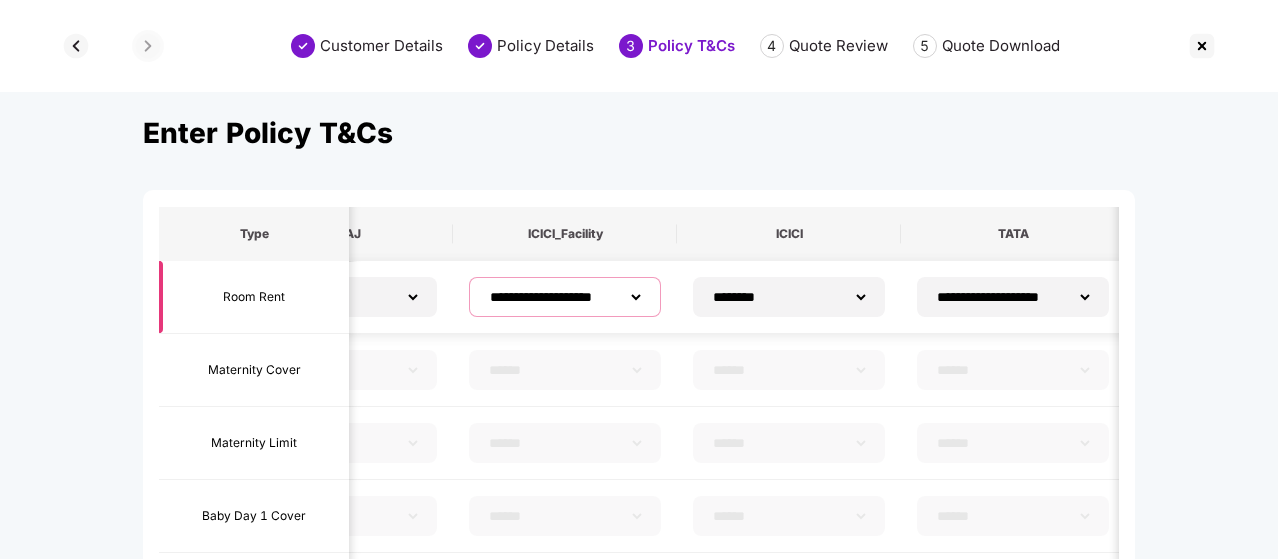 scroll, scrollTop: 0, scrollLeft: 344, axis: horizontal 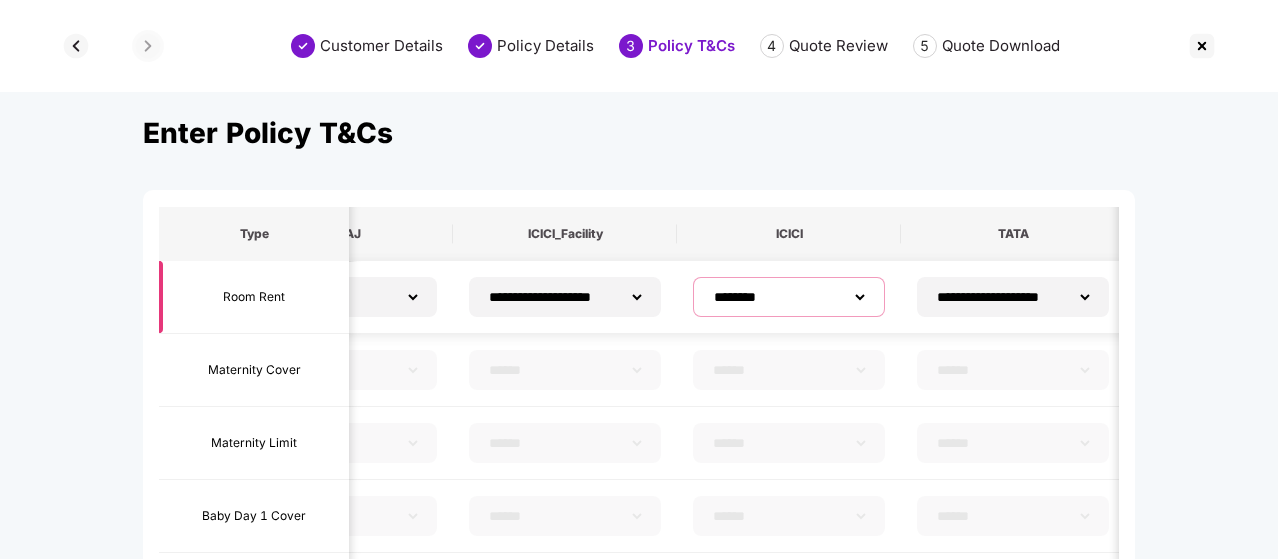 click on "**********" at bounding box center [789, 297] 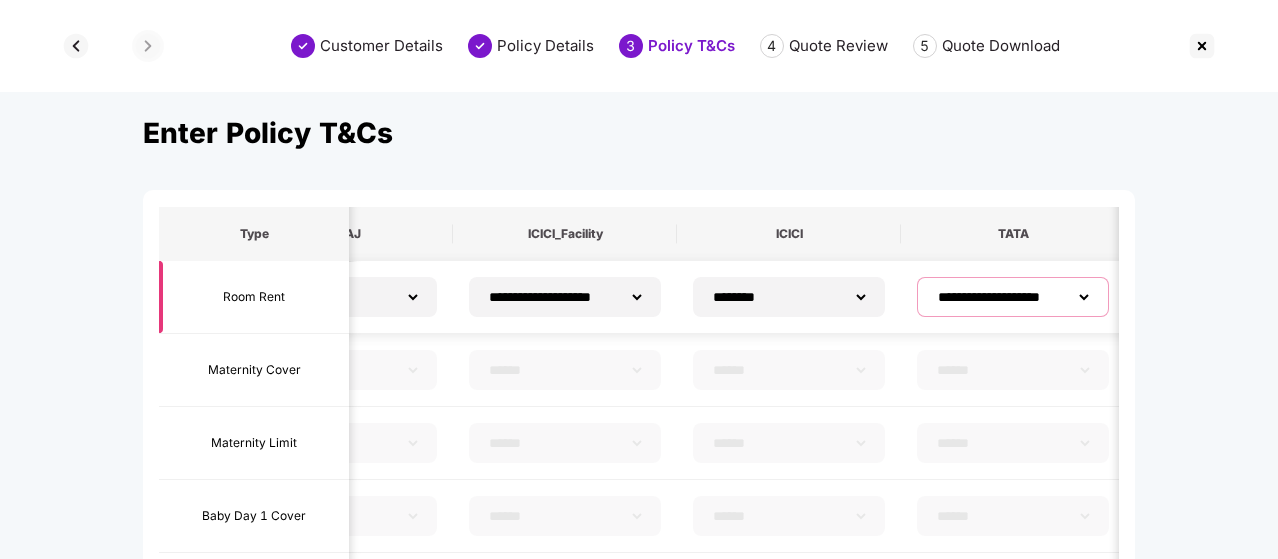 click on "**********" at bounding box center [1013, 297] 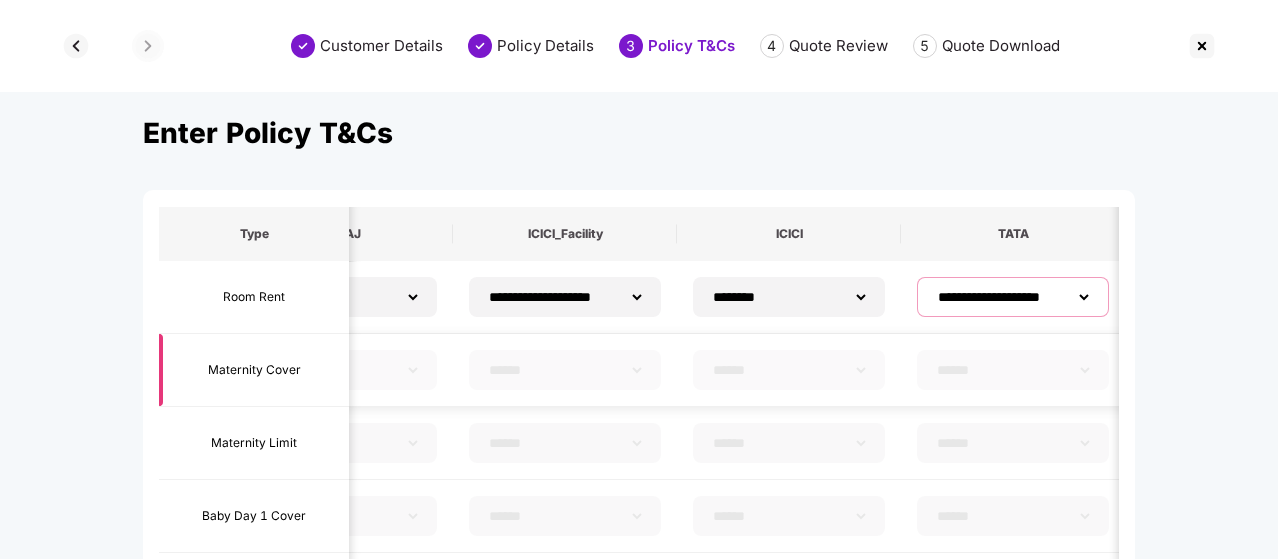 scroll, scrollTop: 0, scrollLeft: 633, axis: horizontal 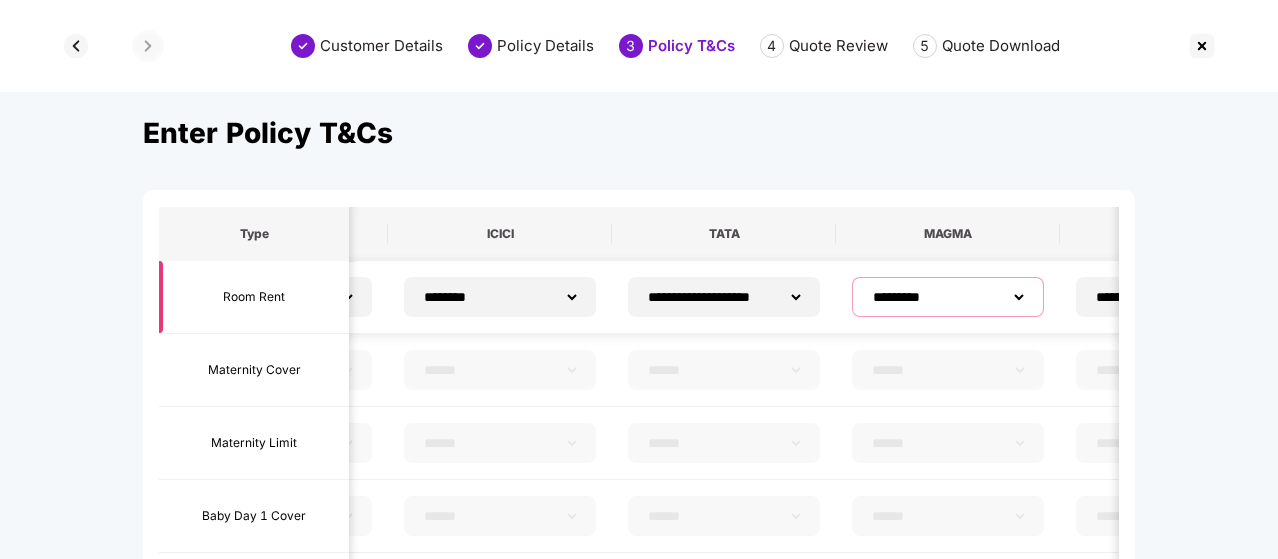 click on "****** ********* ********* *********" at bounding box center (948, 297) 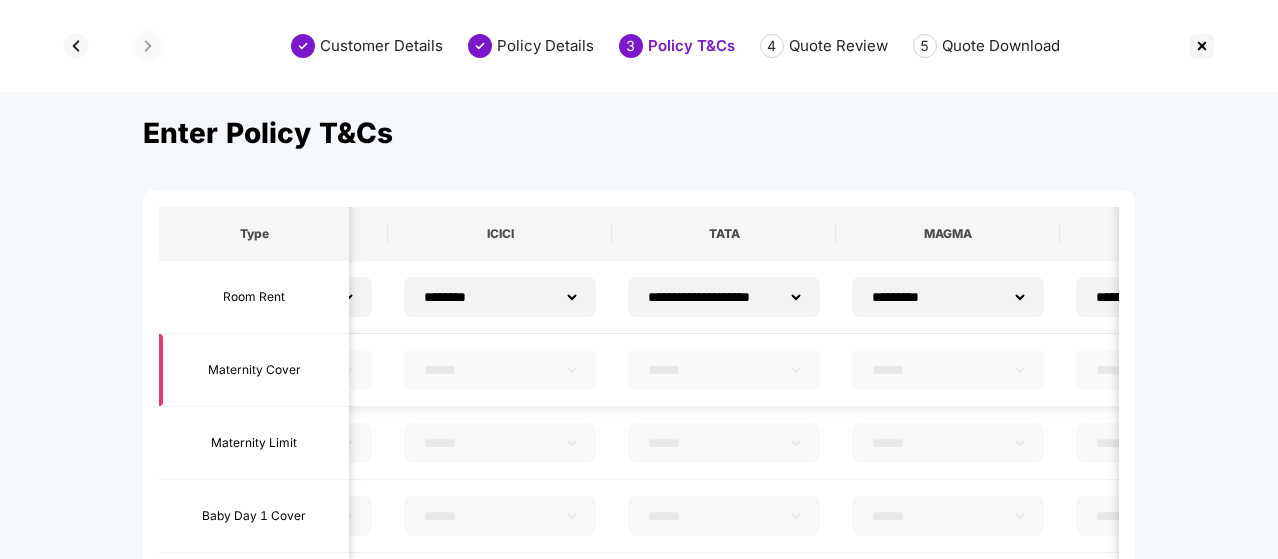 click on "****** * *" at bounding box center (724, 370) 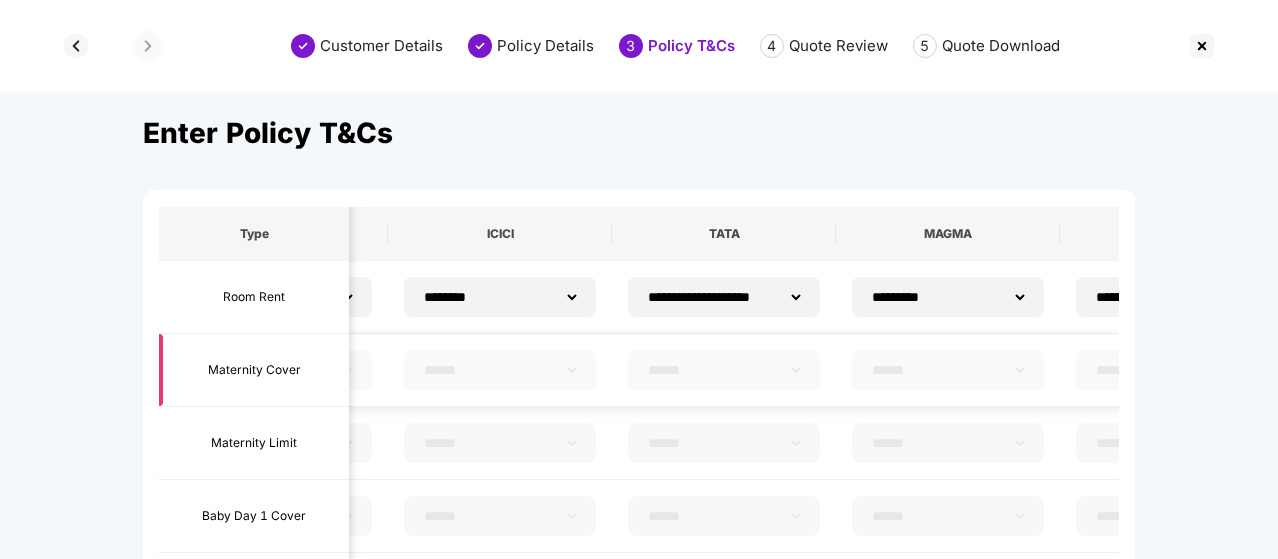 scroll, scrollTop: 0, scrollLeft: 796, axis: horizontal 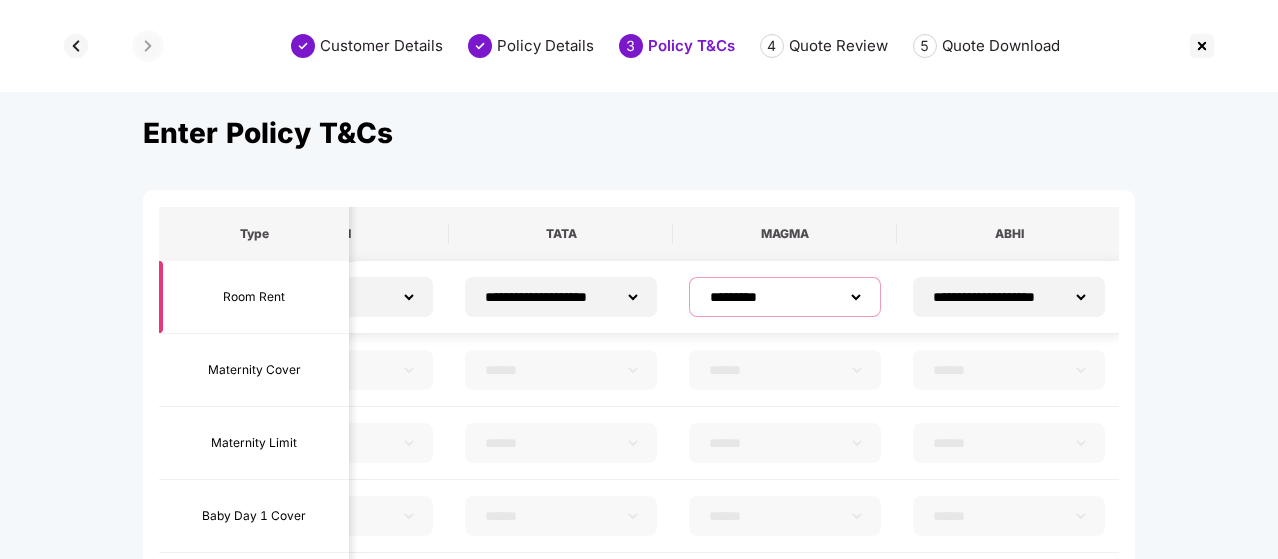 click on "****** ********* ********* *********" at bounding box center [785, 297] 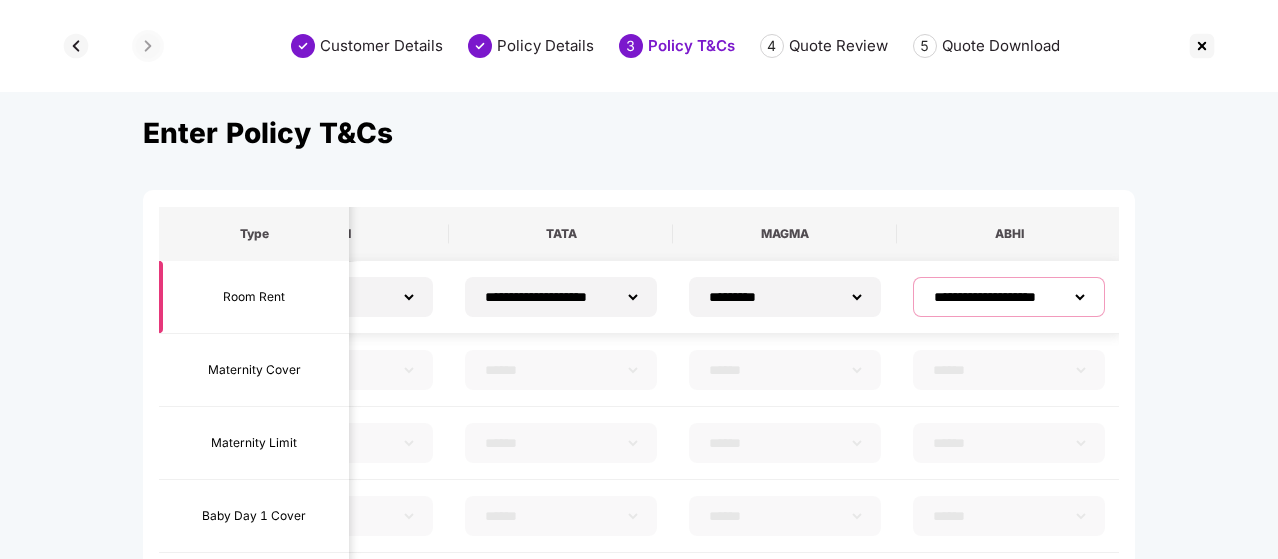 click on "**********" at bounding box center (1009, 297) 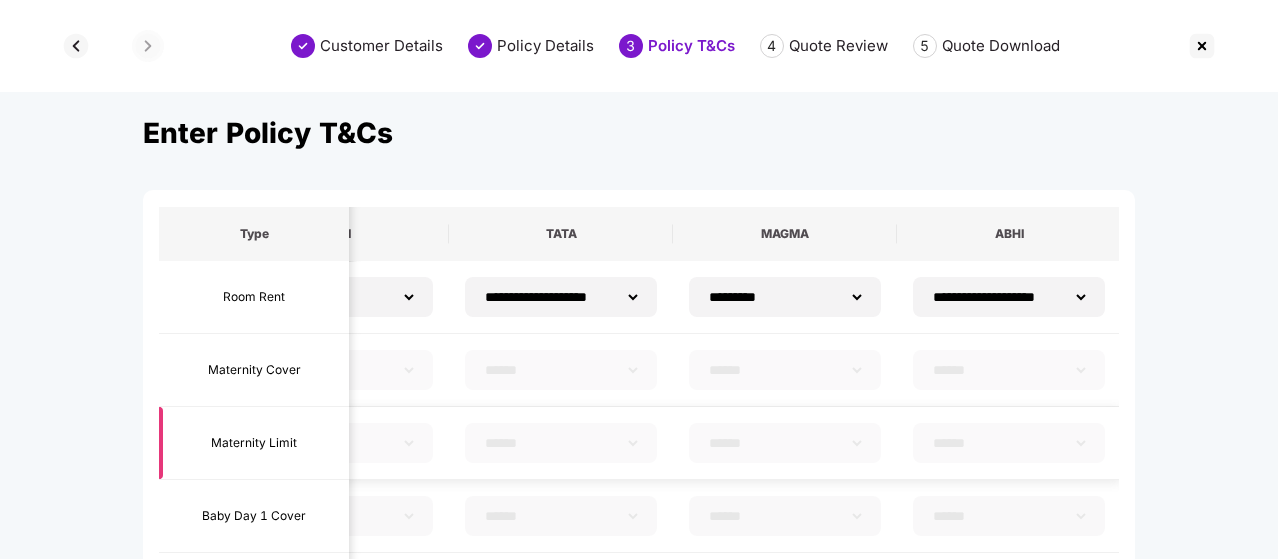click on "**********" at bounding box center [785, 443] 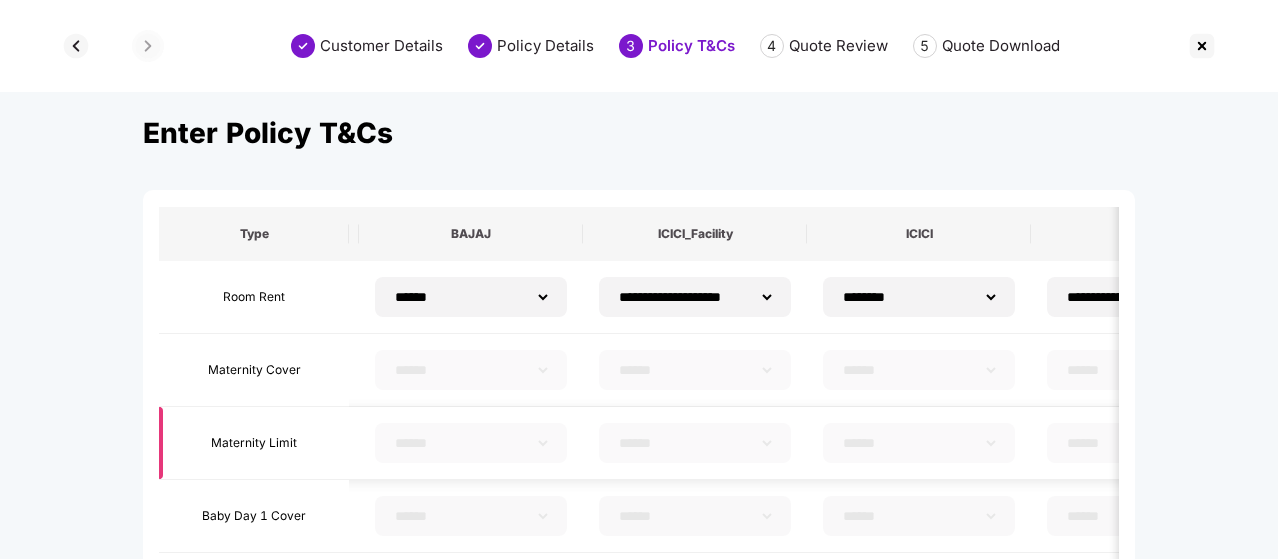 scroll, scrollTop: 0, scrollLeft: 0, axis: both 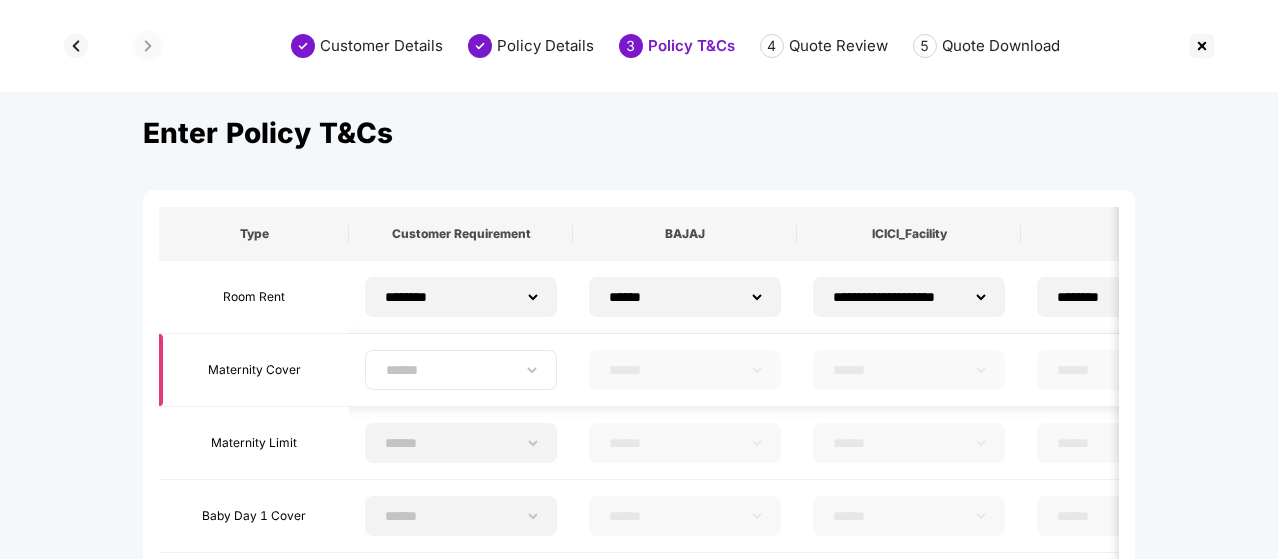 click on "****** *** **" at bounding box center [461, 370] 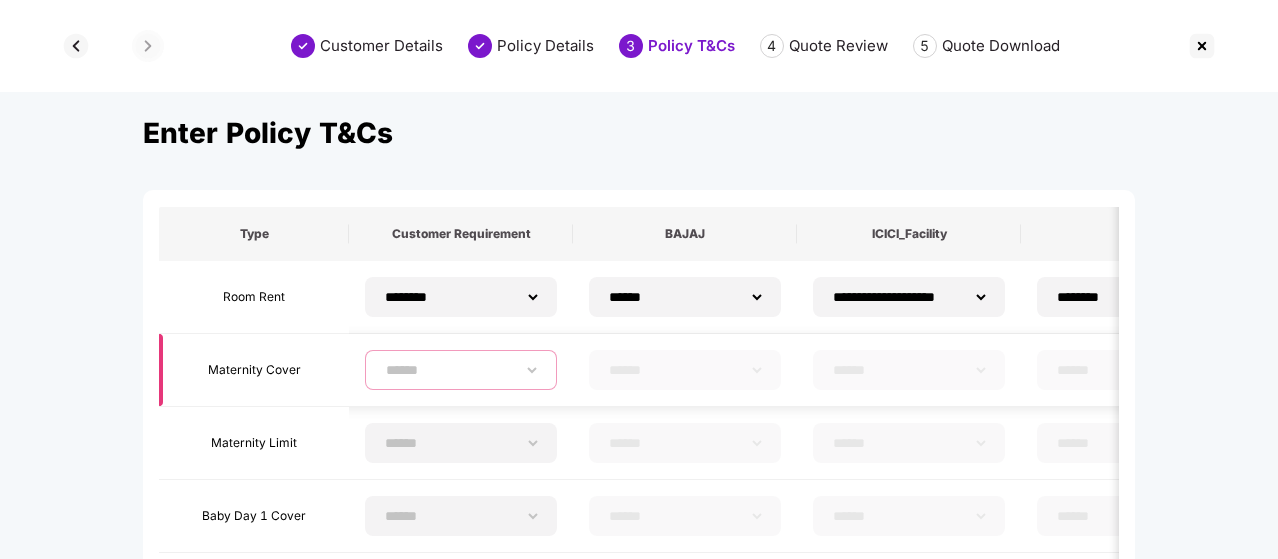 click on "****** *** **" at bounding box center (461, 370) 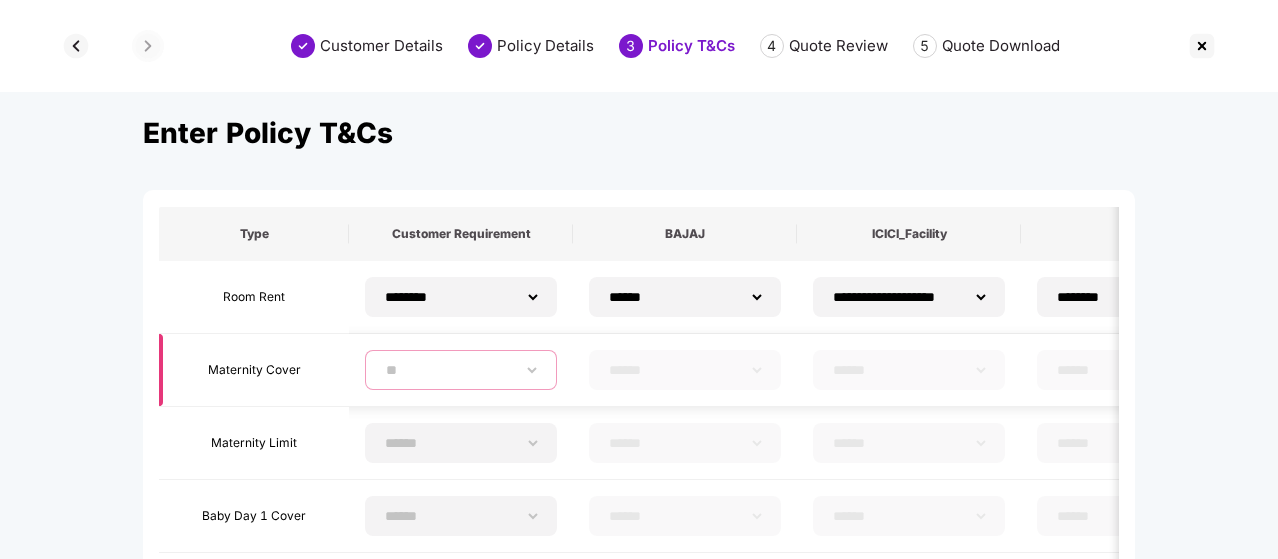 click on "****** *** **" at bounding box center [461, 370] 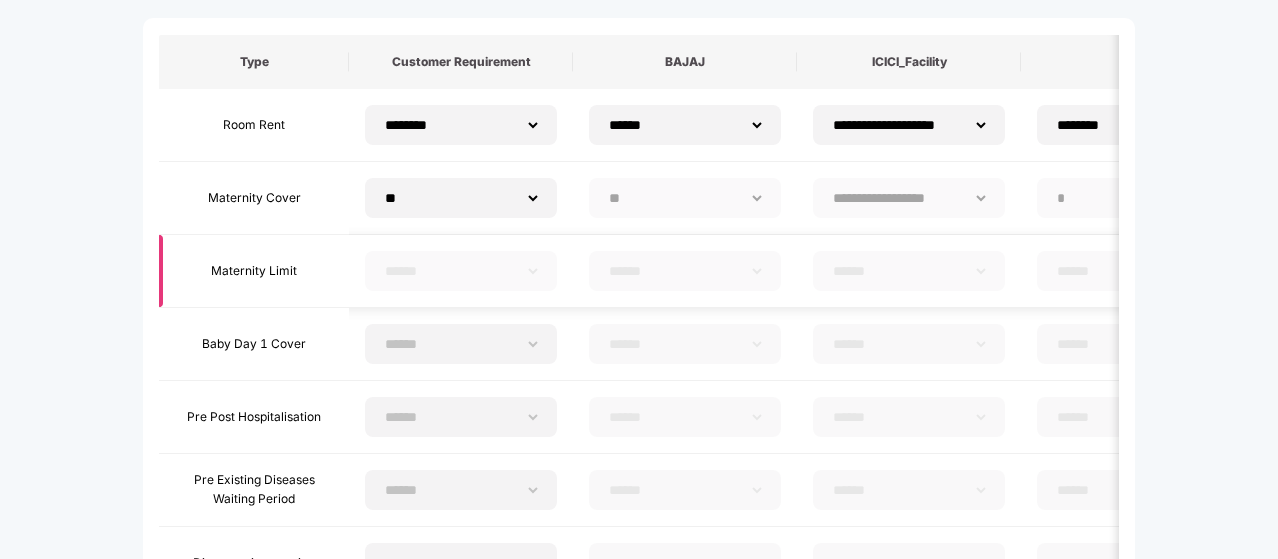 scroll, scrollTop: 192, scrollLeft: 0, axis: vertical 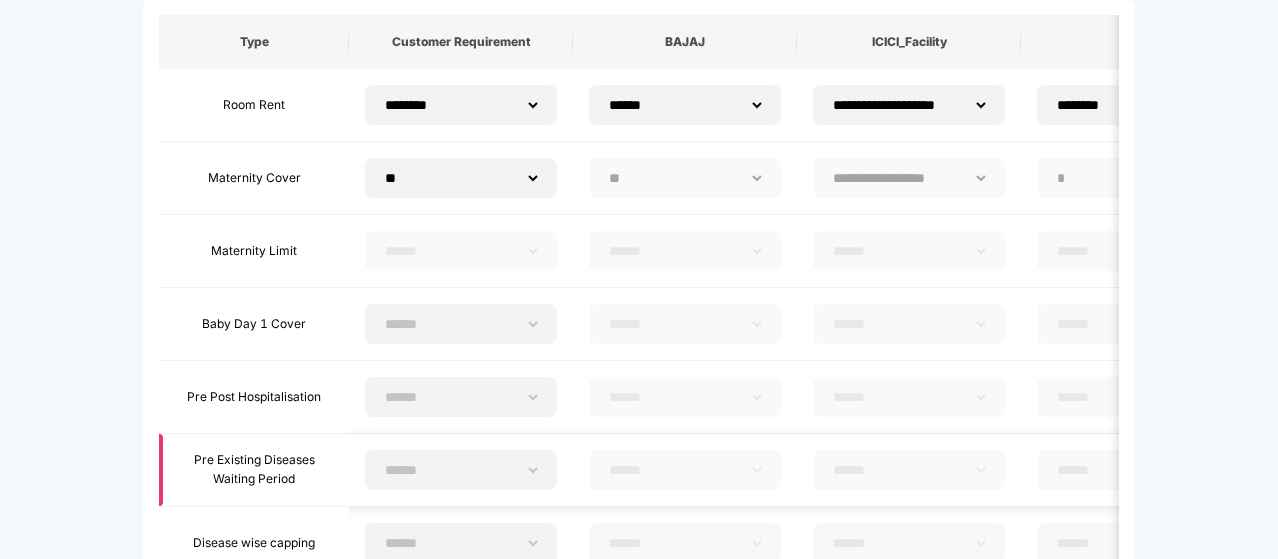 click on "**********" at bounding box center (461, 470) 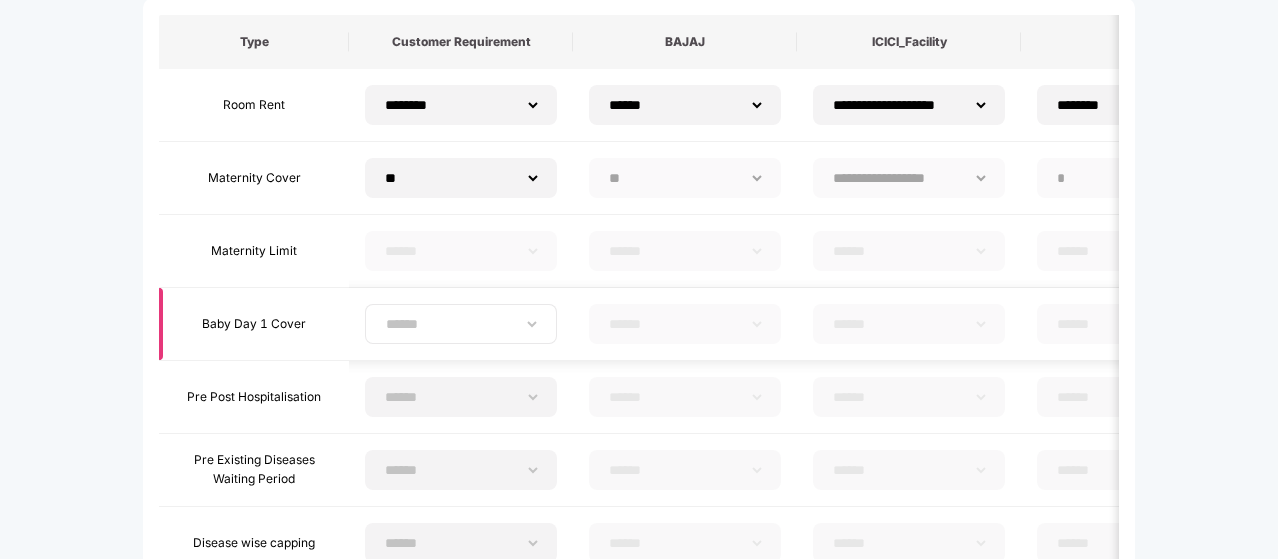 click on "****** *** **" at bounding box center [461, 324] 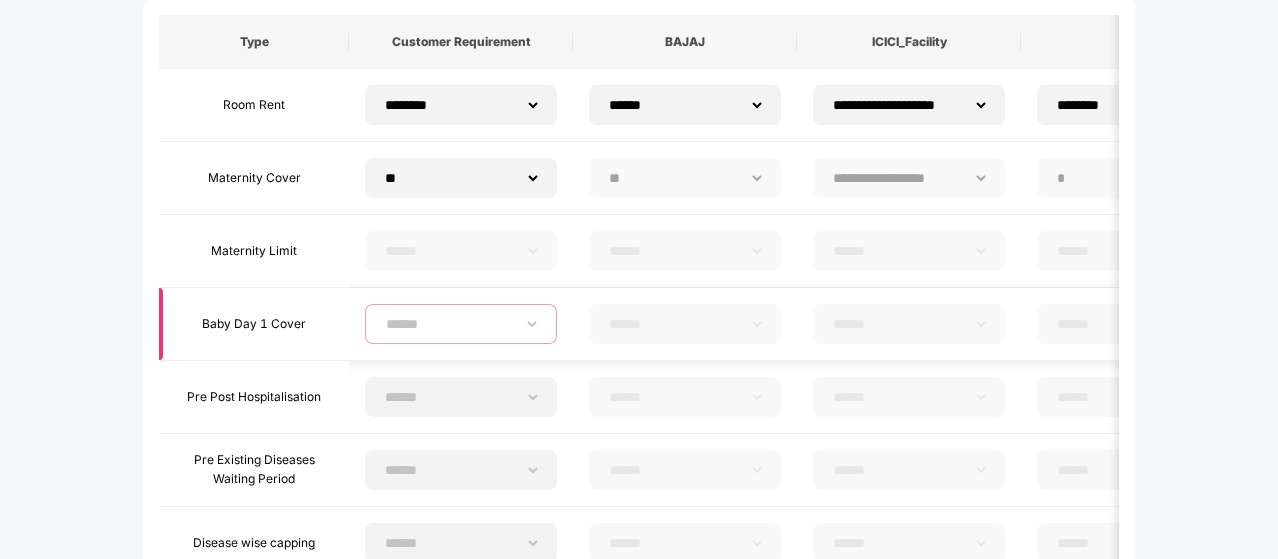 click on "****** *** **" at bounding box center (461, 324) 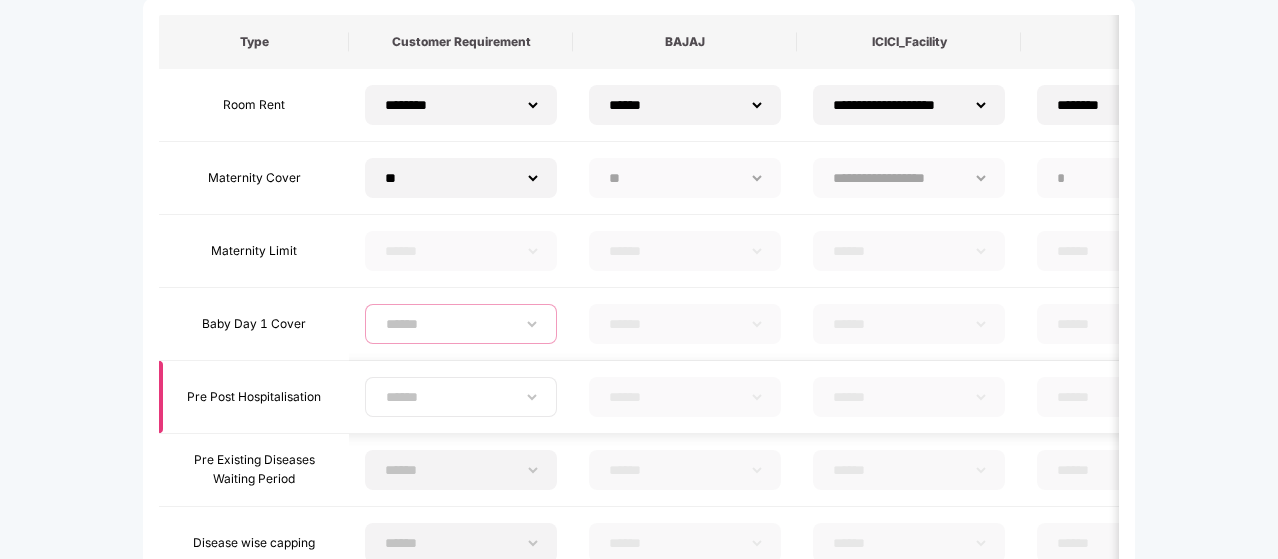 select on "**" 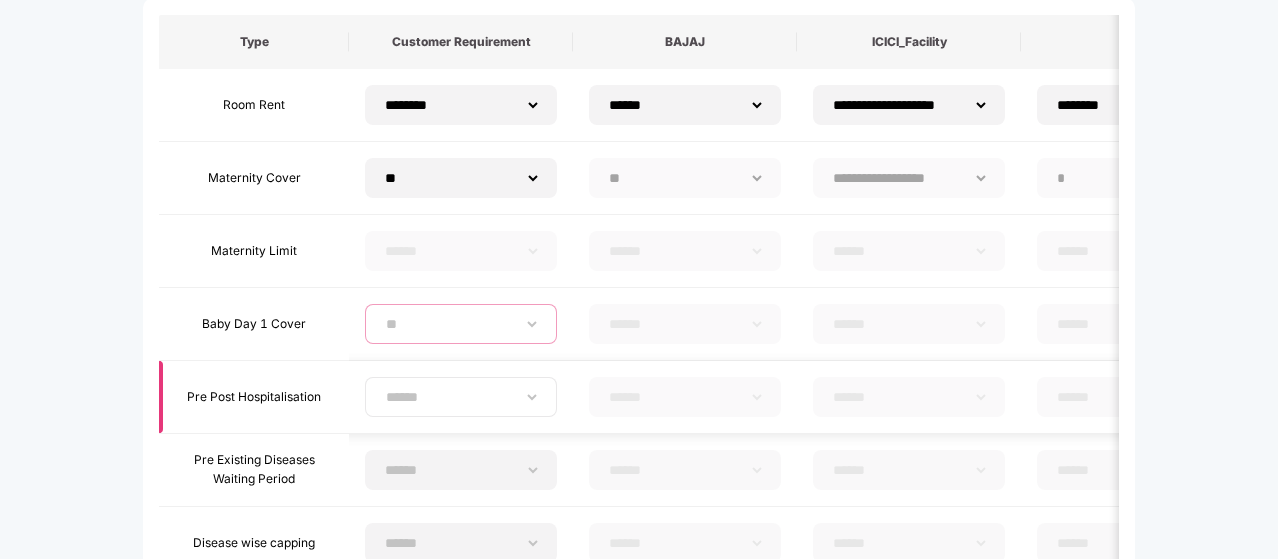 click on "****** *** **" at bounding box center [461, 324] 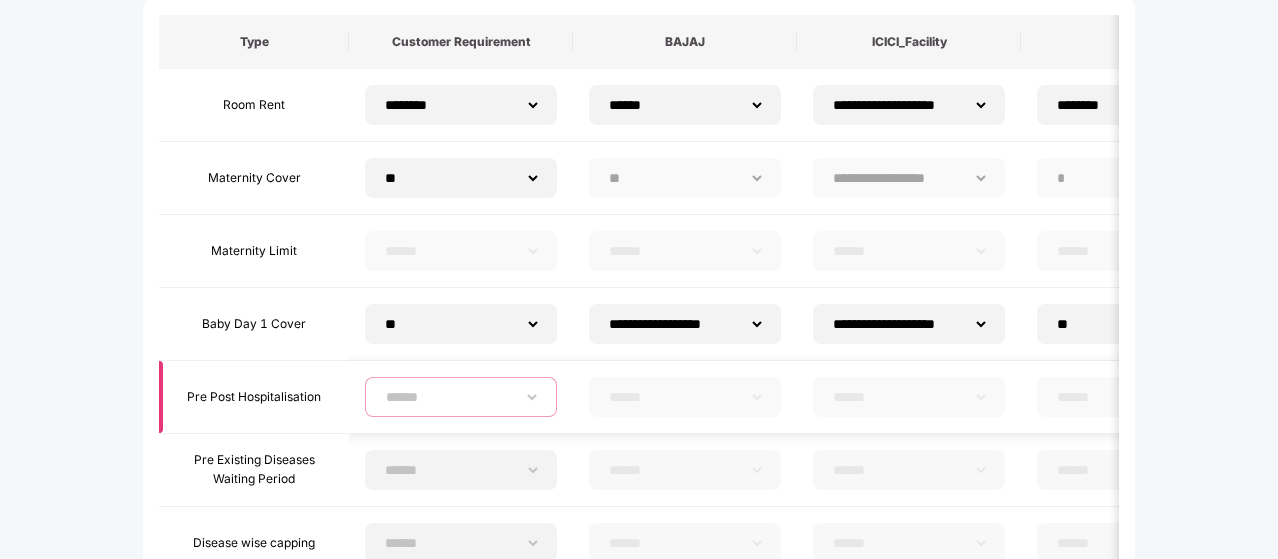 click on "**********" at bounding box center (461, 397) 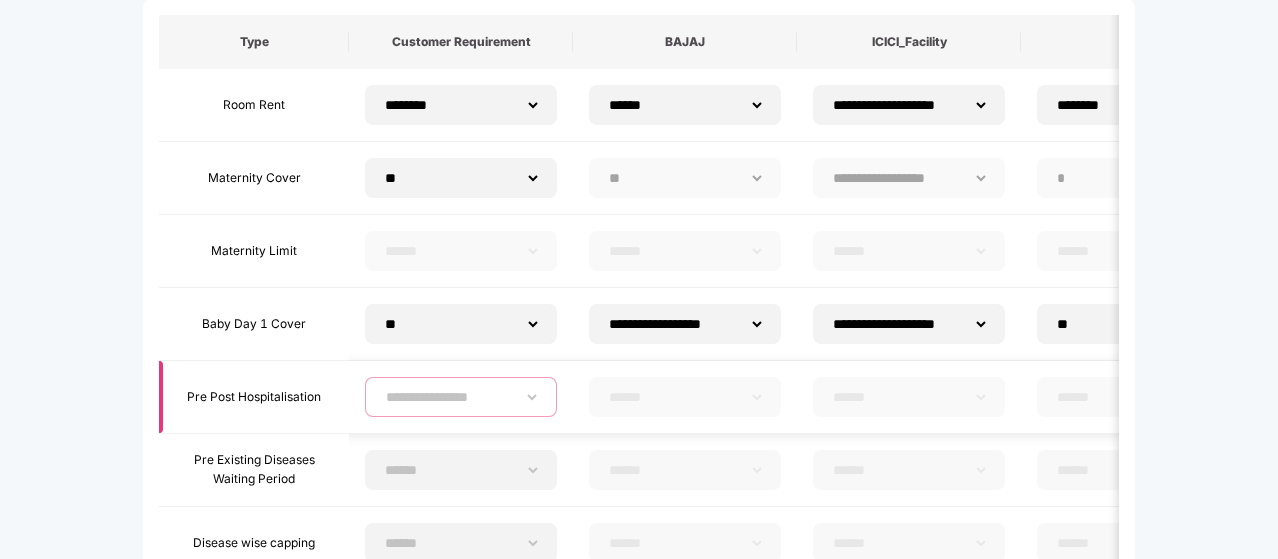 click on "**********" at bounding box center [461, 397] 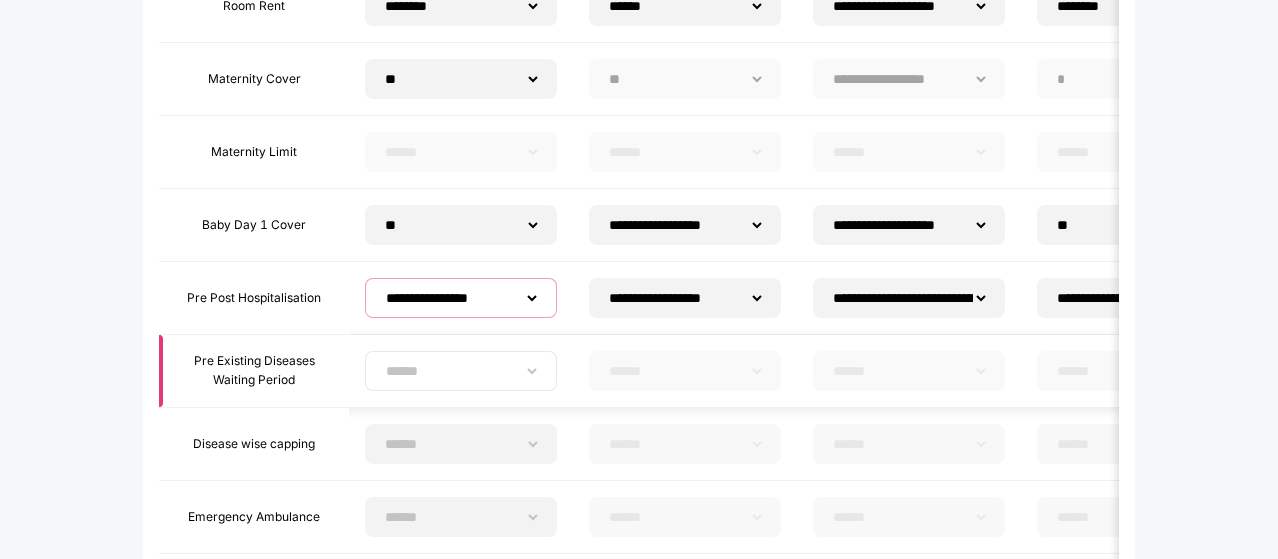 scroll, scrollTop: 292, scrollLeft: 0, axis: vertical 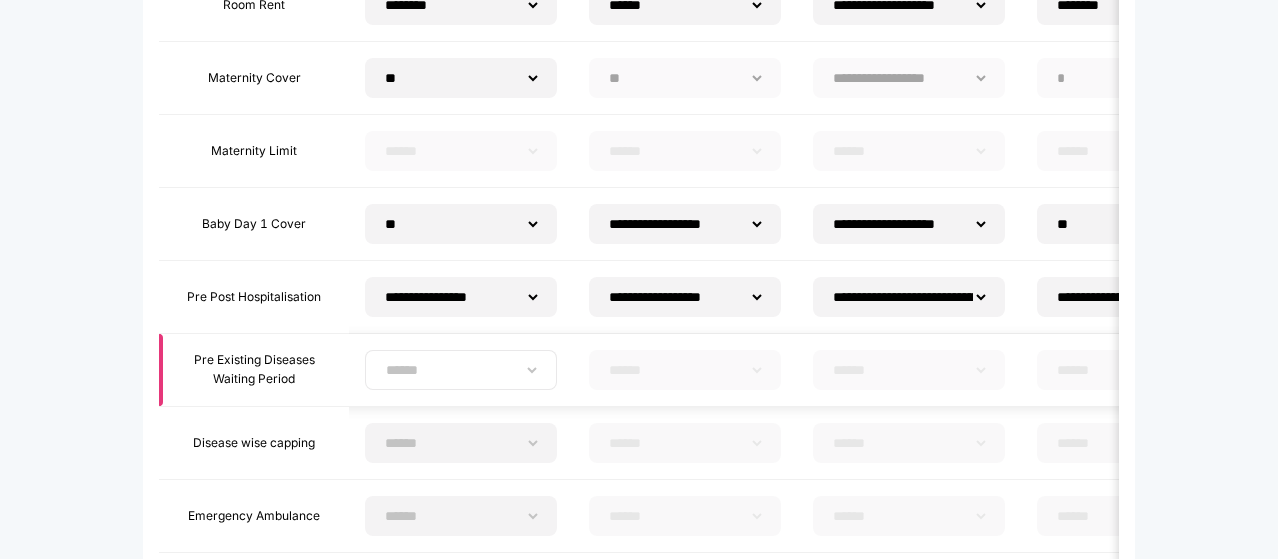 click on "**********" at bounding box center (461, 370) 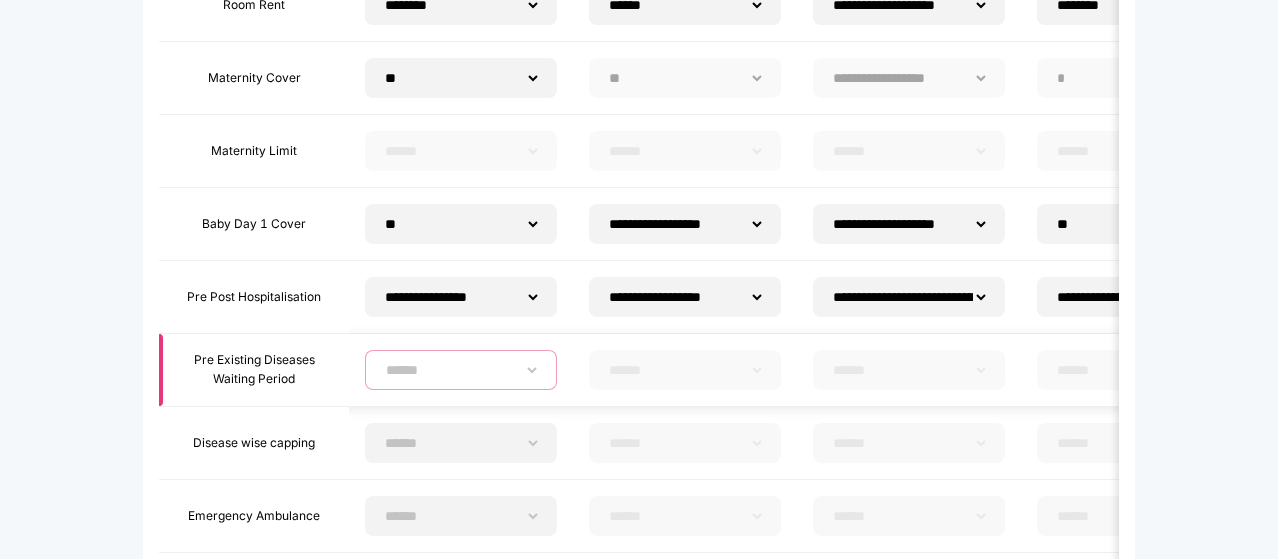 click on "**********" at bounding box center [461, 370] 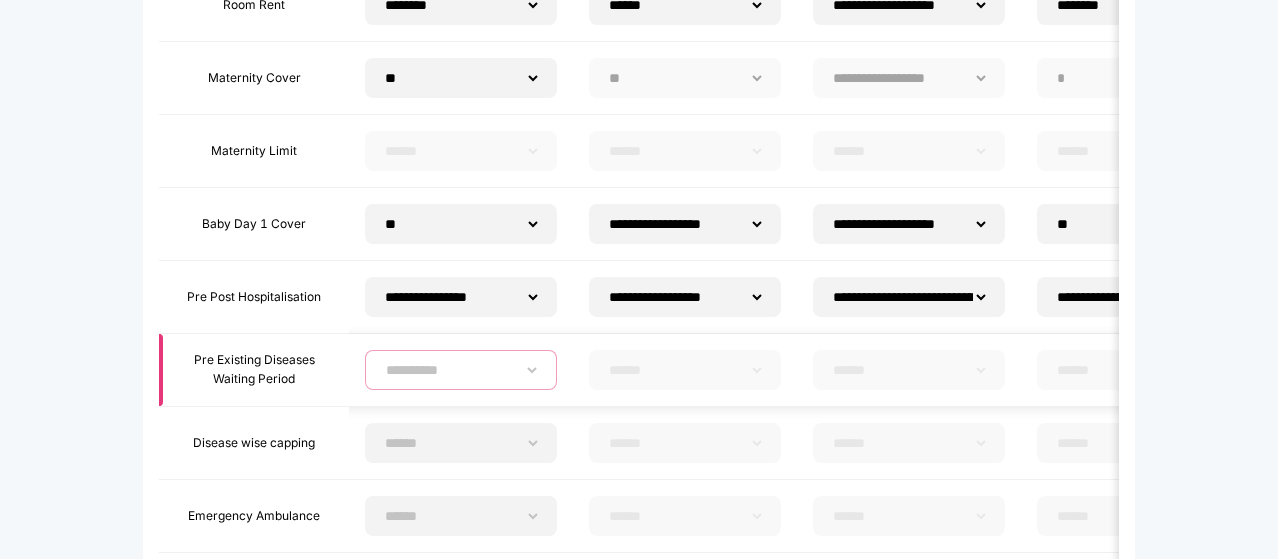 click on "**********" at bounding box center (461, 370) 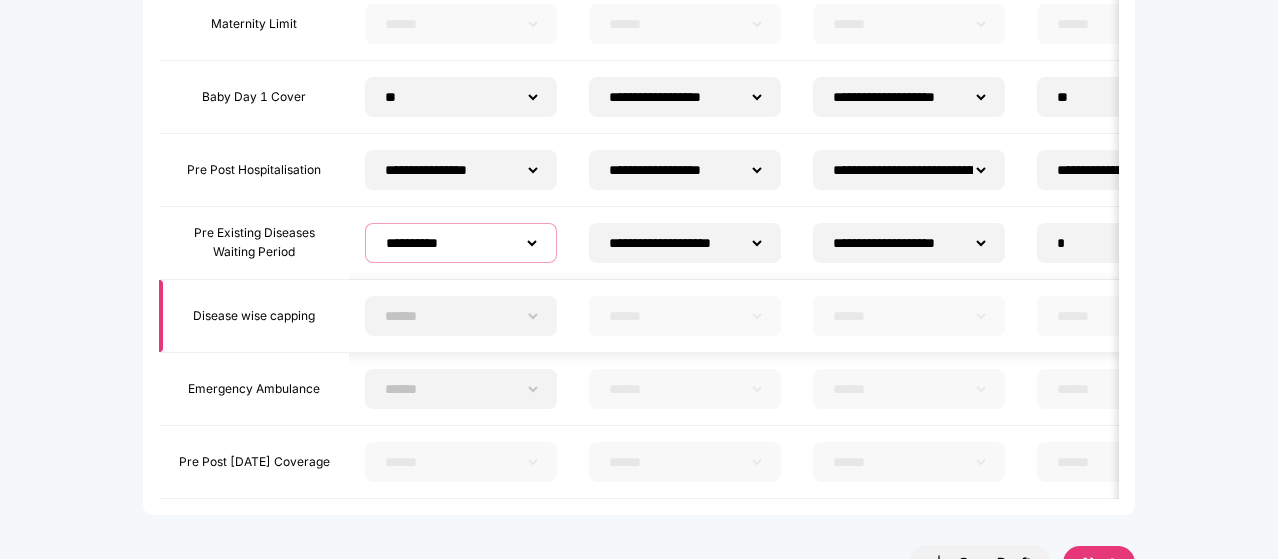 scroll, scrollTop: 420, scrollLeft: 0, axis: vertical 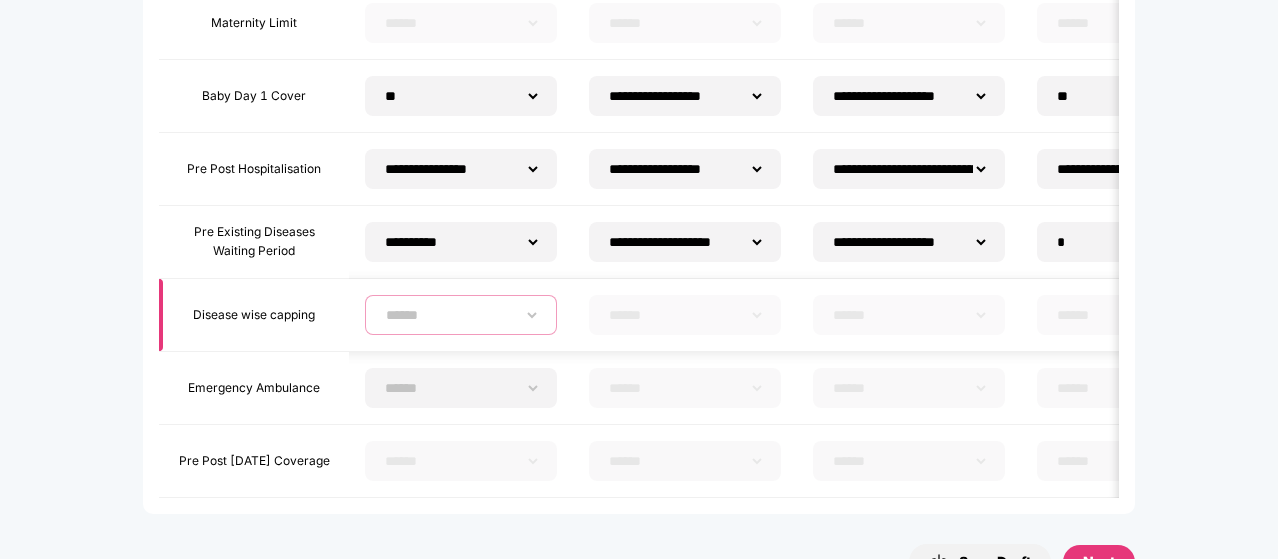 click on "****** ******** ******* ****** *****" at bounding box center [461, 315] 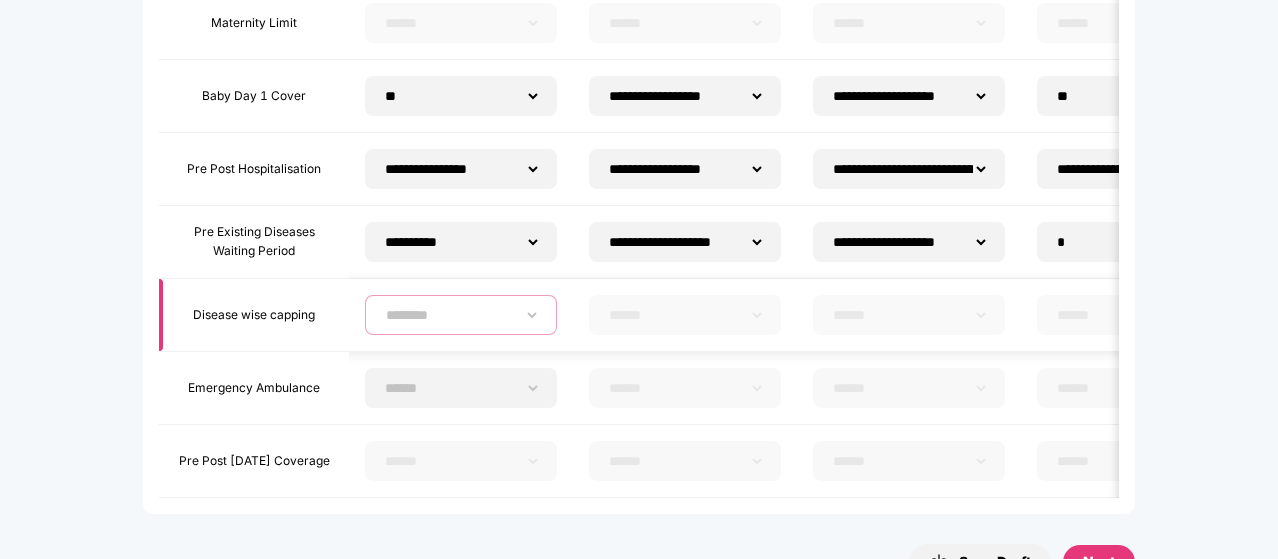 click on "****** ******** ******* ****** *****" at bounding box center (461, 315) 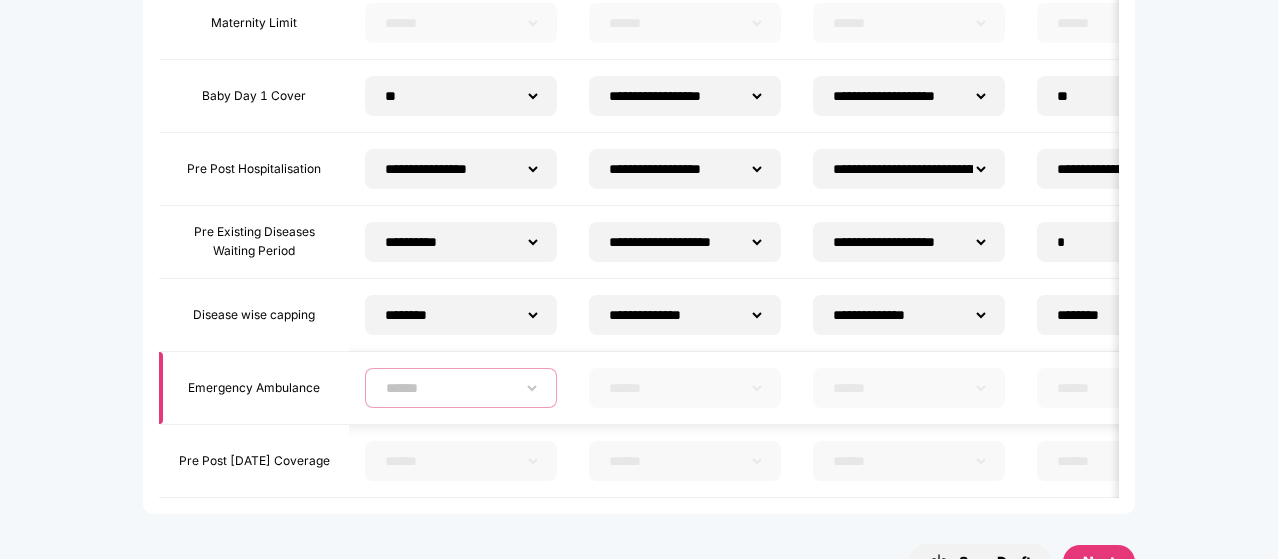 click on "****** **** ****" at bounding box center [461, 388] 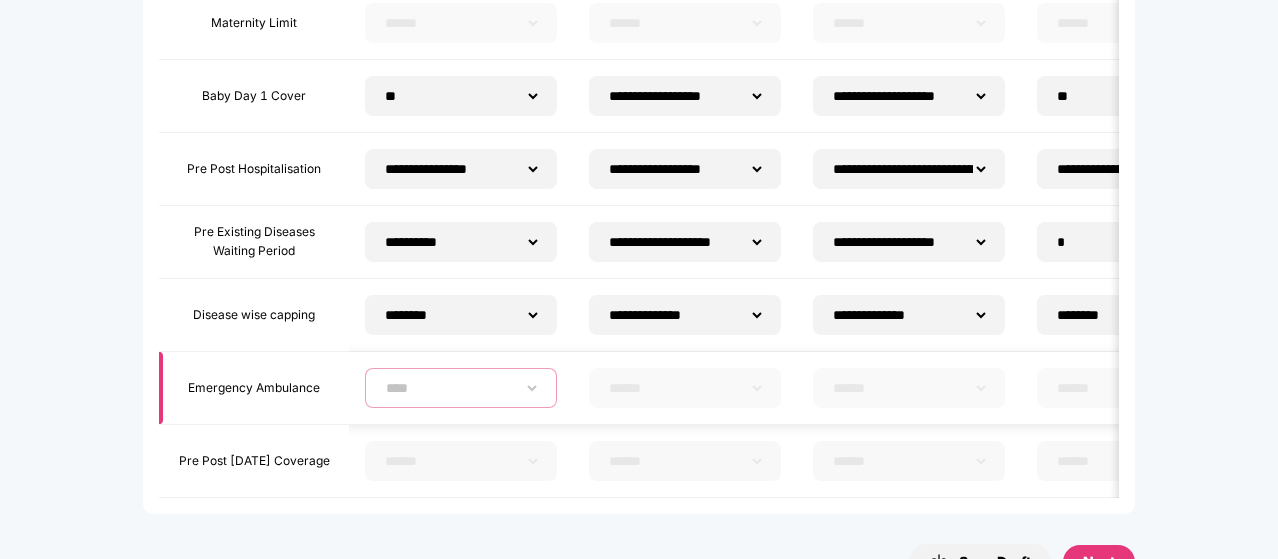 click on "****** **** ****" at bounding box center (461, 388) 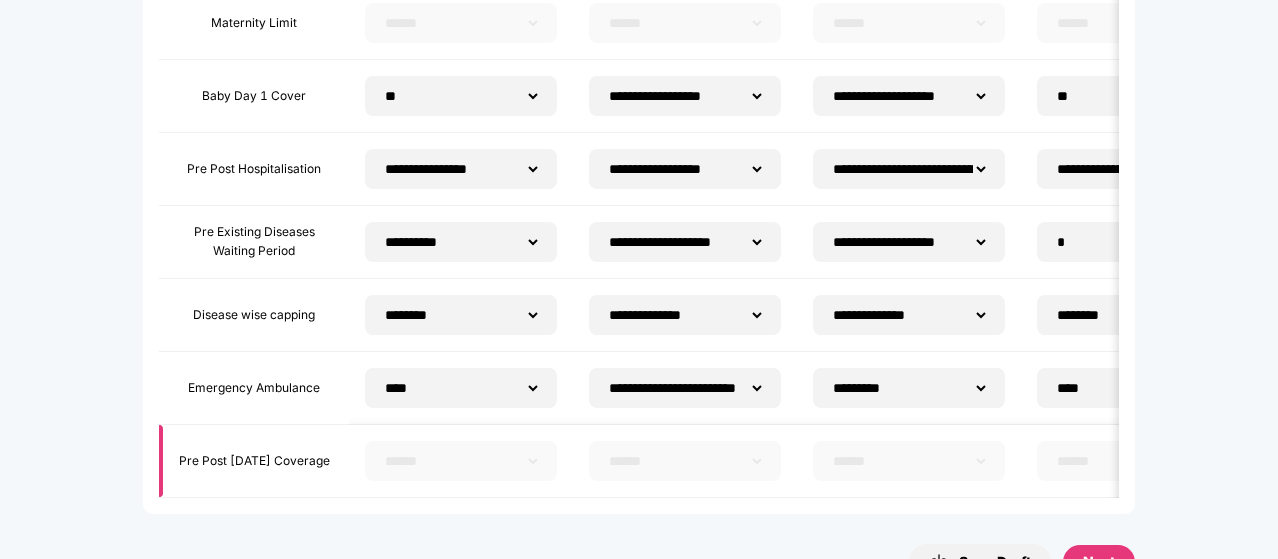 click on "**********" at bounding box center [461, 461] 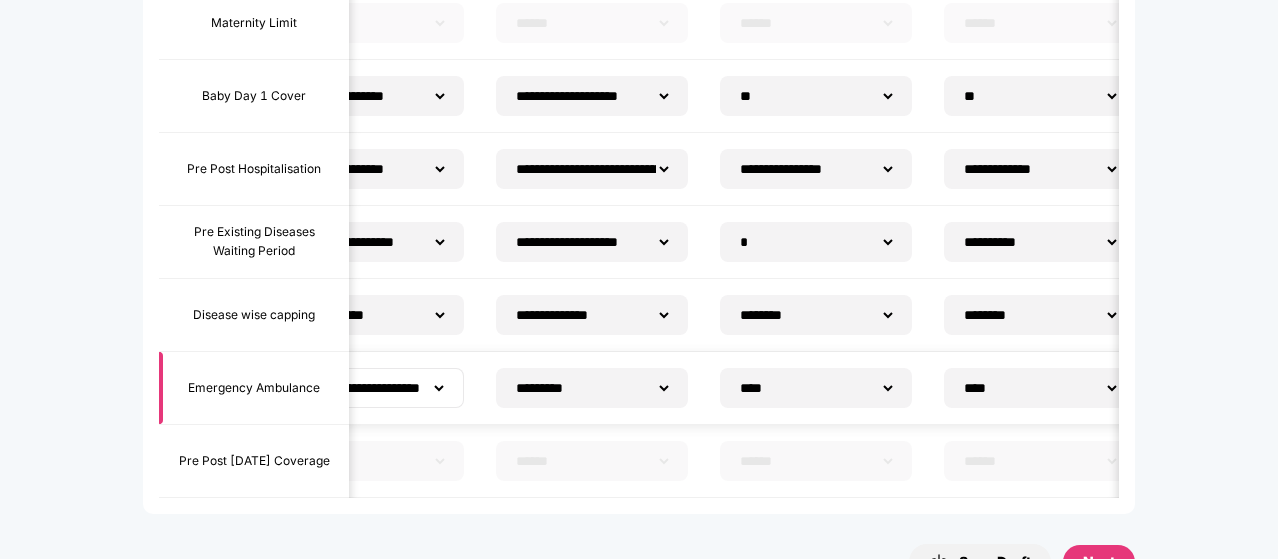 scroll, scrollTop: 0, scrollLeft: 316, axis: horizontal 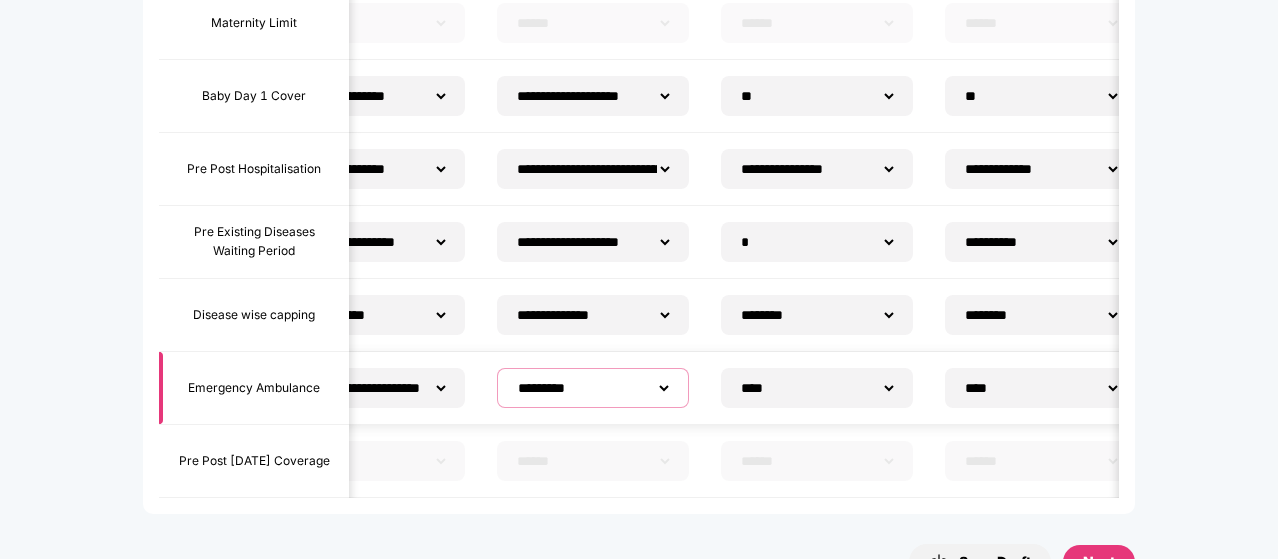 click on "****** ********* *********" at bounding box center [593, 388] 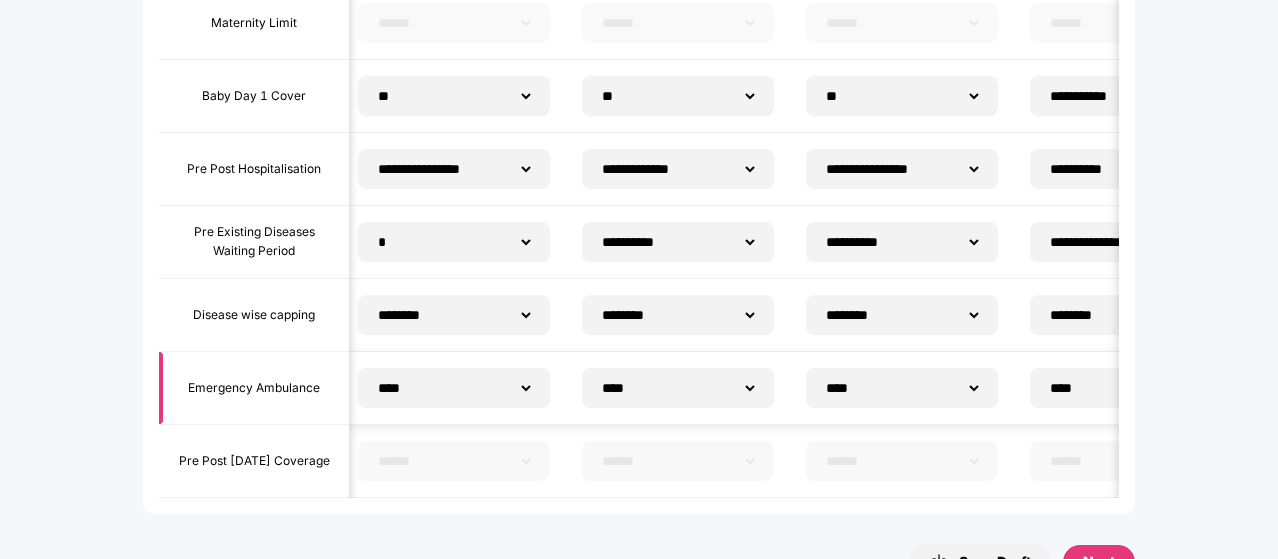 scroll, scrollTop: 0, scrollLeft: 0, axis: both 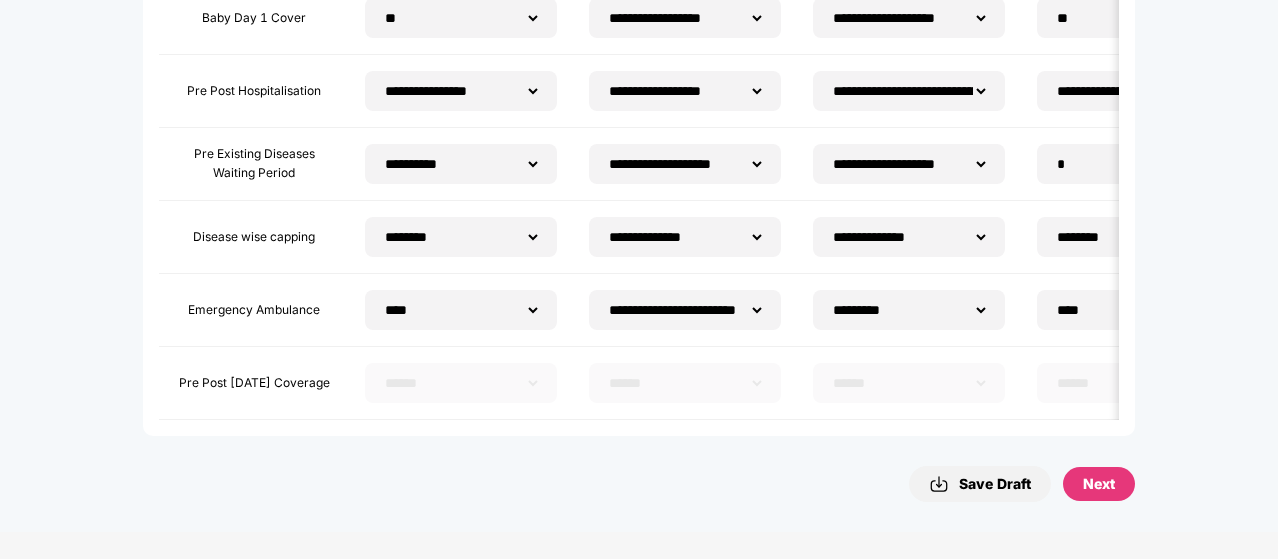 click on "Next" at bounding box center [1099, 484] 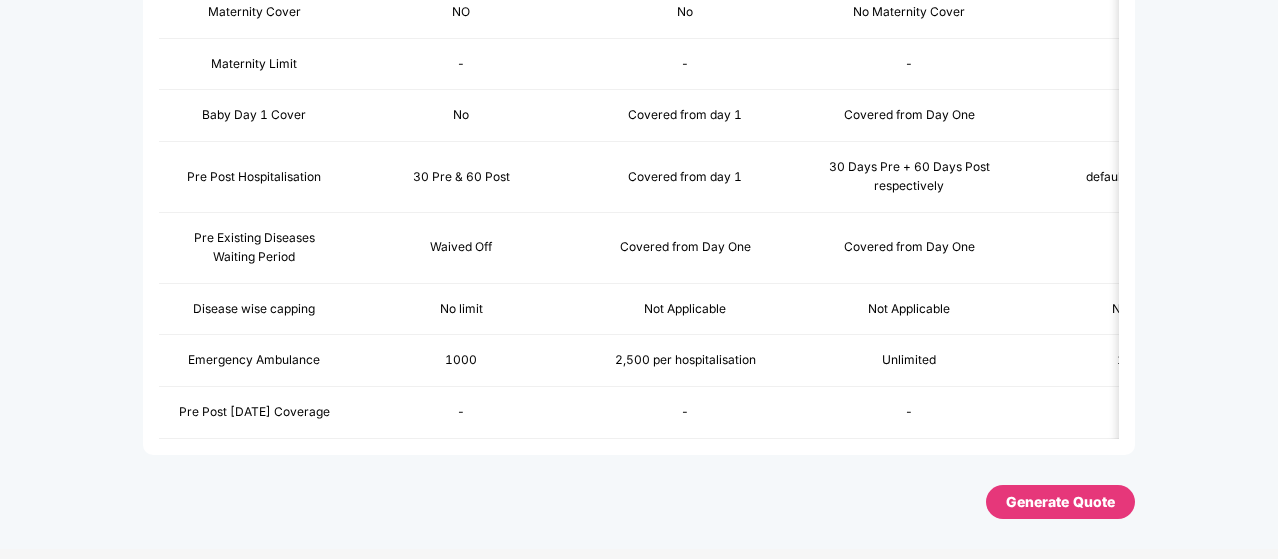 scroll, scrollTop: 1196, scrollLeft: 0, axis: vertical 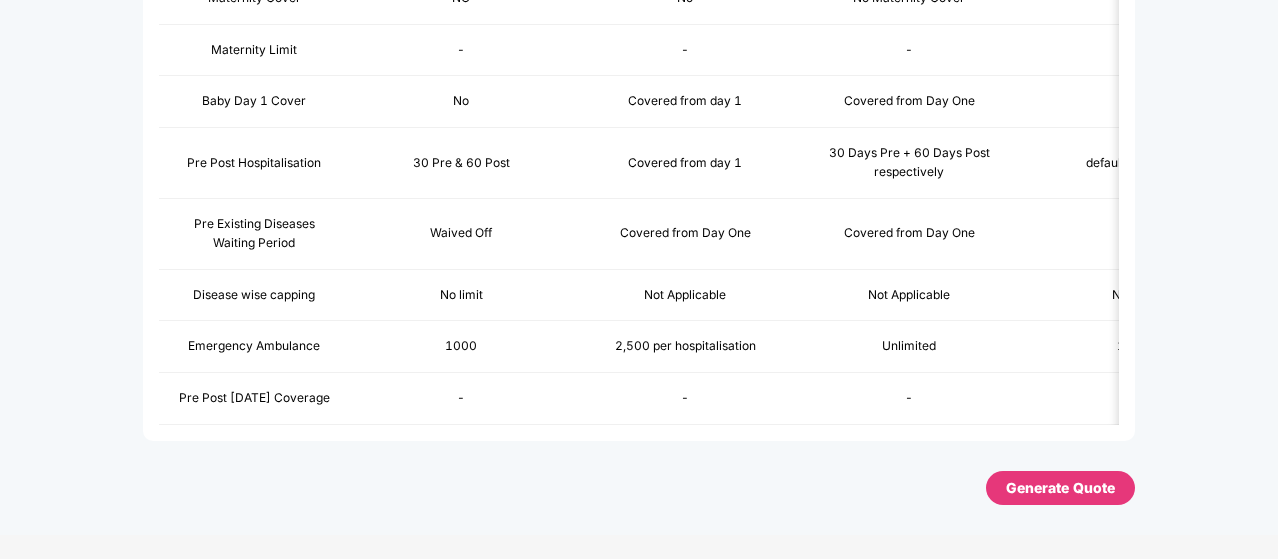 click on "Generate Quote" at bounding box center [1060, 488] 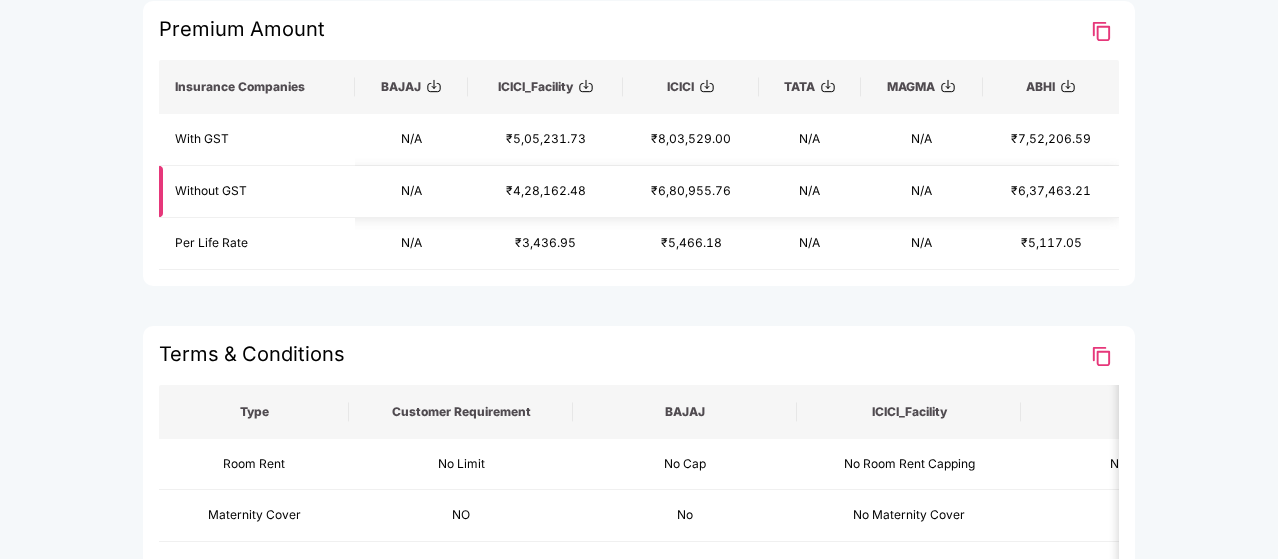 scroll, scrollTop: 191, scrollLeft: 2, axis: both 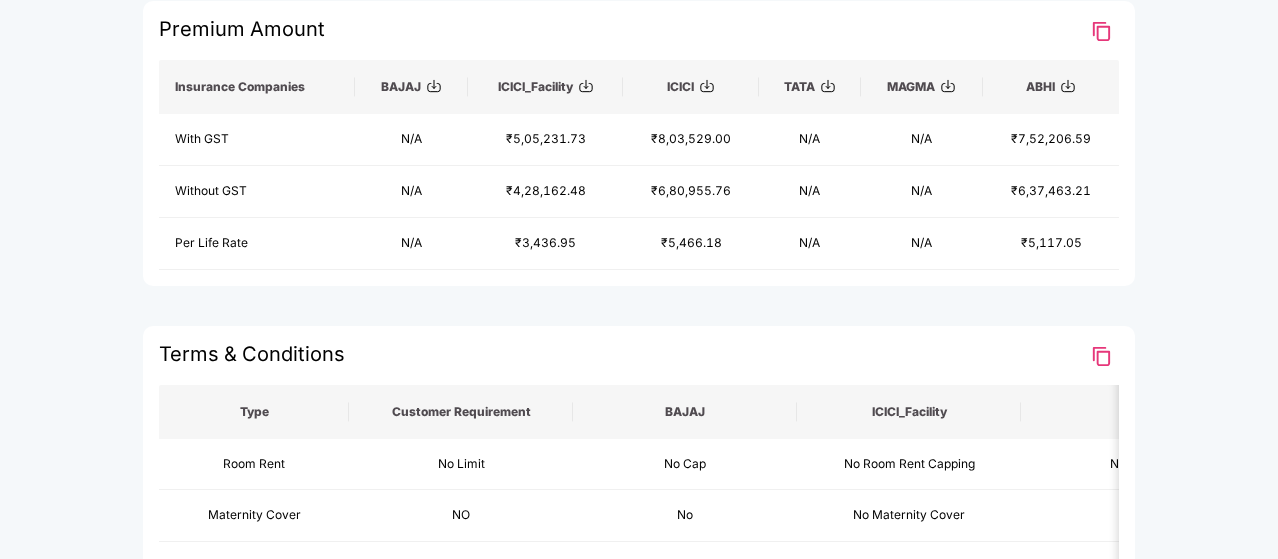 click at bounding box center [828, 86] 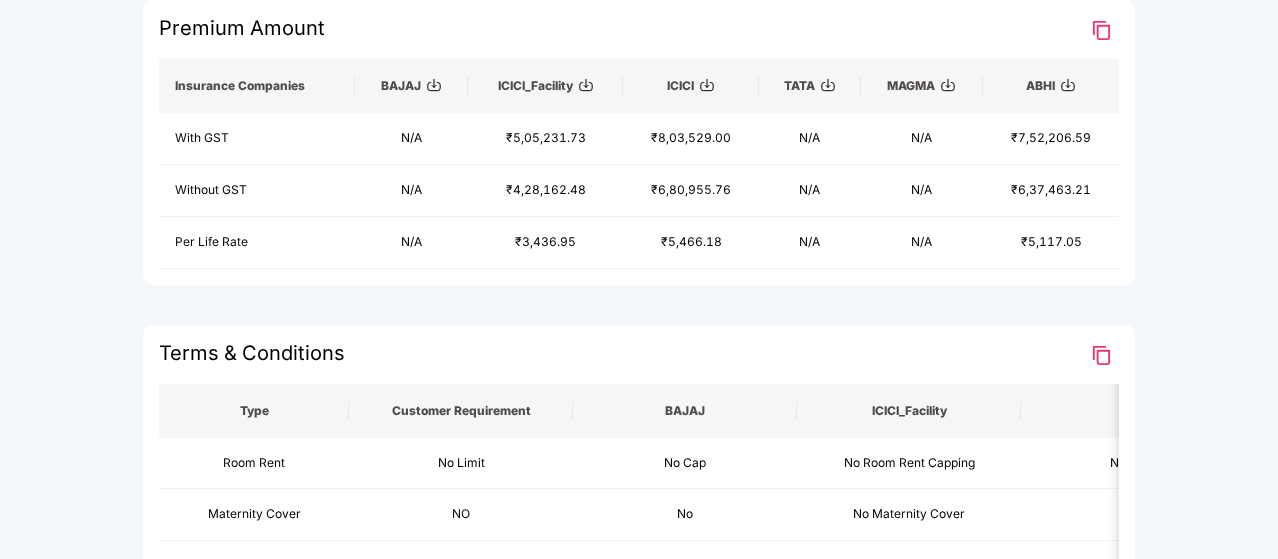 scroll, scrollTop: 0, scrollLeft: 2, axis: horizontal 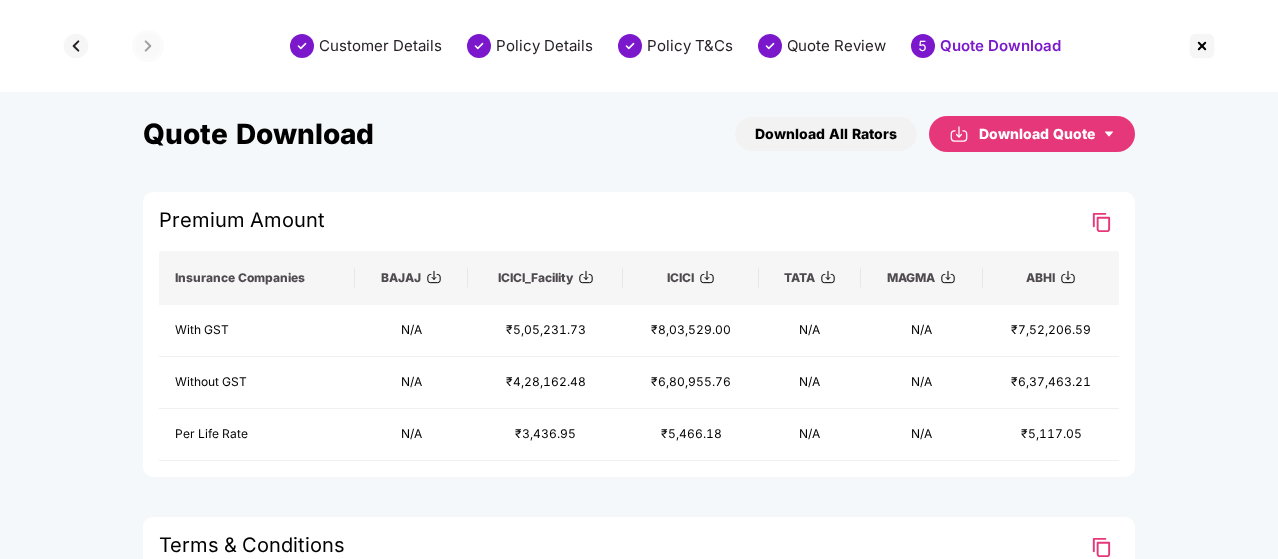 click on "Download Quote" at bounding box center [1047, 134] 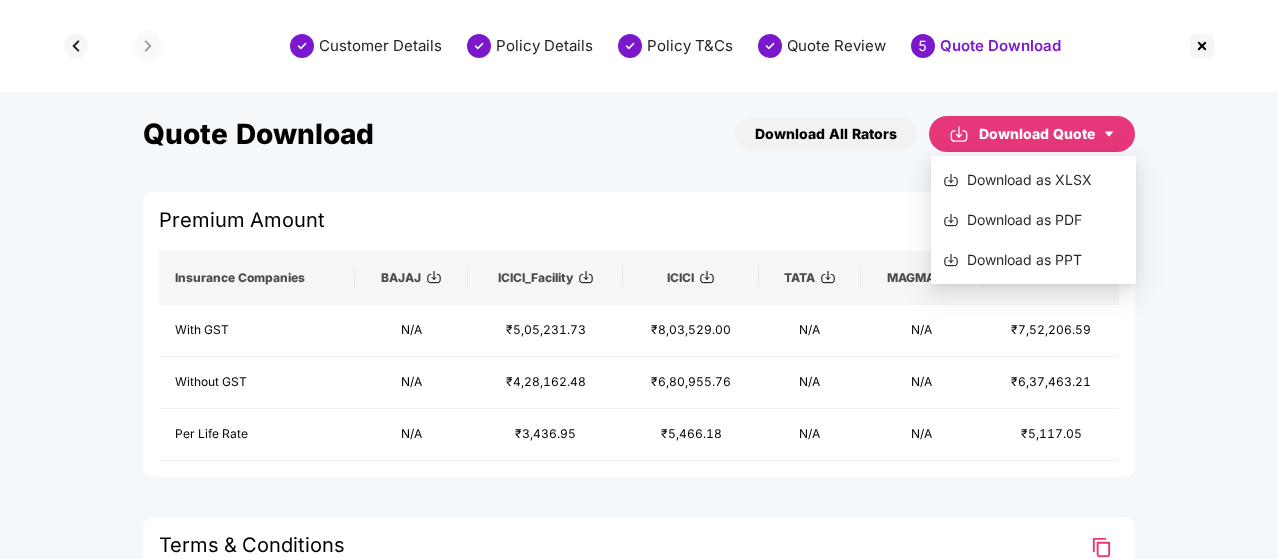 click on "Download as PDF" at bounding box center [1033, 220] 